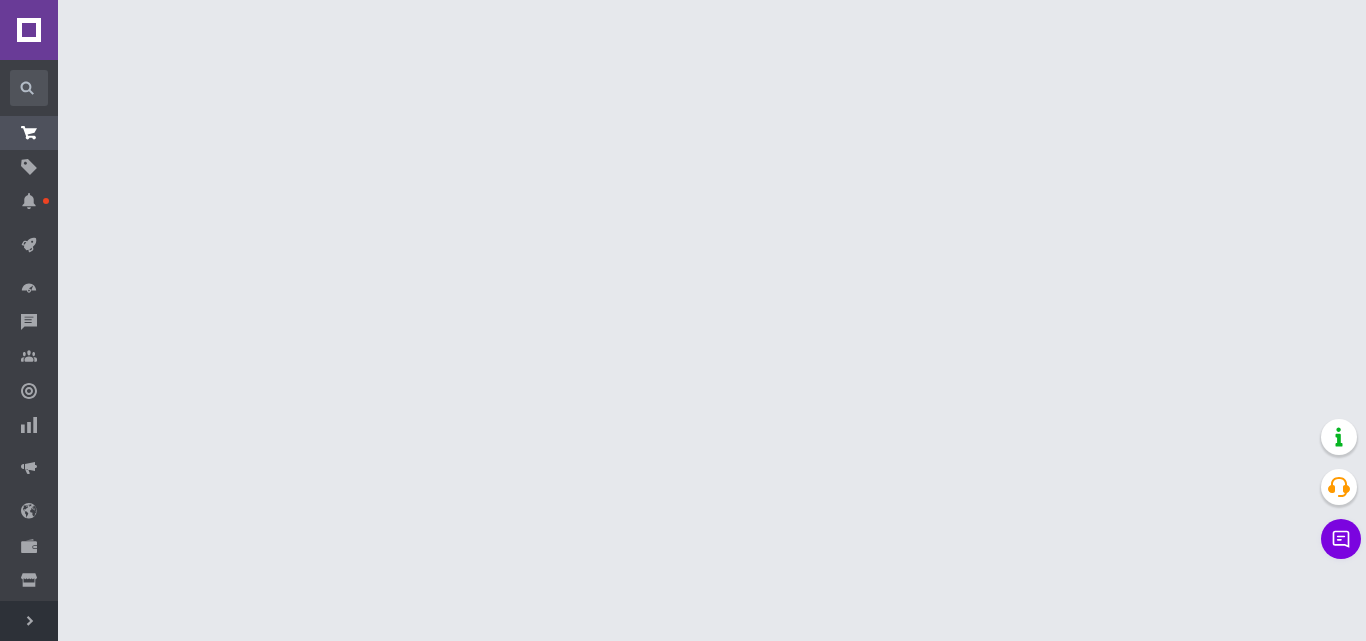 scroll, scrollTop: 0, scrollLeft: 0, axis: both 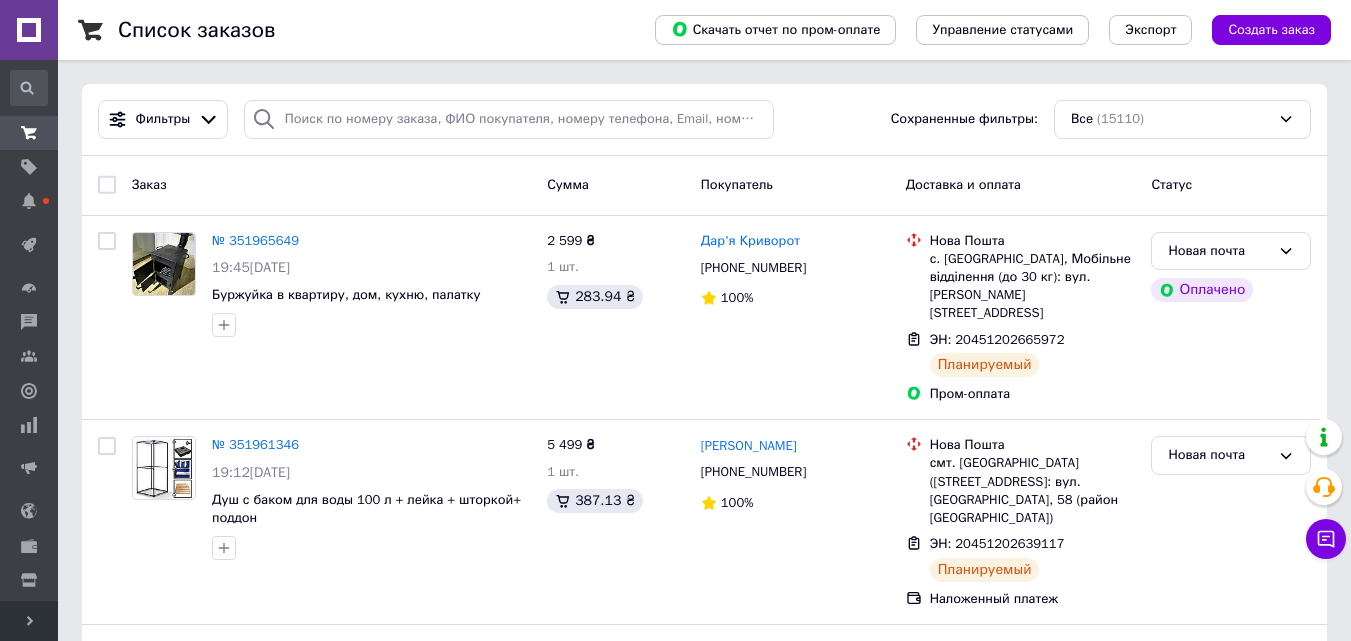 click on "Создать заказ" at bounding box center (1271, 30) 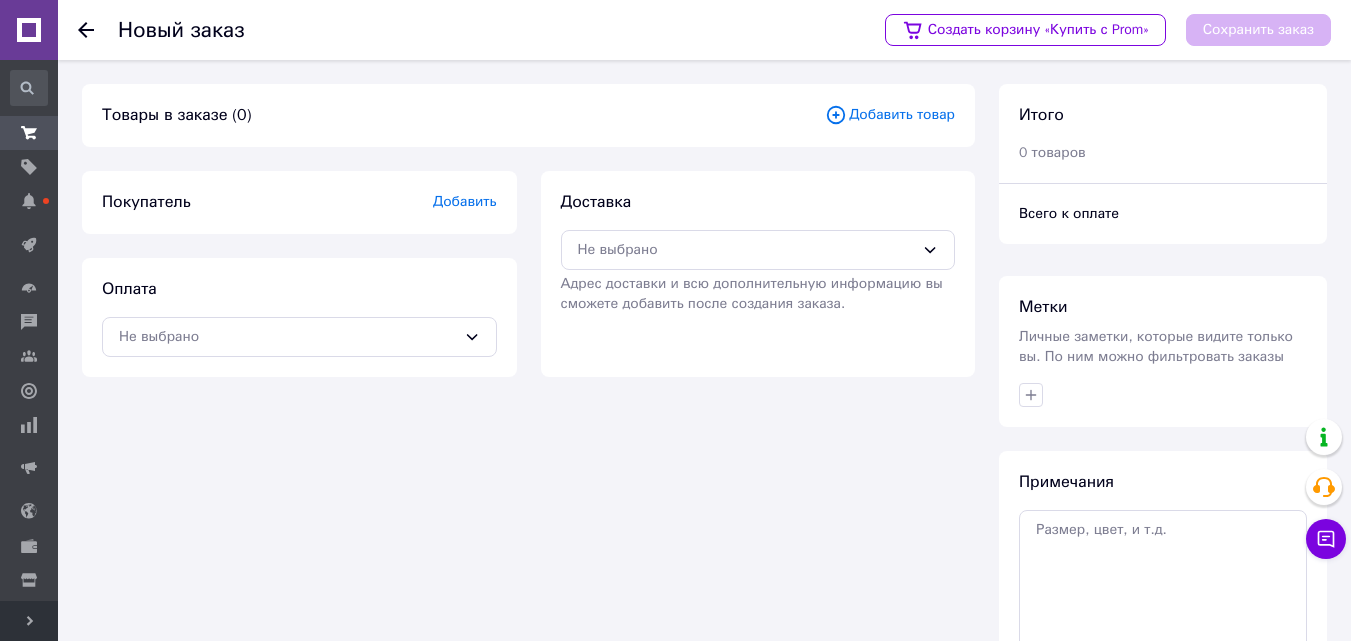 click on "Добавить товар" at bounding box center (890, 115) 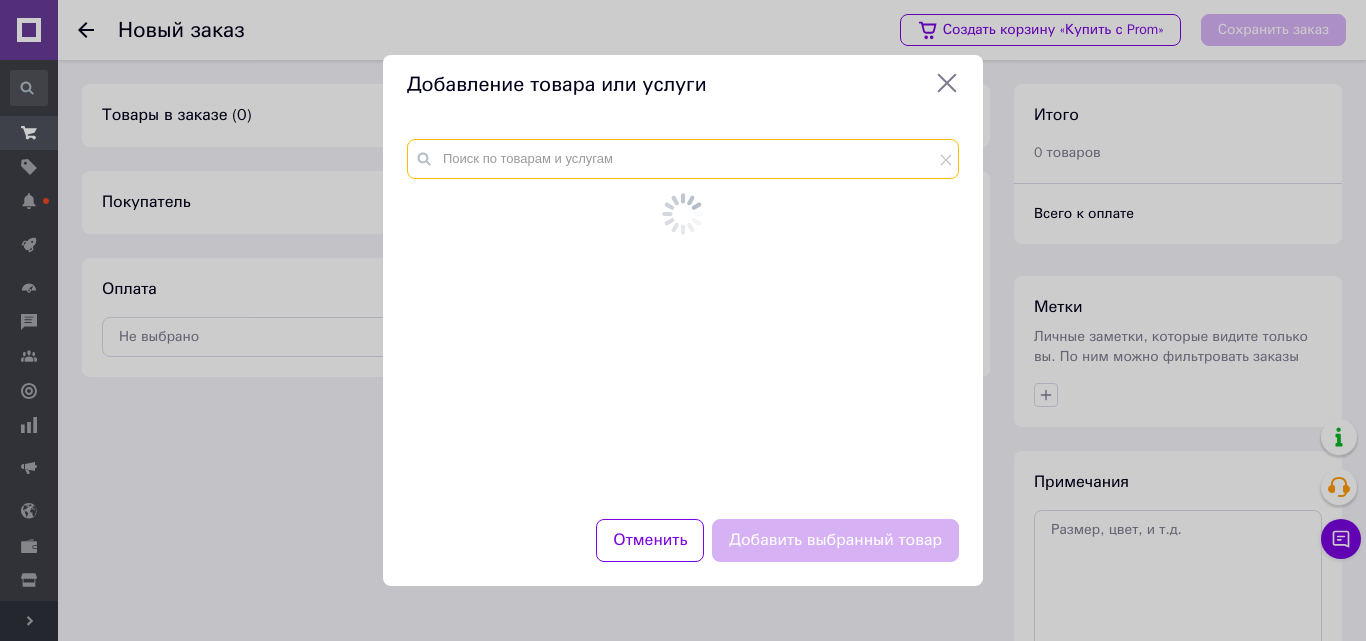 click at bounding box center (683, 159) 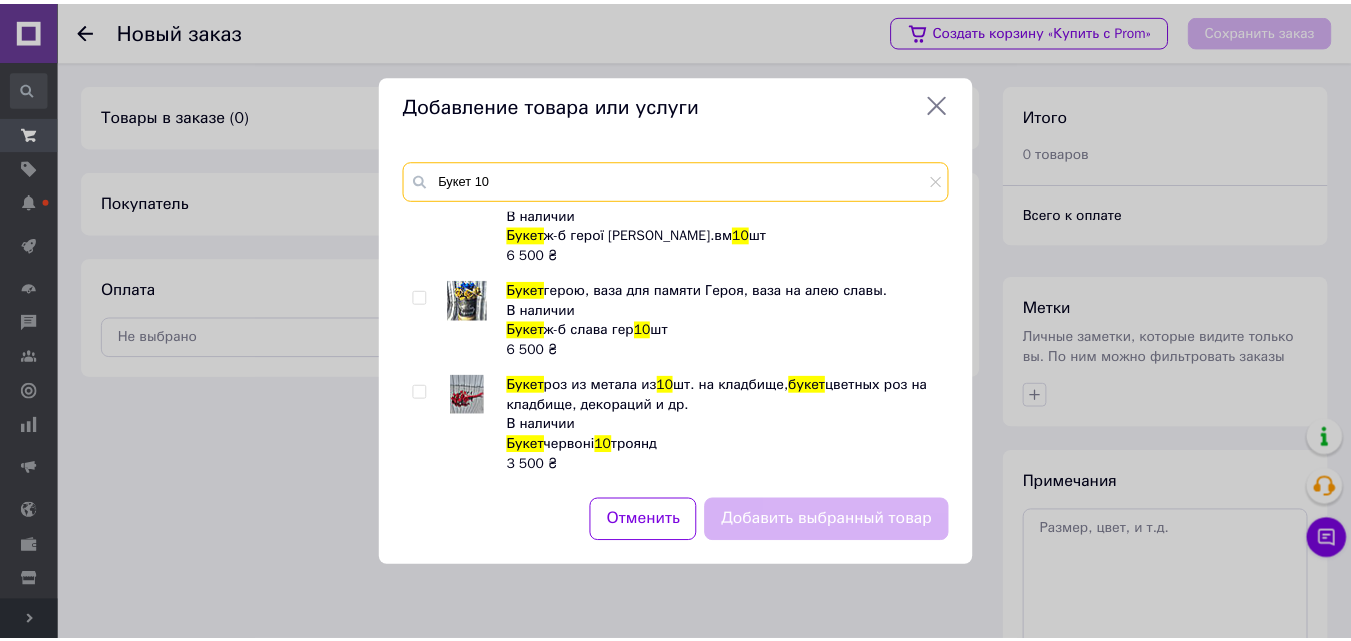 scroll, scrollTop: 3185, scrollLeft: 0, axis: vertical 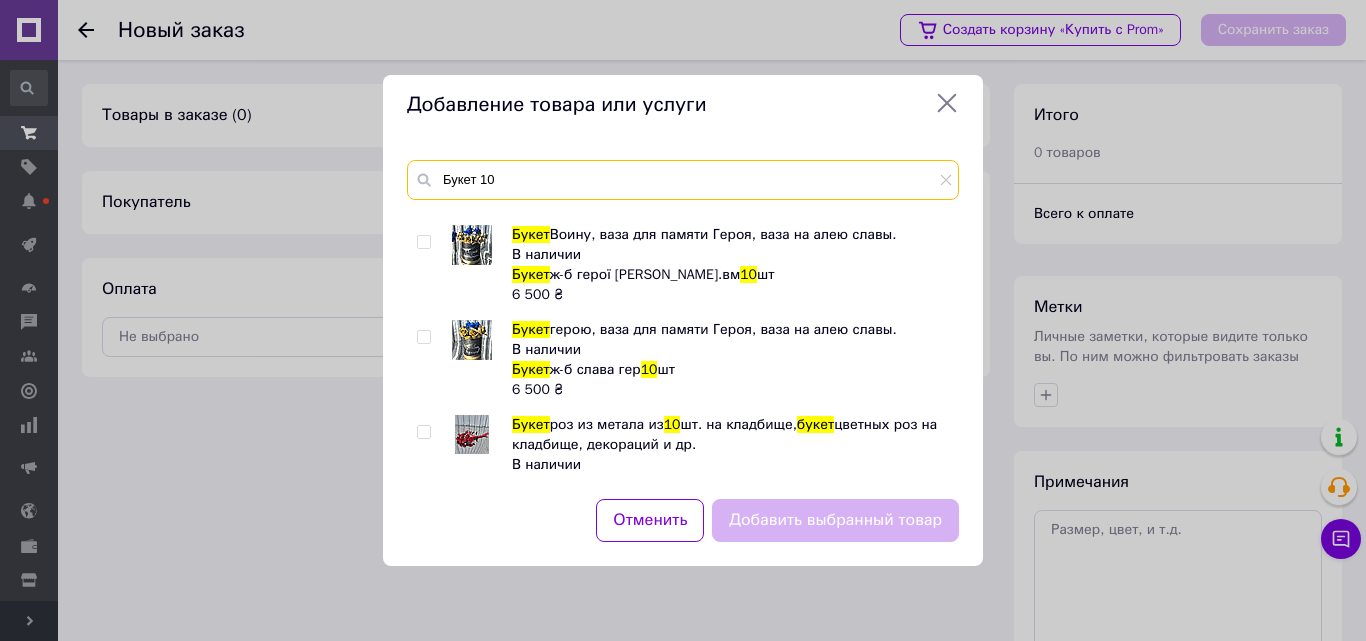 type on "Букет 10" 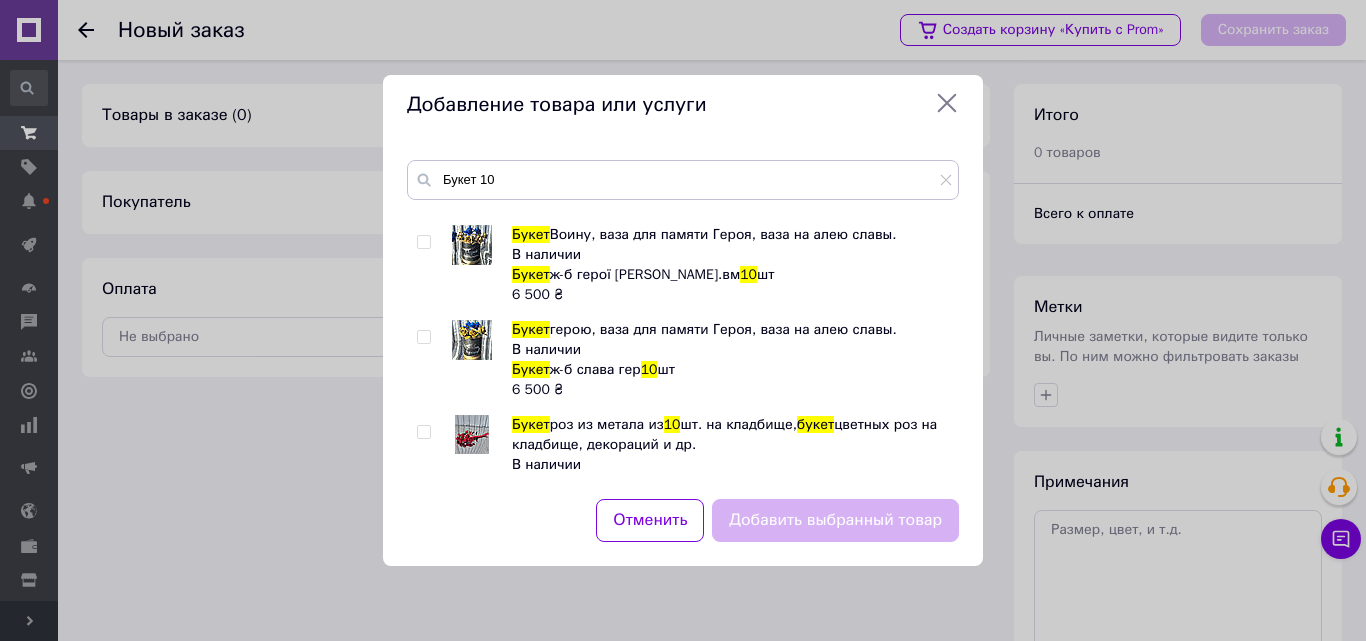 click at bounding box center [423, 432] 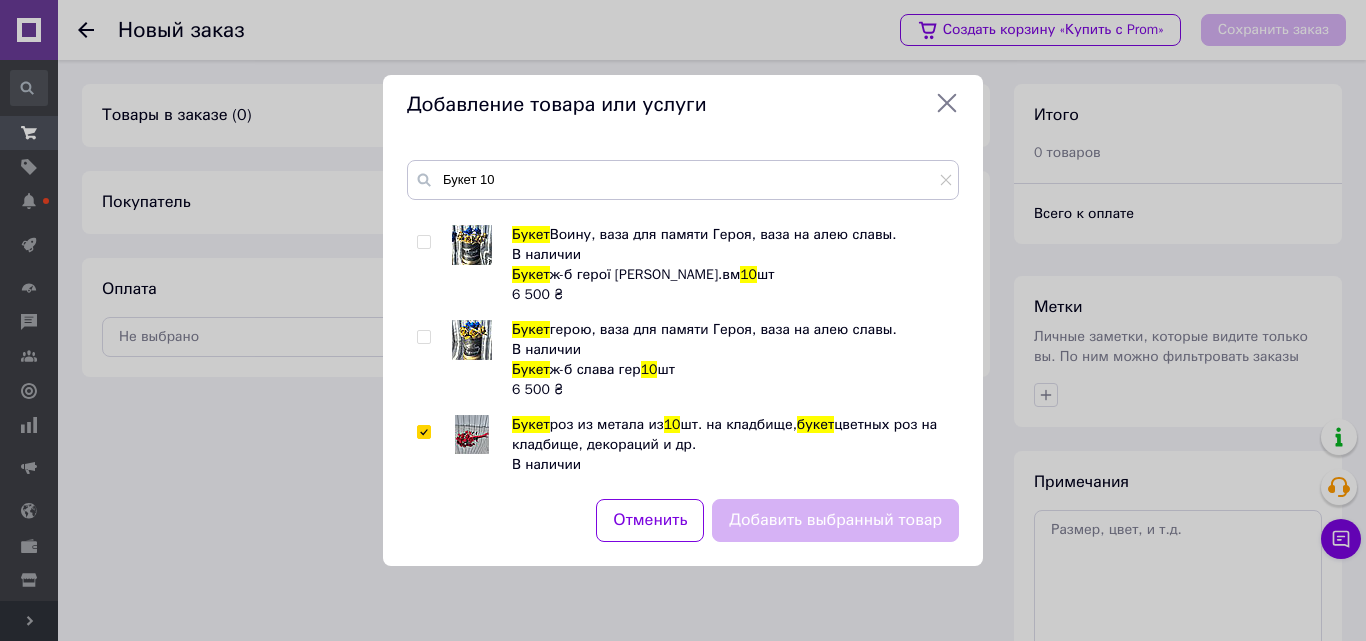 checkbox on "true" 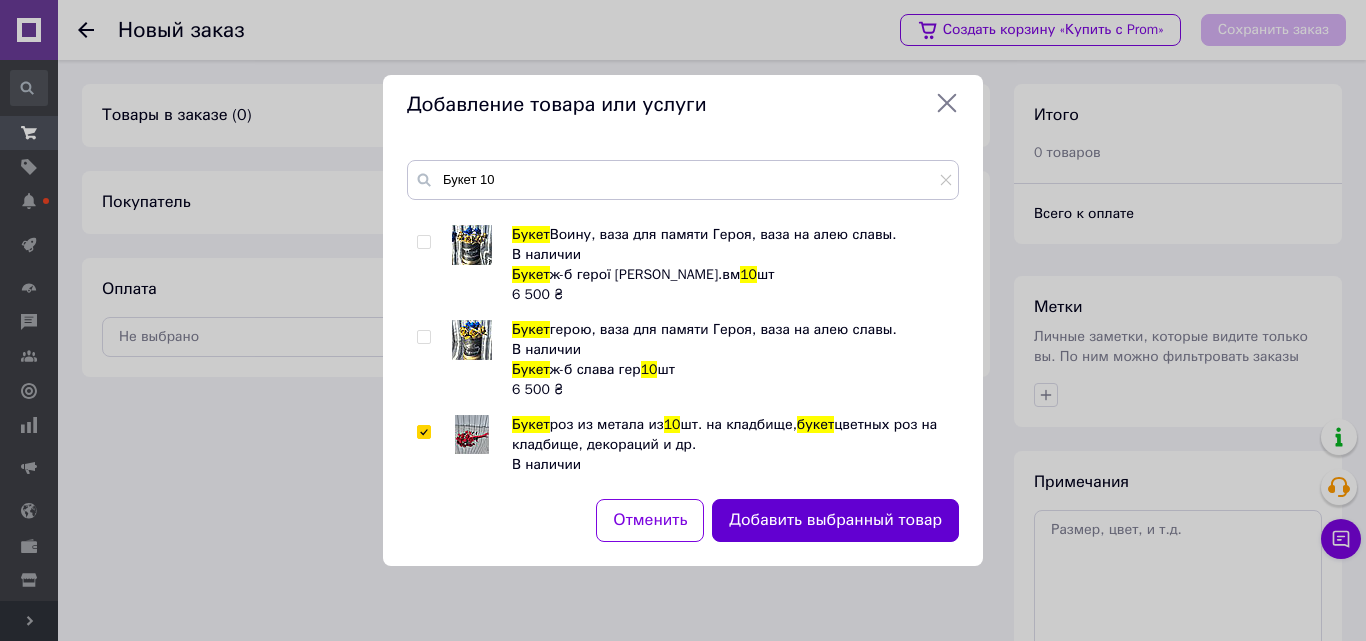 click on "Добавить выбранный товар" at bounding box center [835, 520] 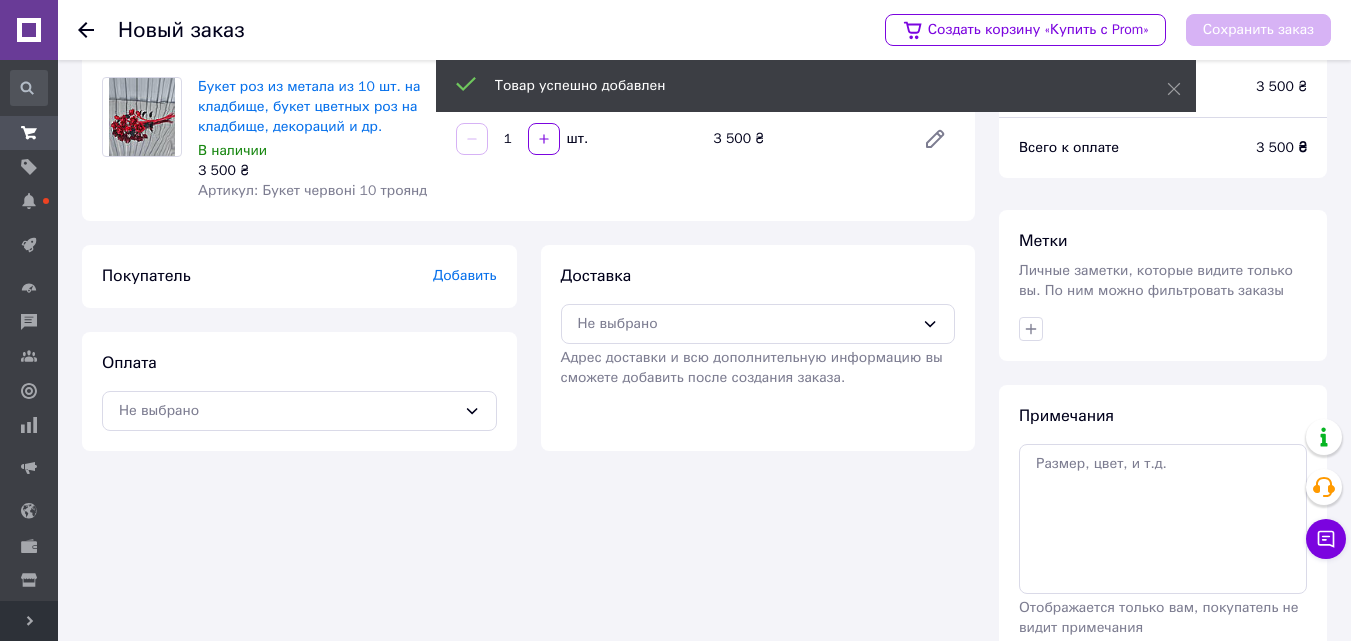 scroll, scrollTop: 100, scrollLeft: 0, axis: vertical 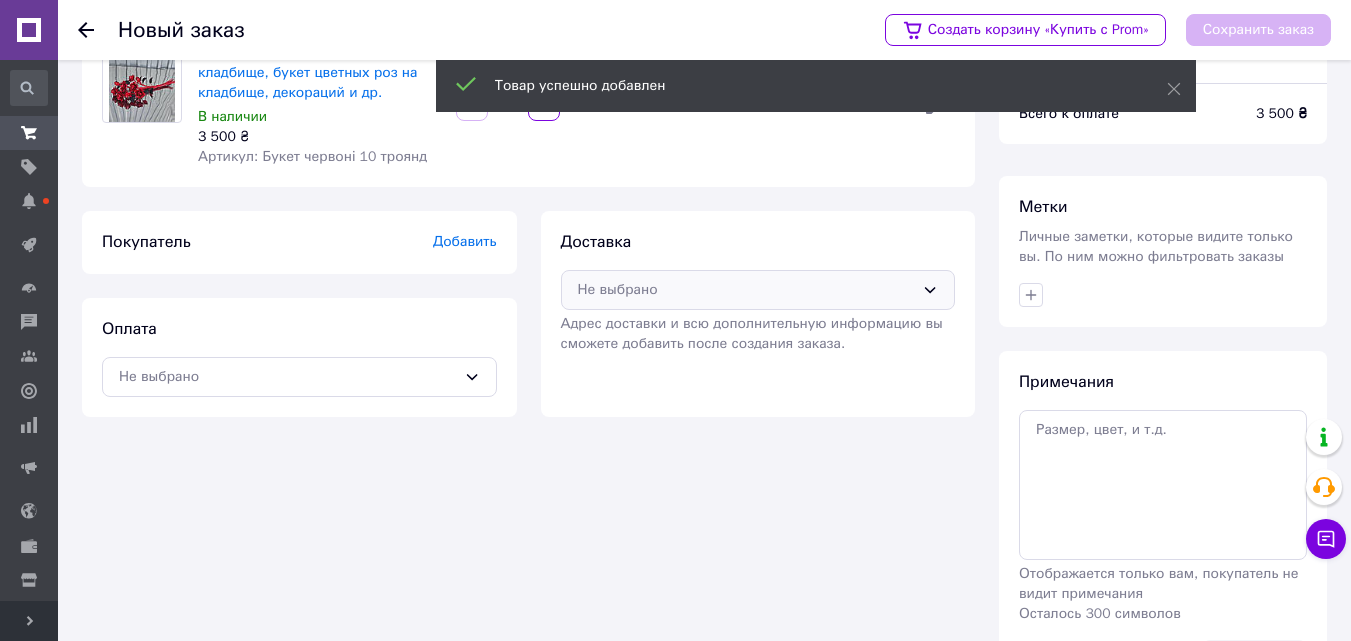 click on "Не выбрано" at bounding box center (746, 290) 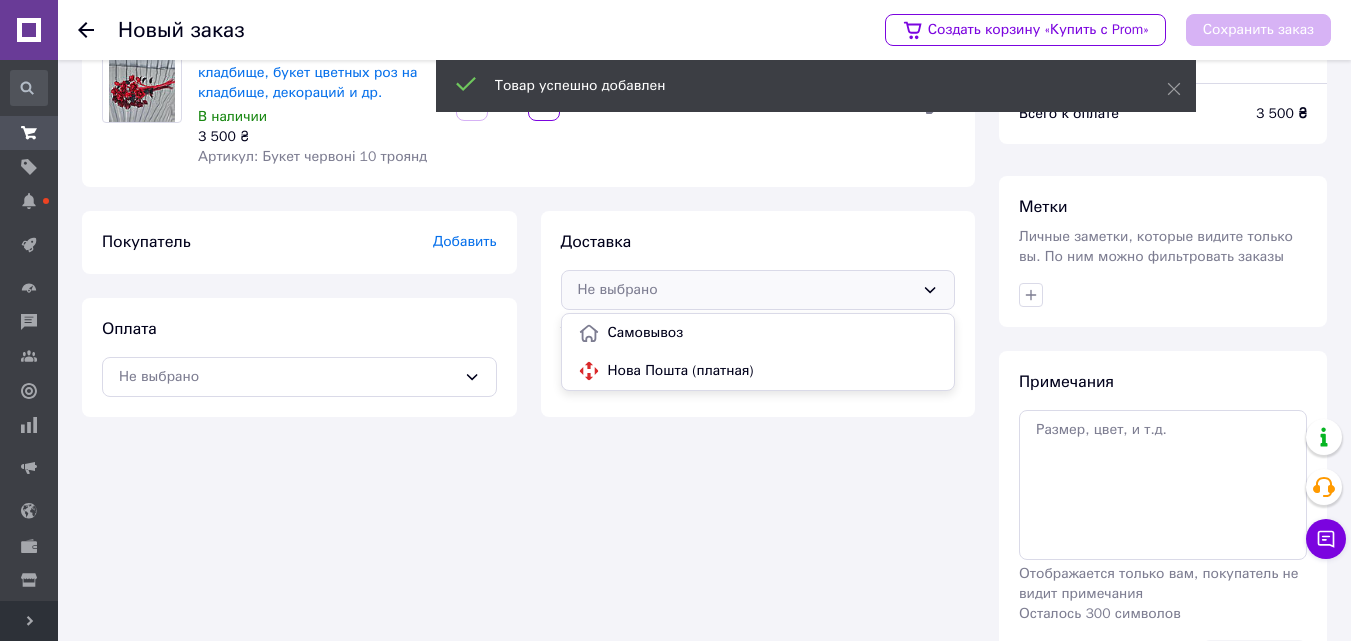 drag, startPoint x: 611, startPoint y: 366, endPoint x: 243, endPoint y: 405, distance: 370.0608 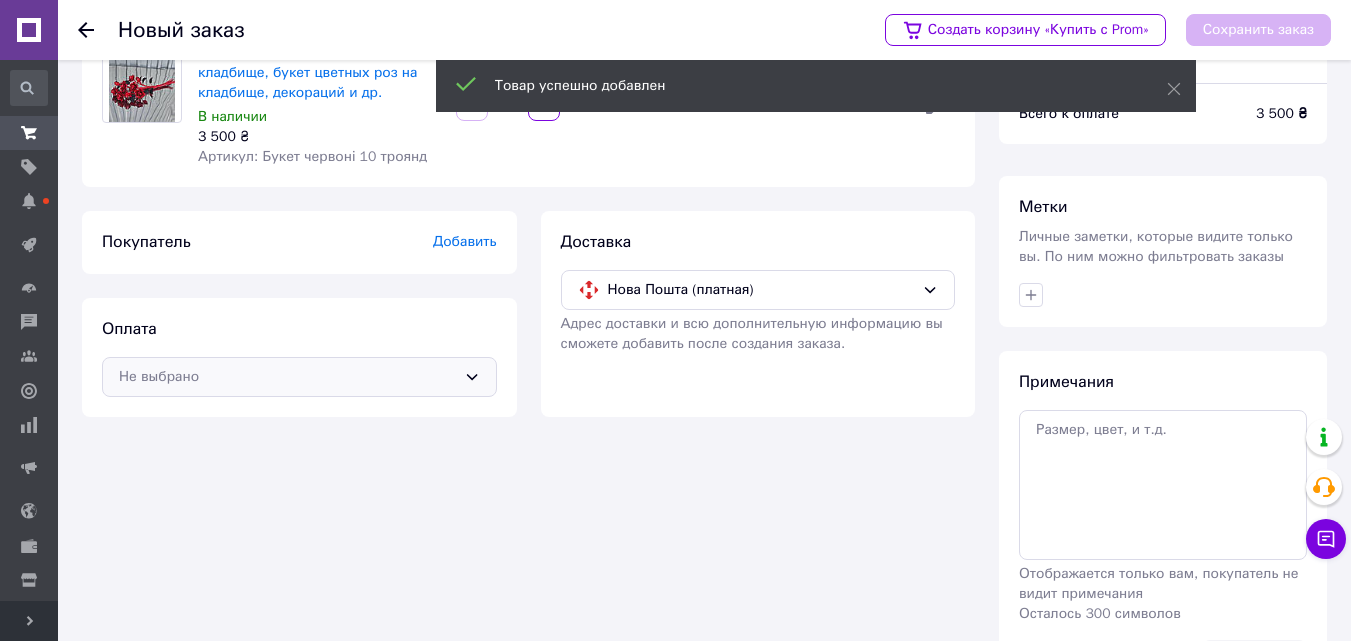 click on "Не выбрано" at bounding box center (299, 377) 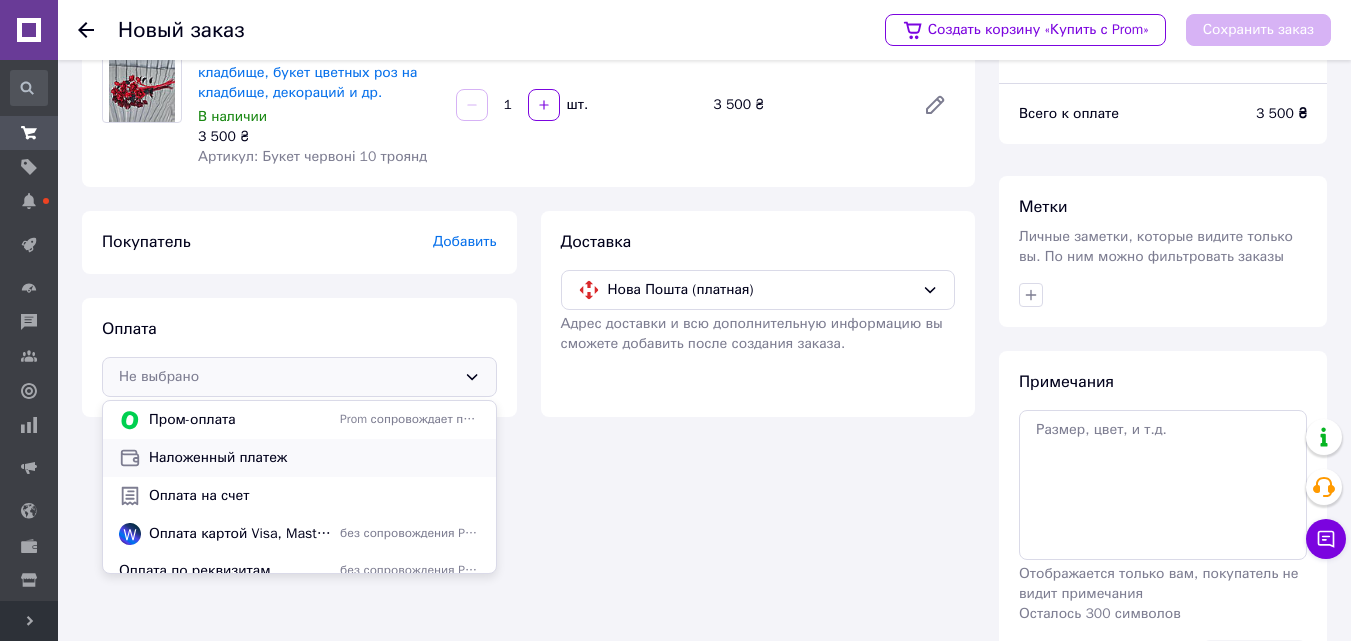 click on "Наложенный платеж" at bounding box center (314, 458) 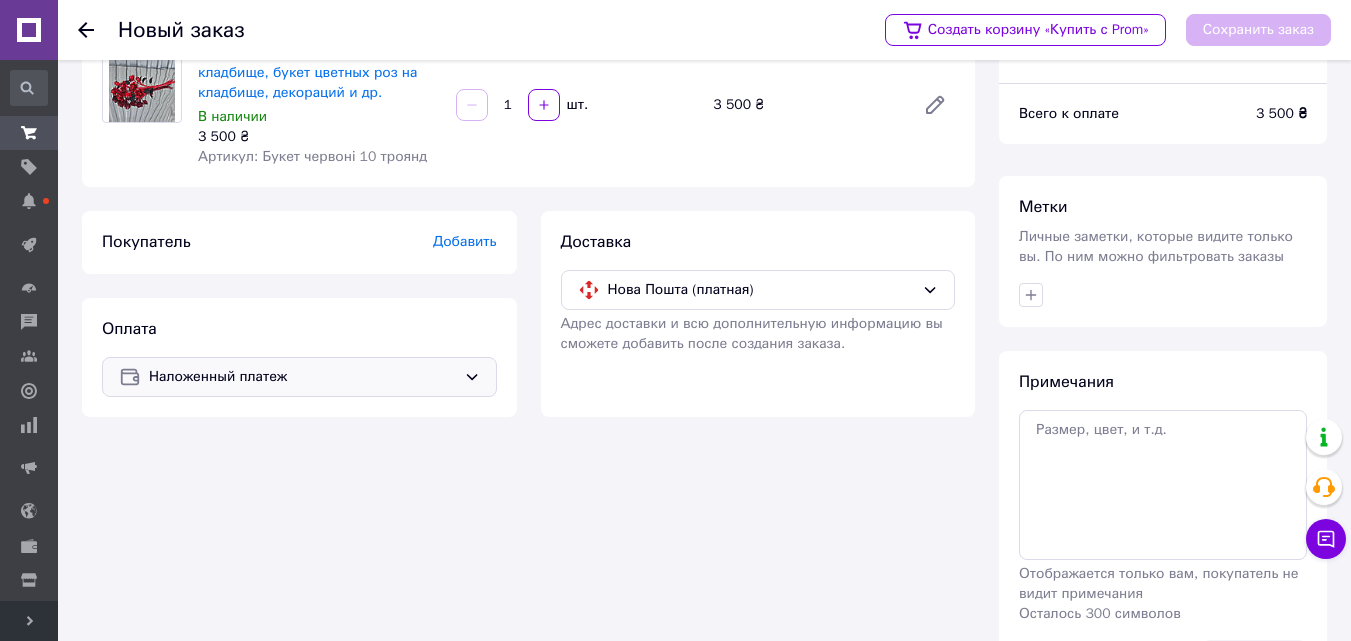 click on "Добавить" at bounding box center [465, 241] 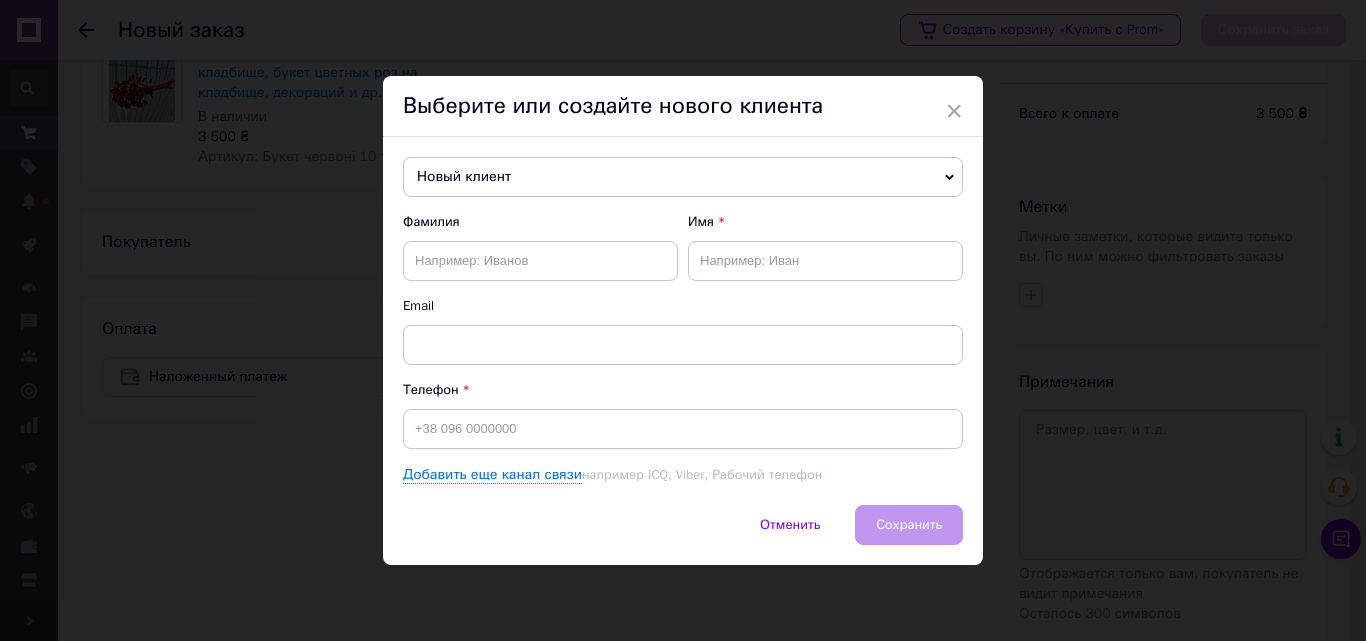 click on "Фамилия" at bounding box center [540, 247] 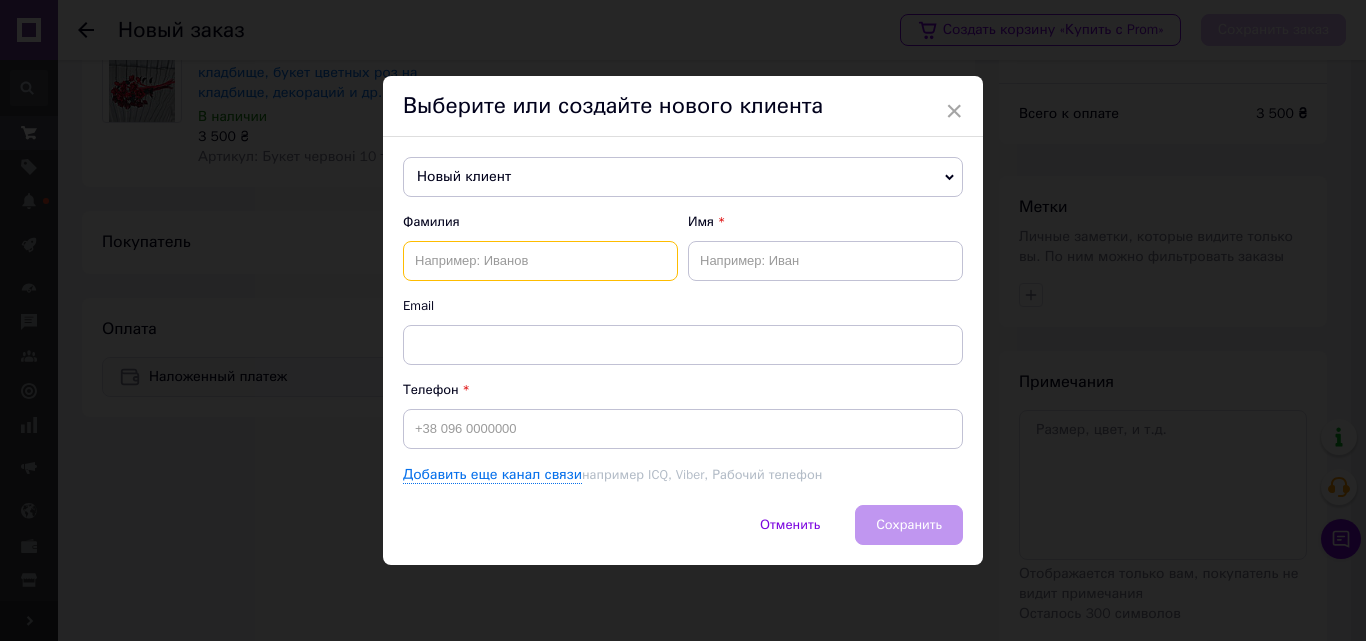 click at bounding box center (540, 261) 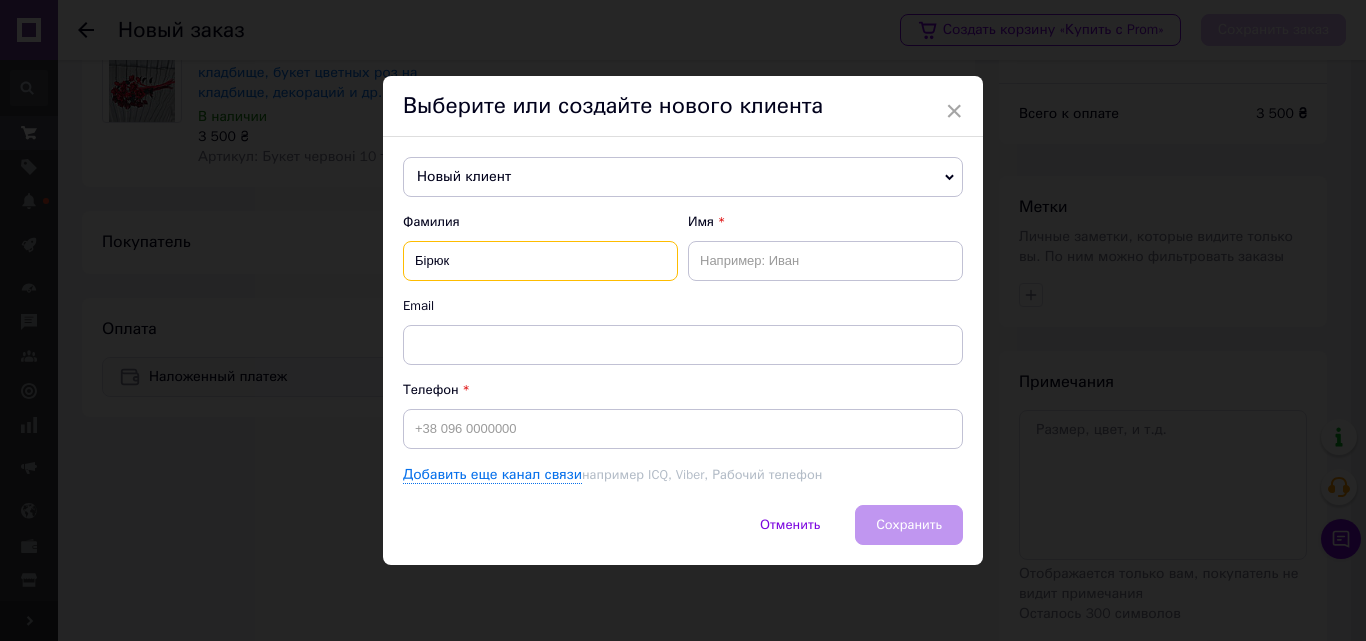 type on "Бірюк" 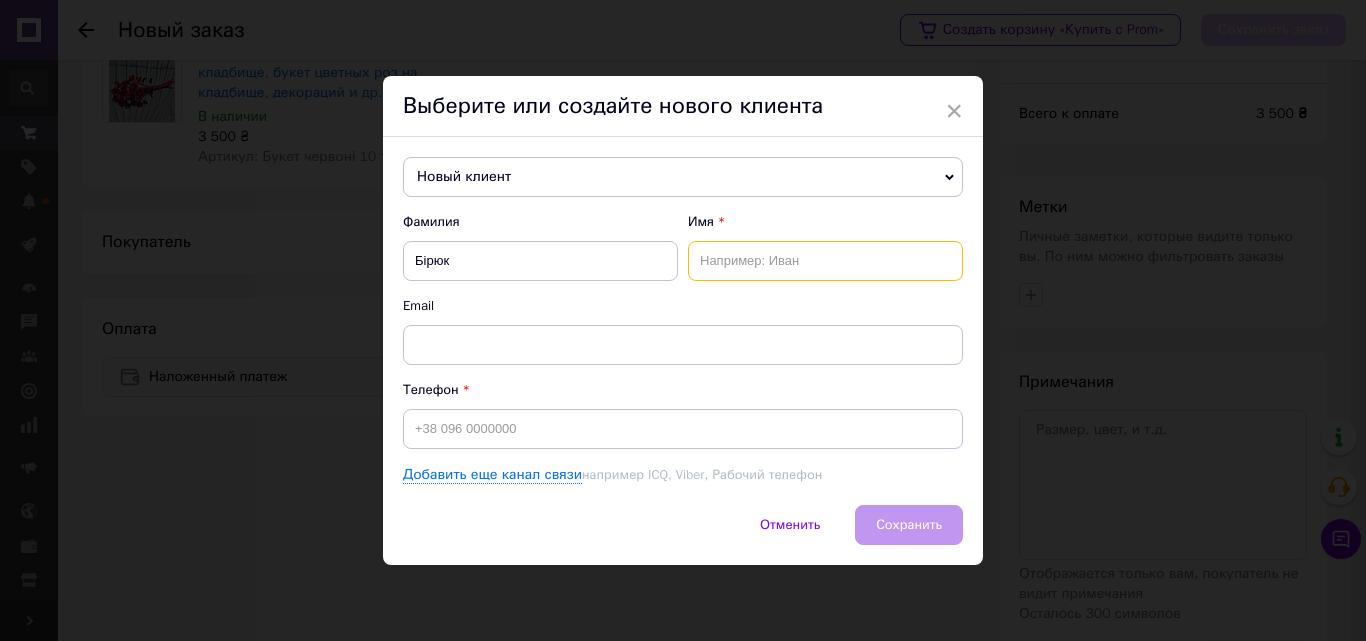 click at bounding box center (825, 261) 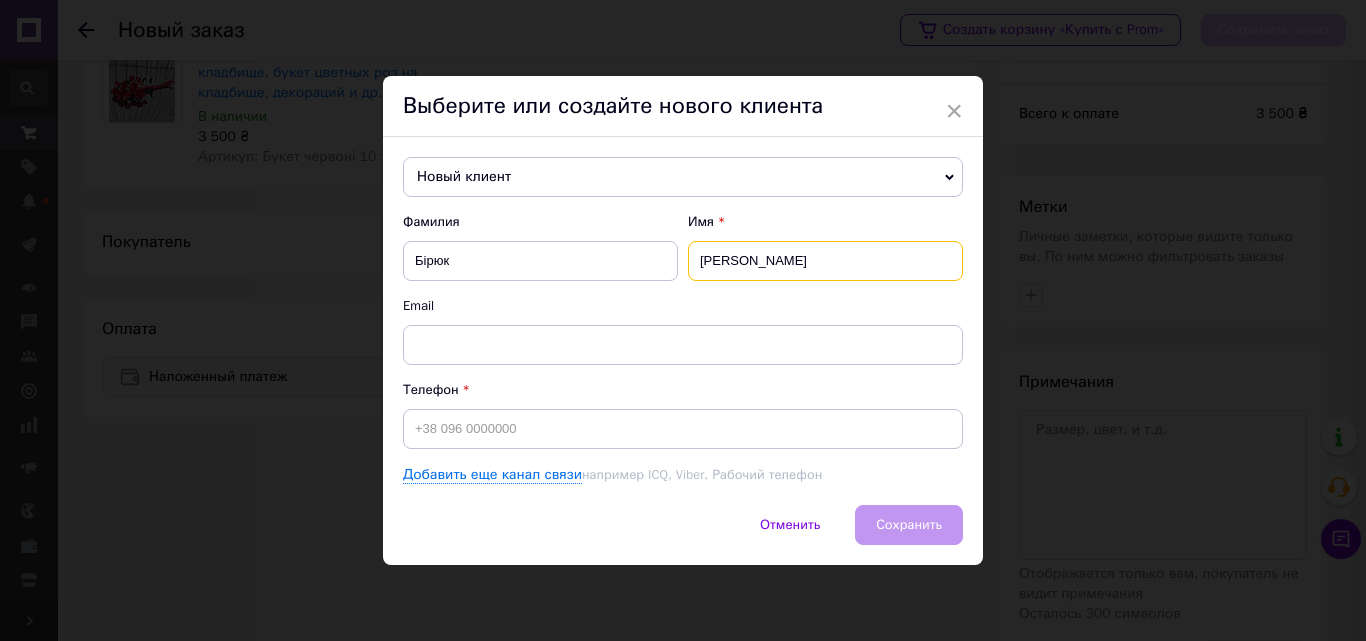 type on "[PERSON_NAME]" 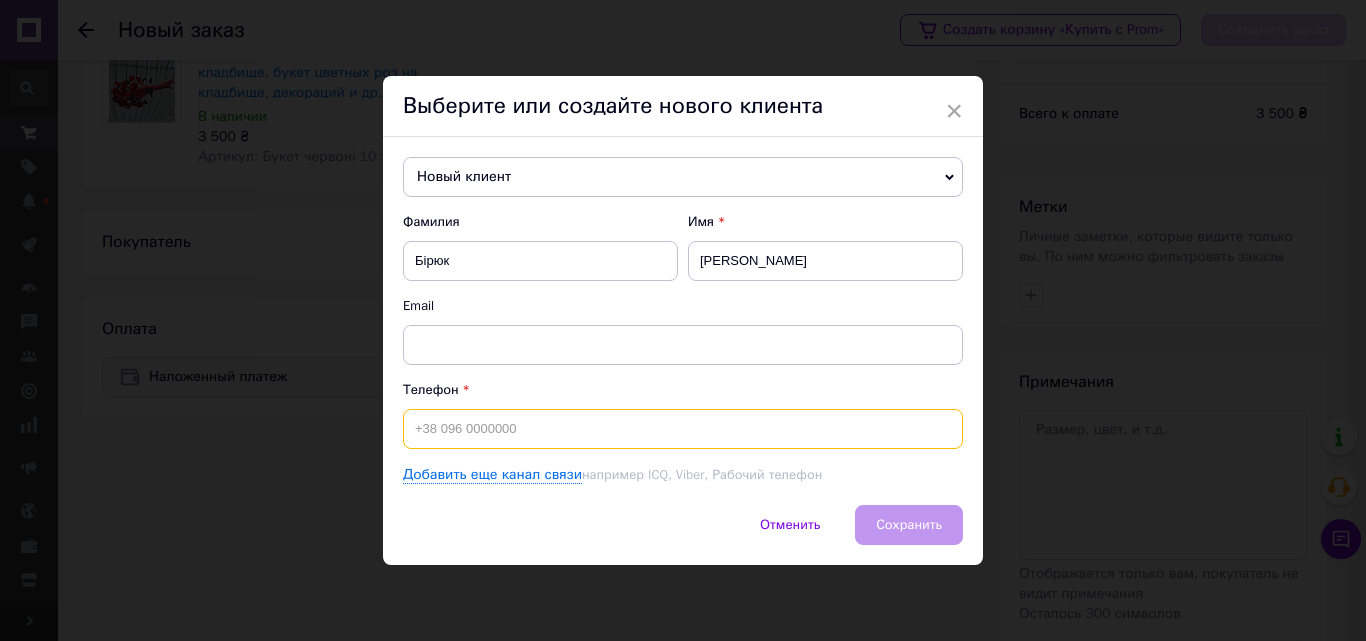 click at bounding box center (683, 429) 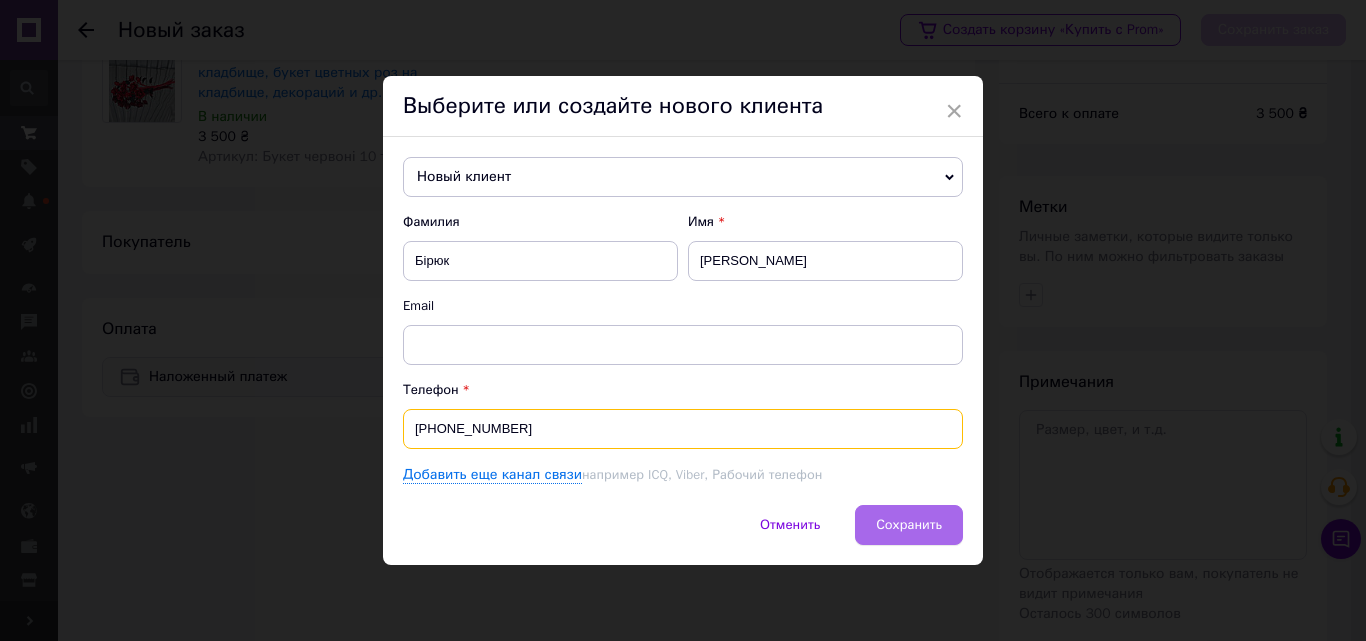 type on "[PHONE_NUMBER]" 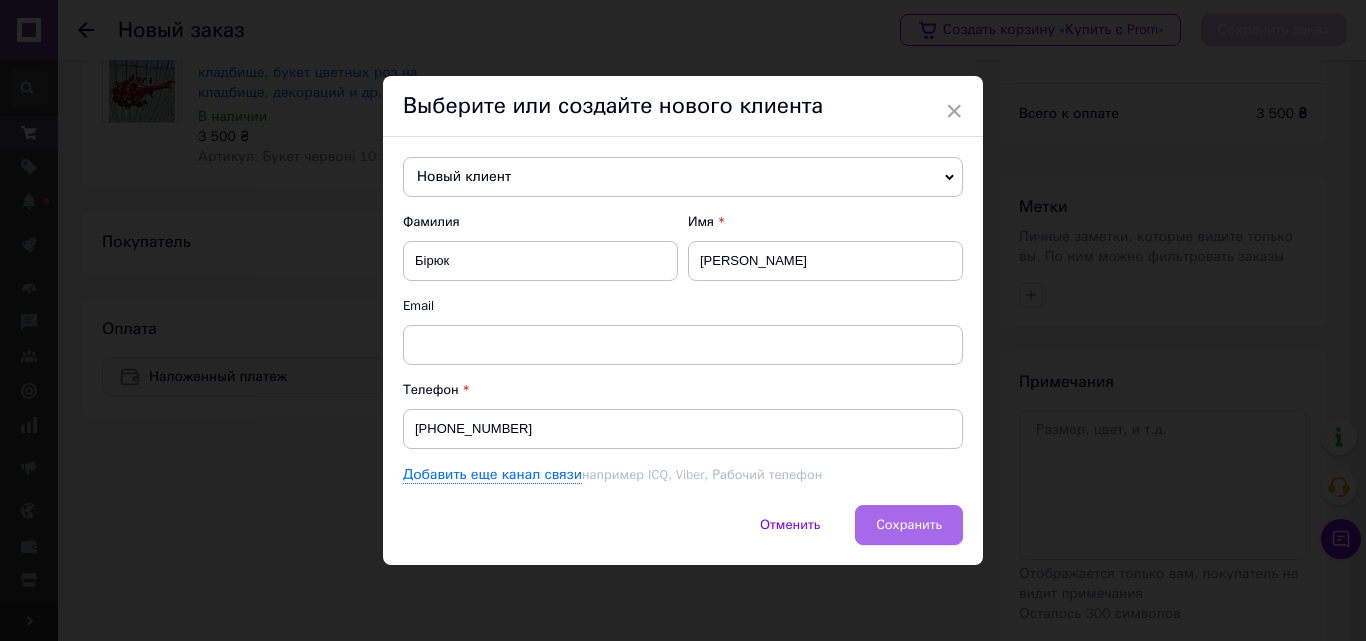 click on "Сохранить" at bounding box center [909, 524] 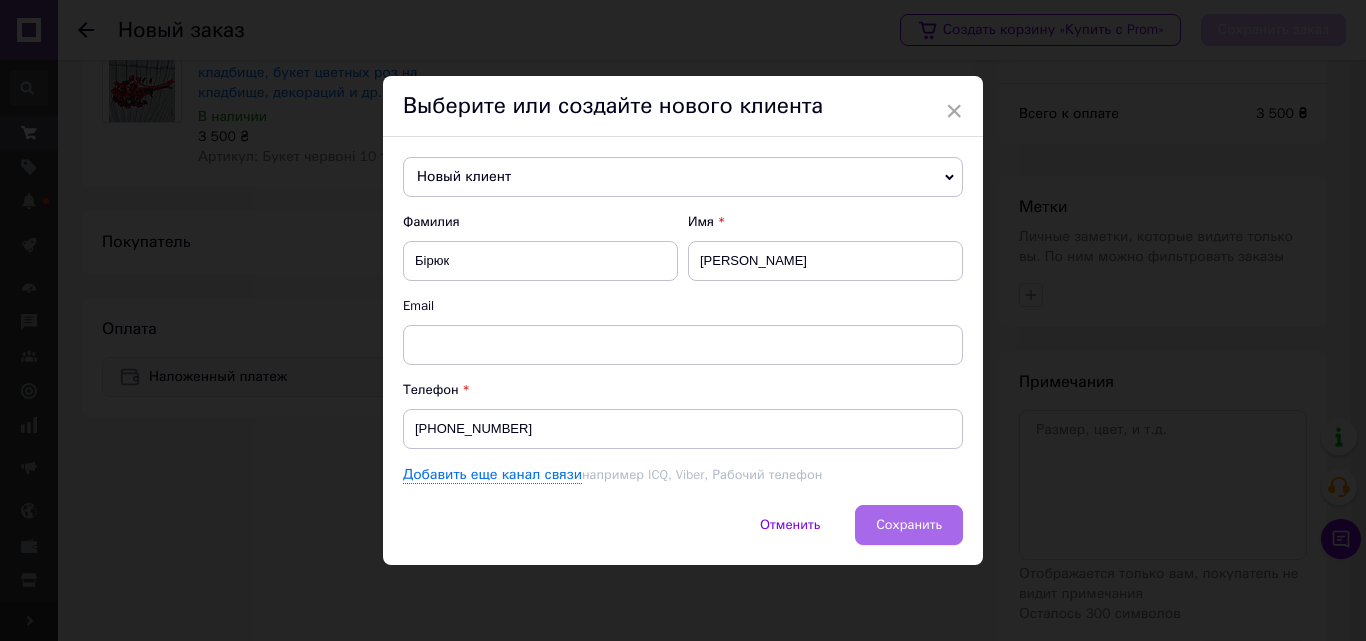 click on "Сохранить" at bounding box center [909, 524] 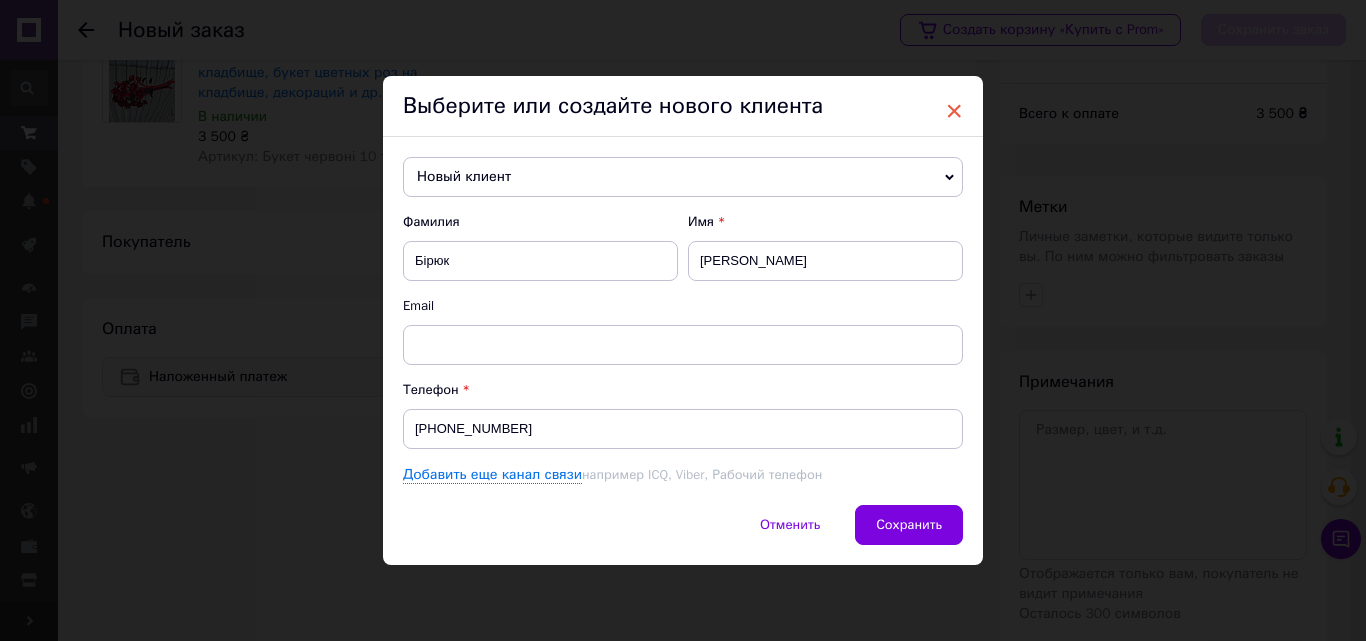 click on "×" at bounding box center (954, 111) 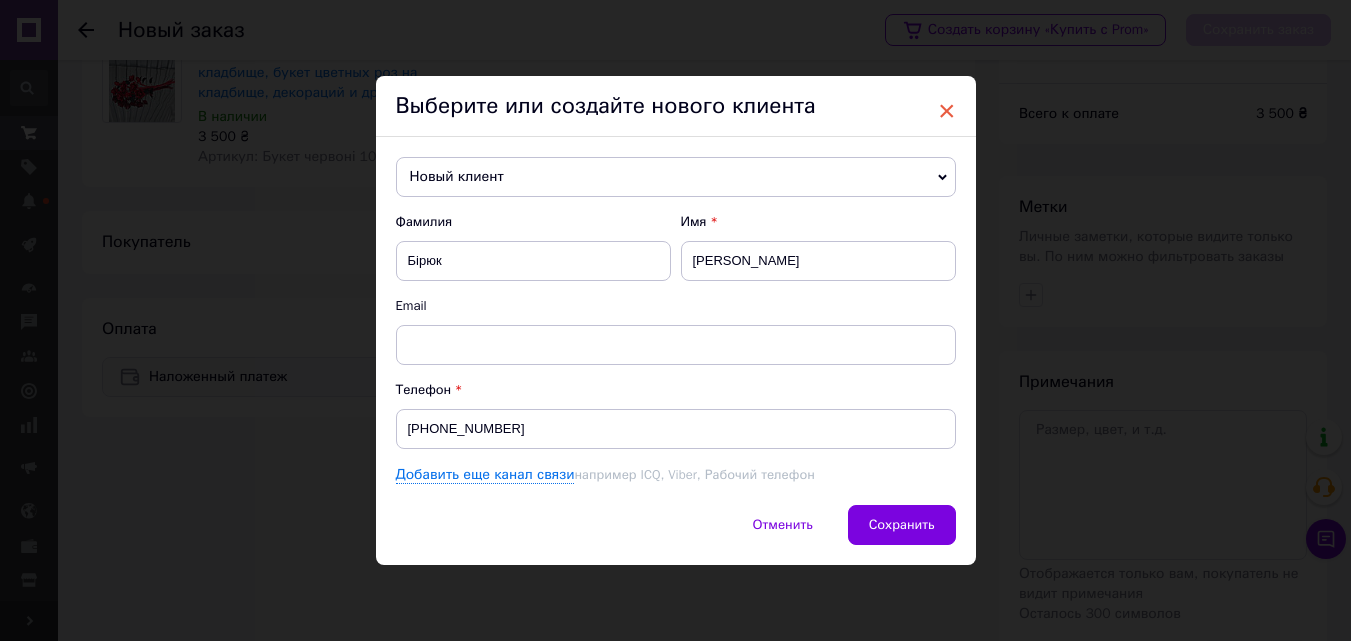 click on "×" at bounding box center [947, 111] 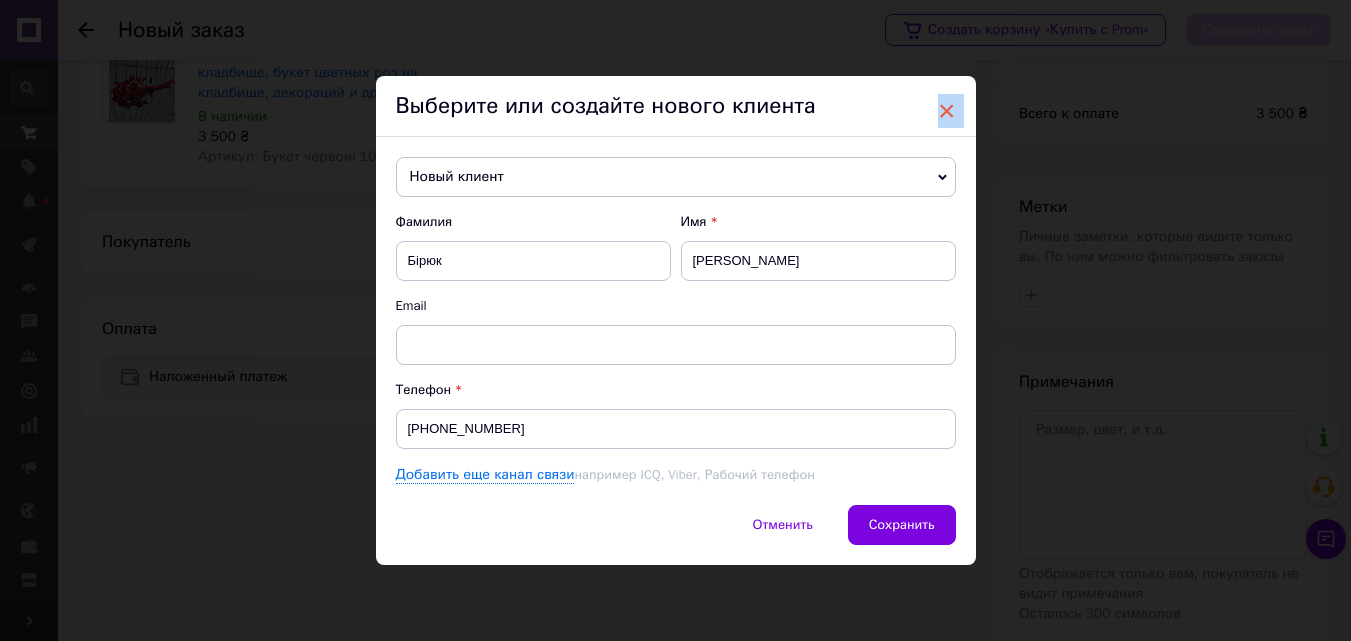 click on "×" at bounding box center [947, 111] 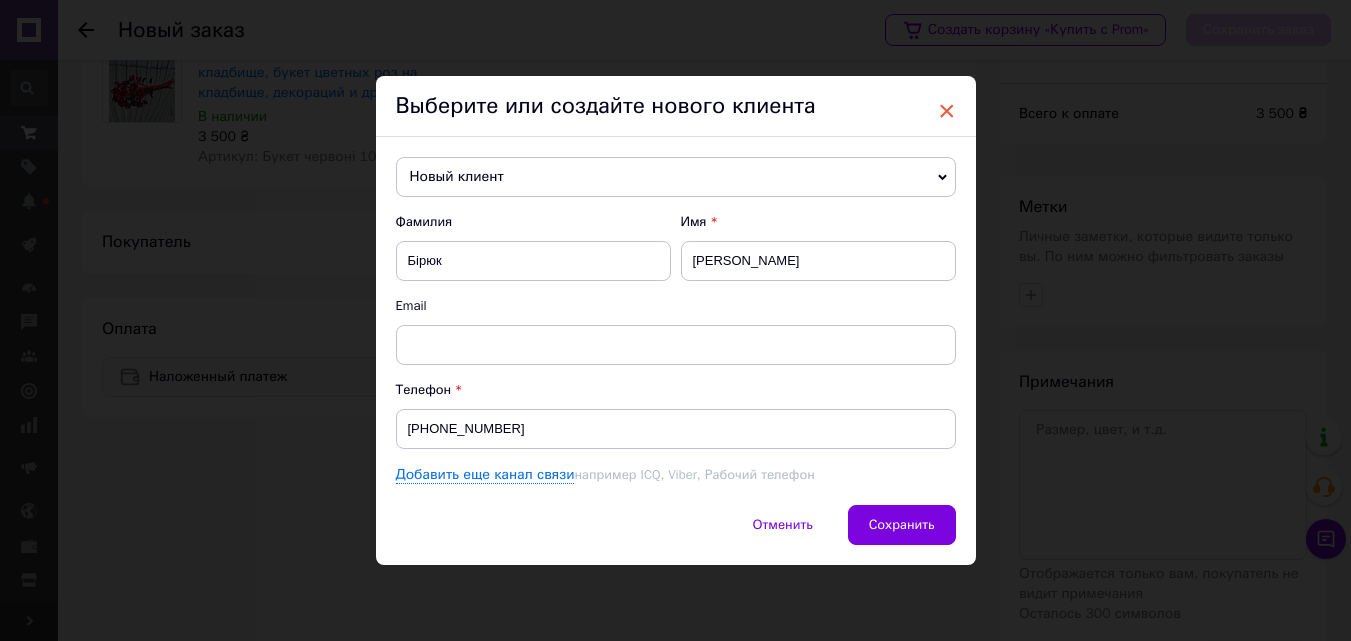 click on "×" at bounding box center [947, 111] 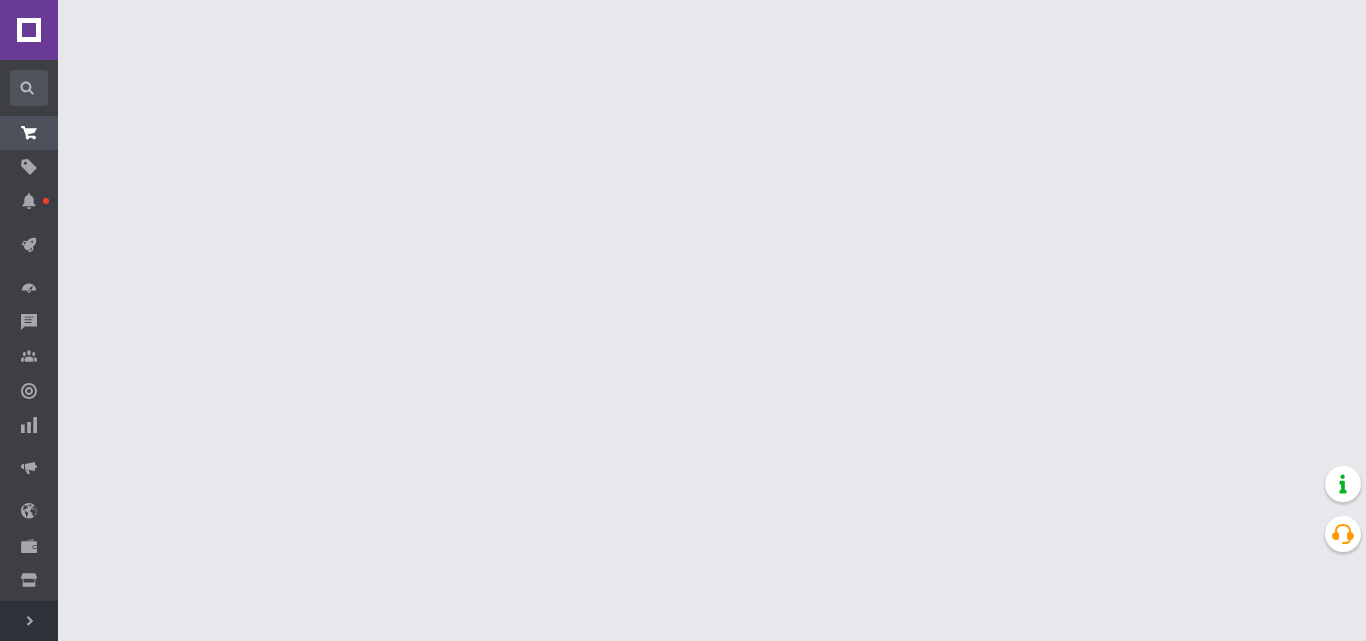 scroll, scrollTop: 0, scrollLeft: 0, axis: both 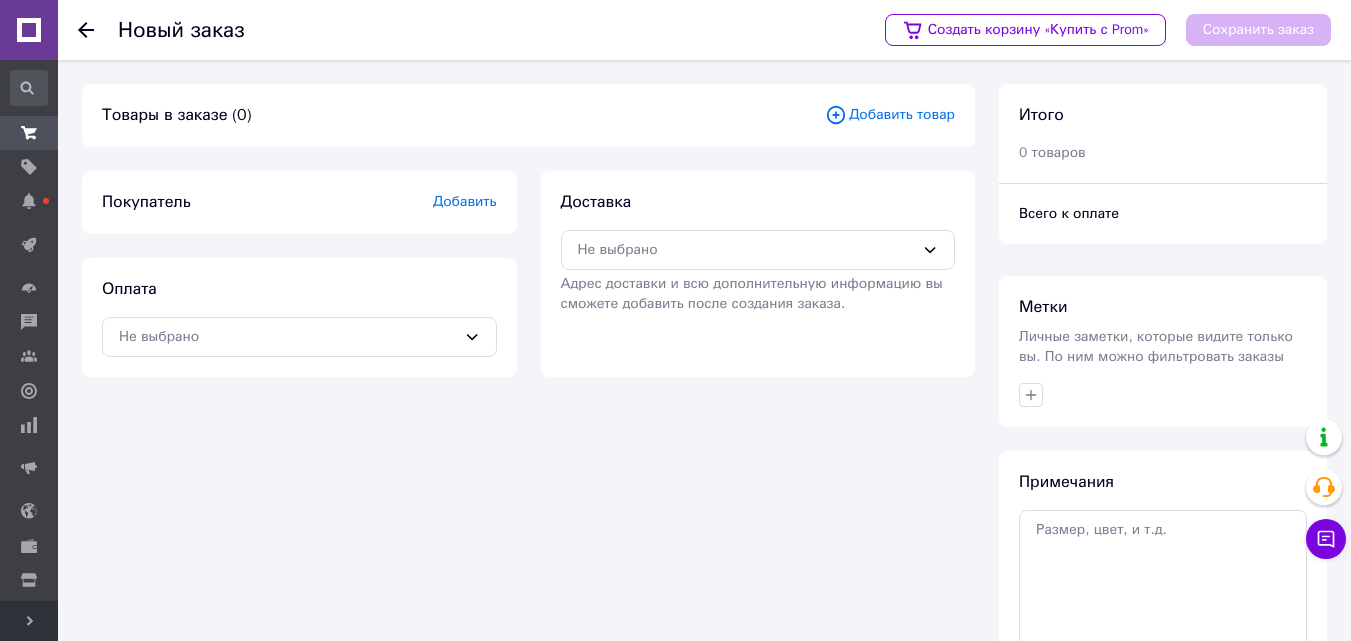 click on "Добавить товар" at bounding box center [890, 115] 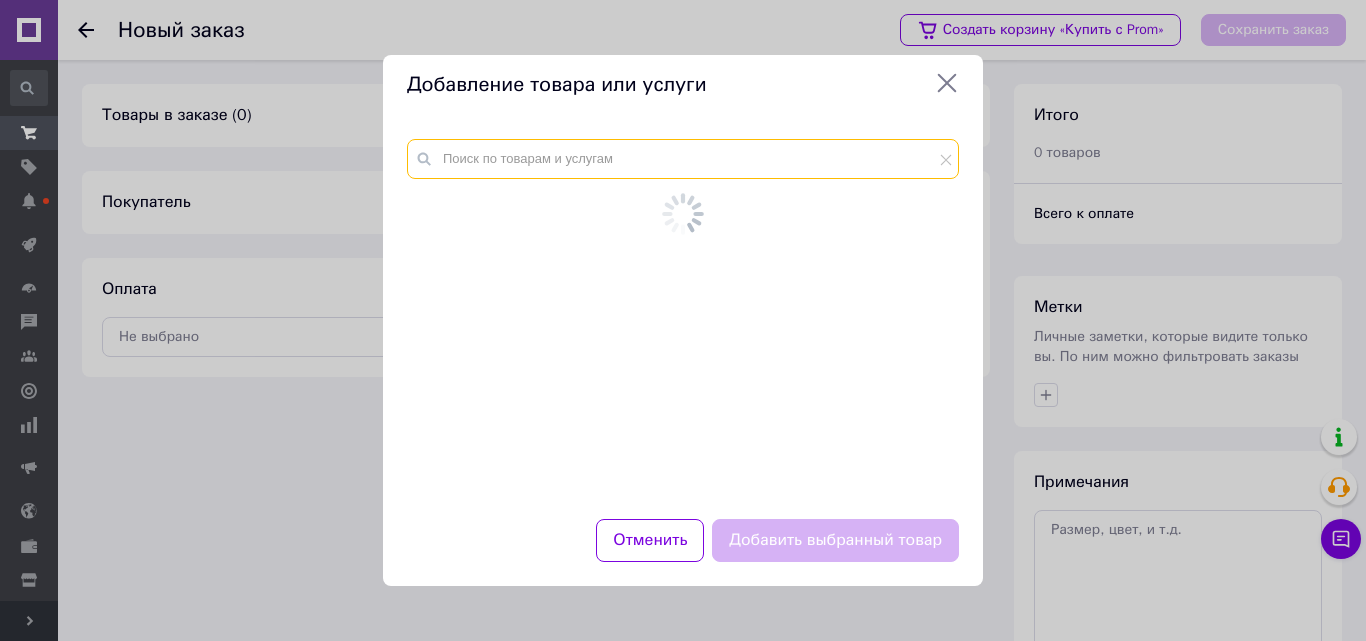 drag, startPoint x: 746, startPoint y: 155, endPoint x: 738, endPoint y: 164, distance: 12.0415945 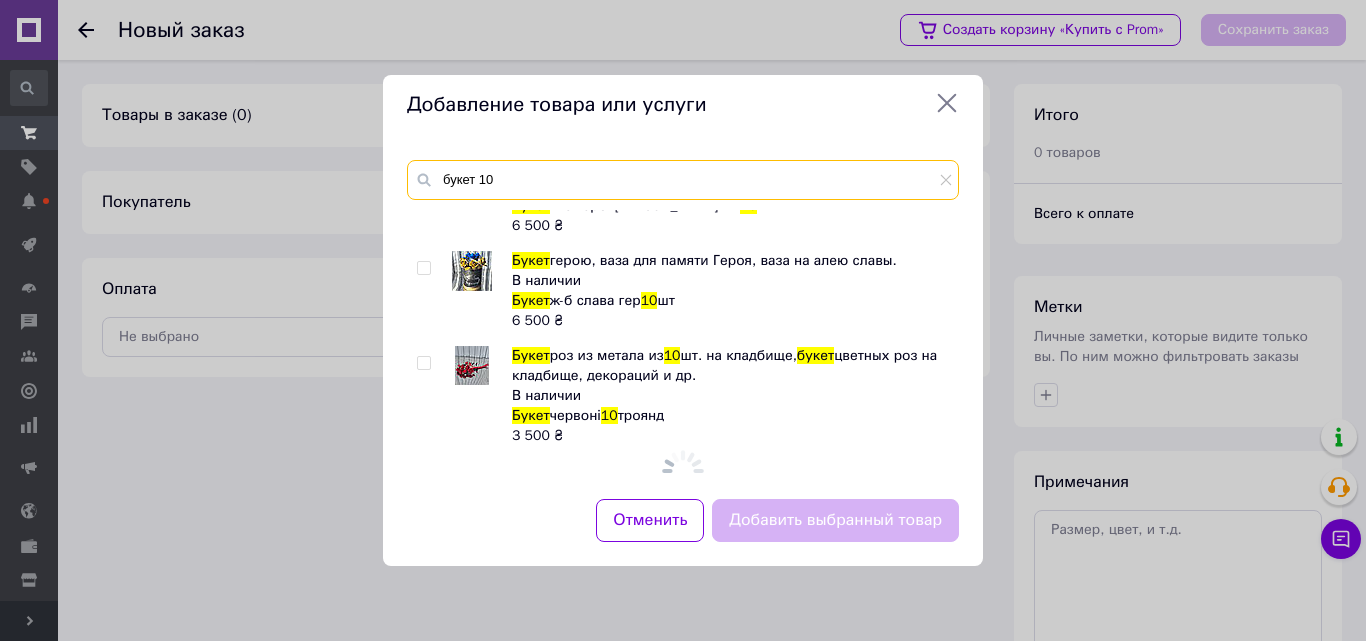 scroll, scrollTop: 1970, scrollLeft: 0, axis: vertical 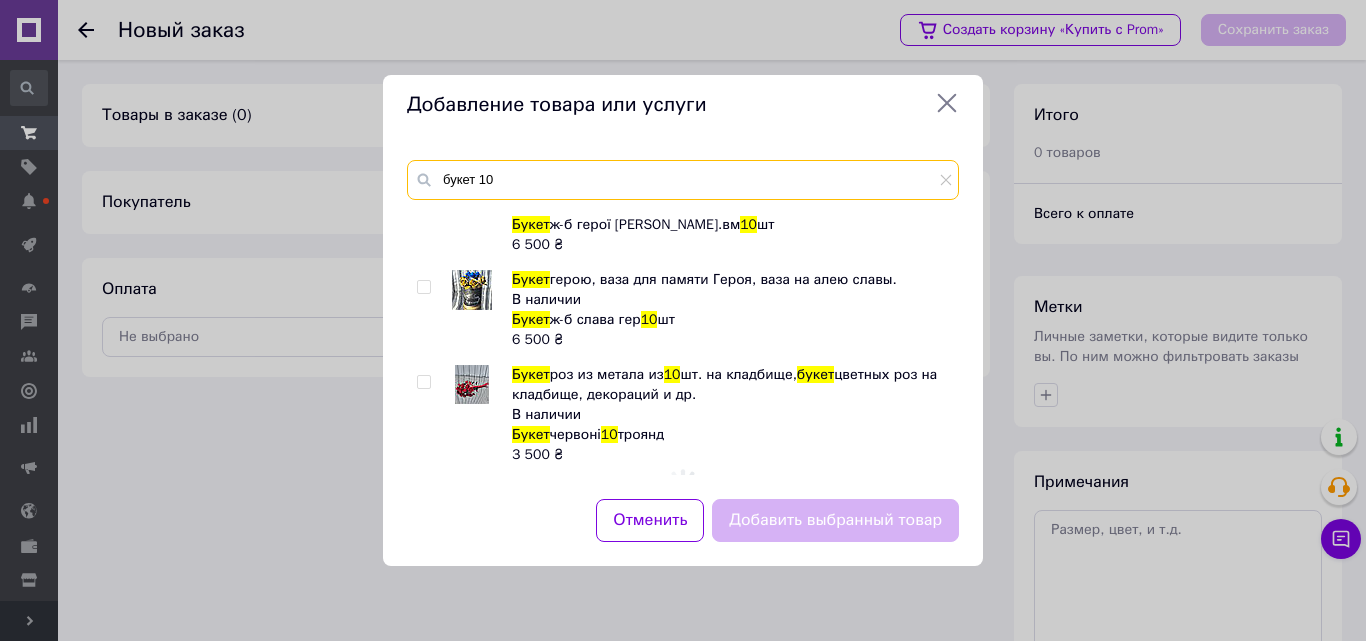 type on "букет 10" 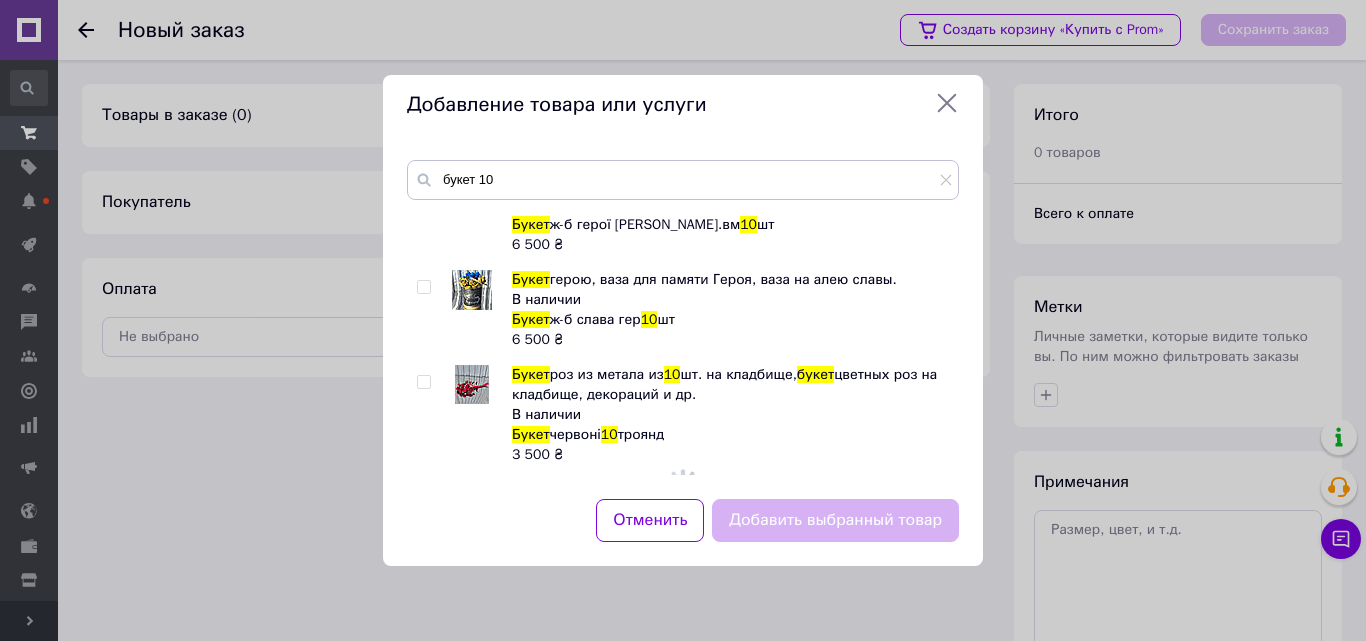 click at bounding box center [423, 382] 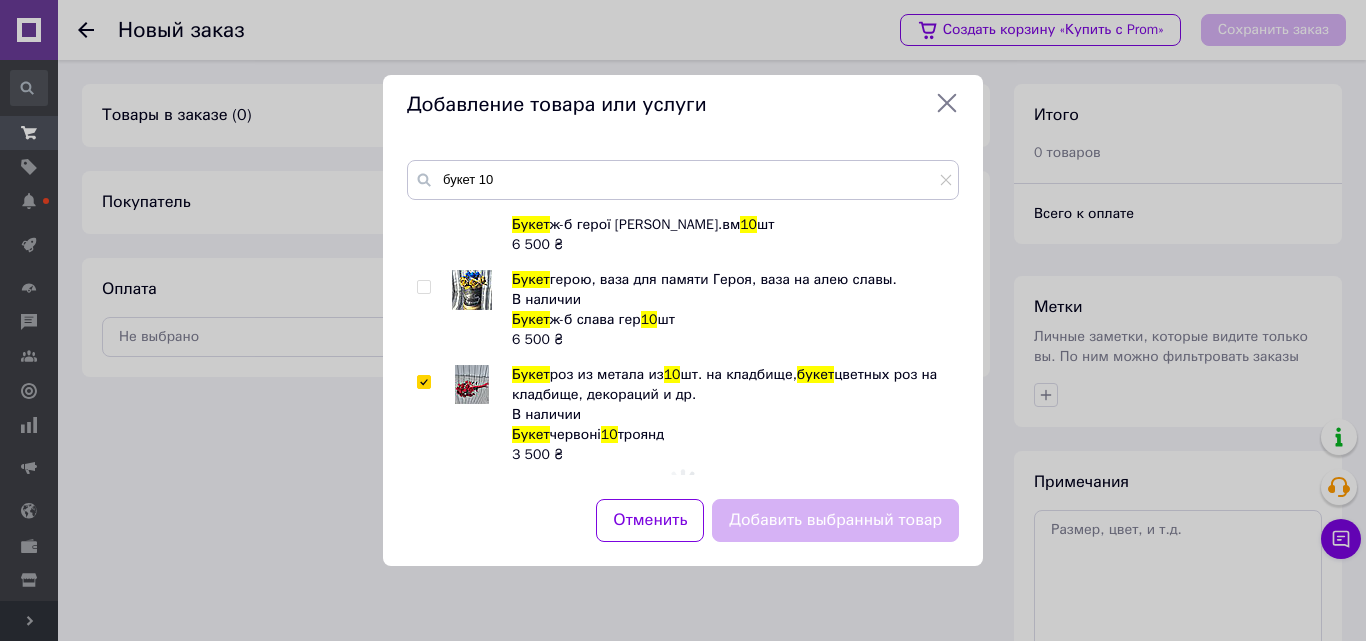 checkbox on "true" 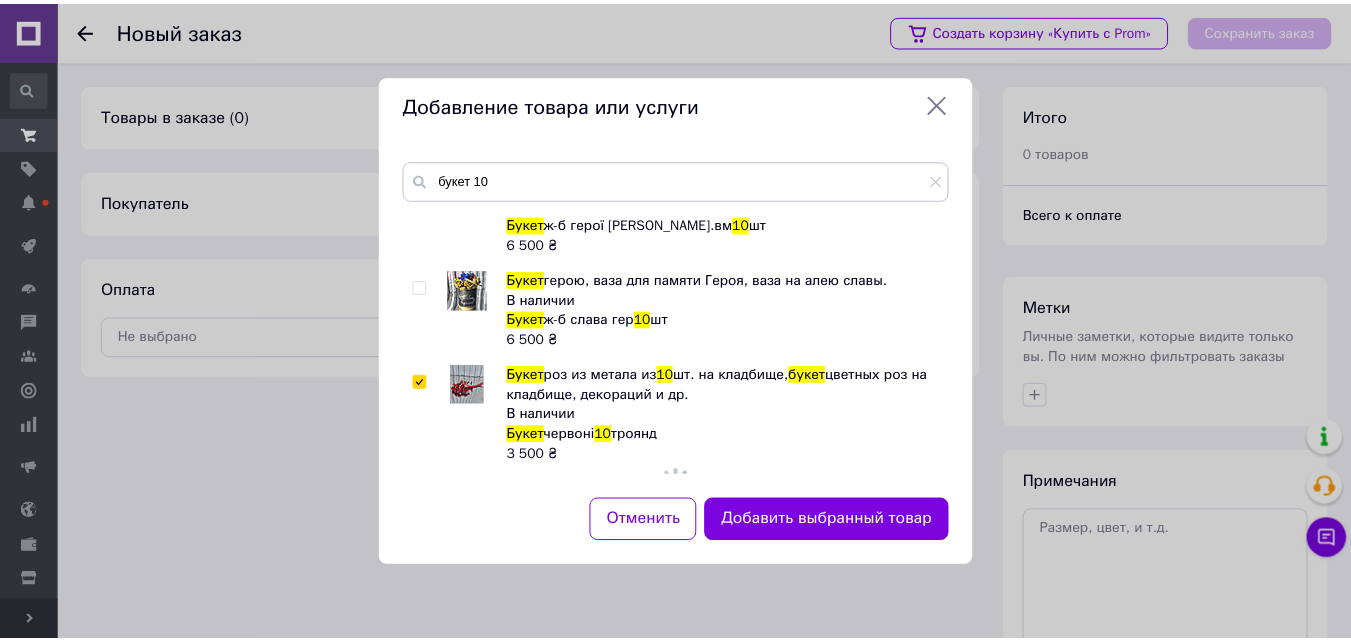 scroll, scrollTop: 3185, scrollLeft: 0, axis: vertical 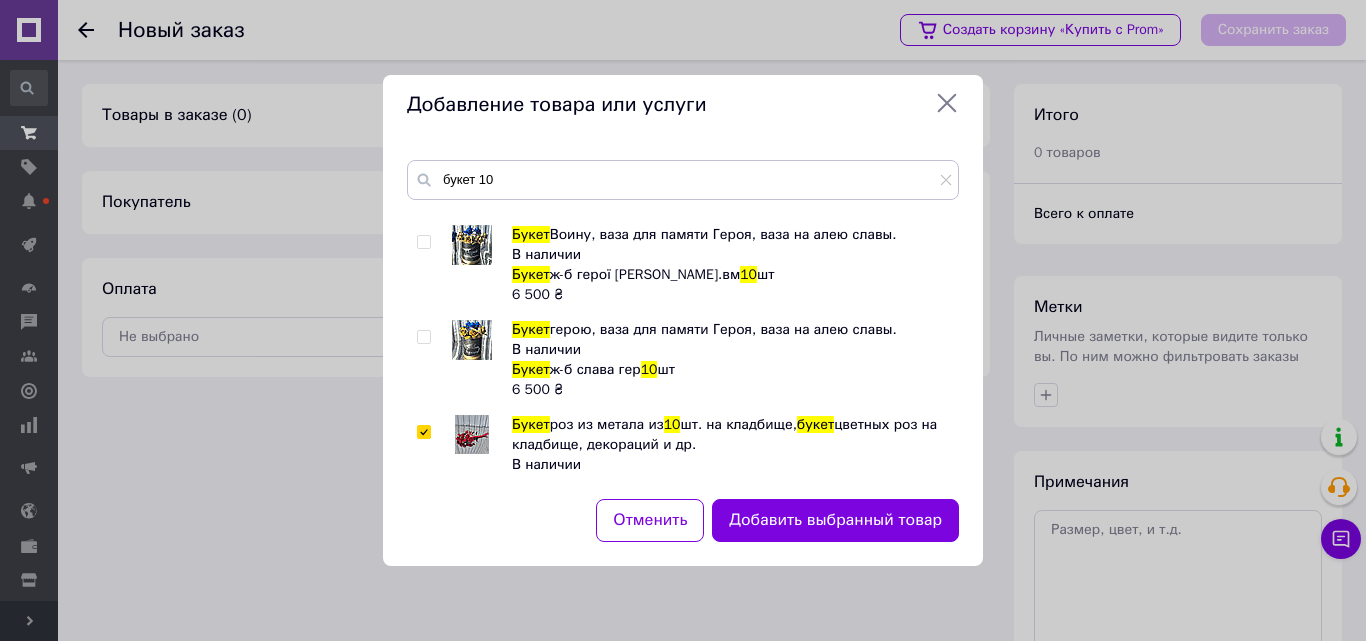 click on "Отменить Добавить выбранный товар" at bounding box center [683, 532] 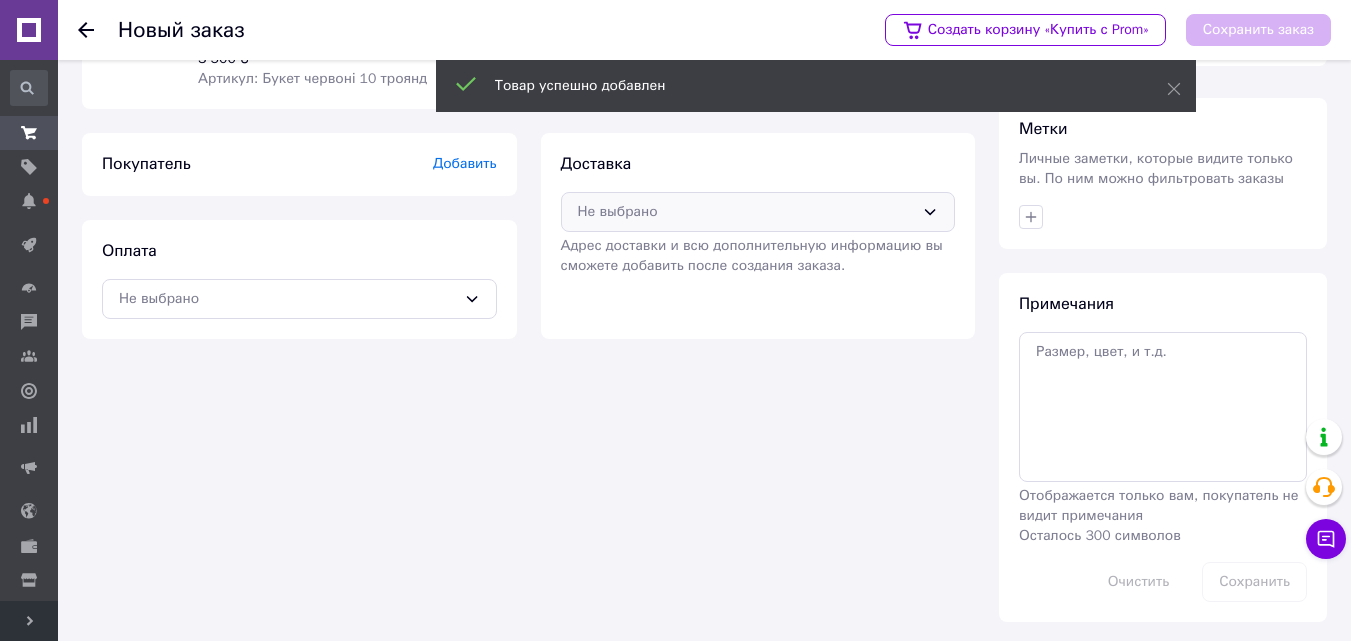 scroll, scrollTop: 183, scrollLeft: 0, axis: vertical 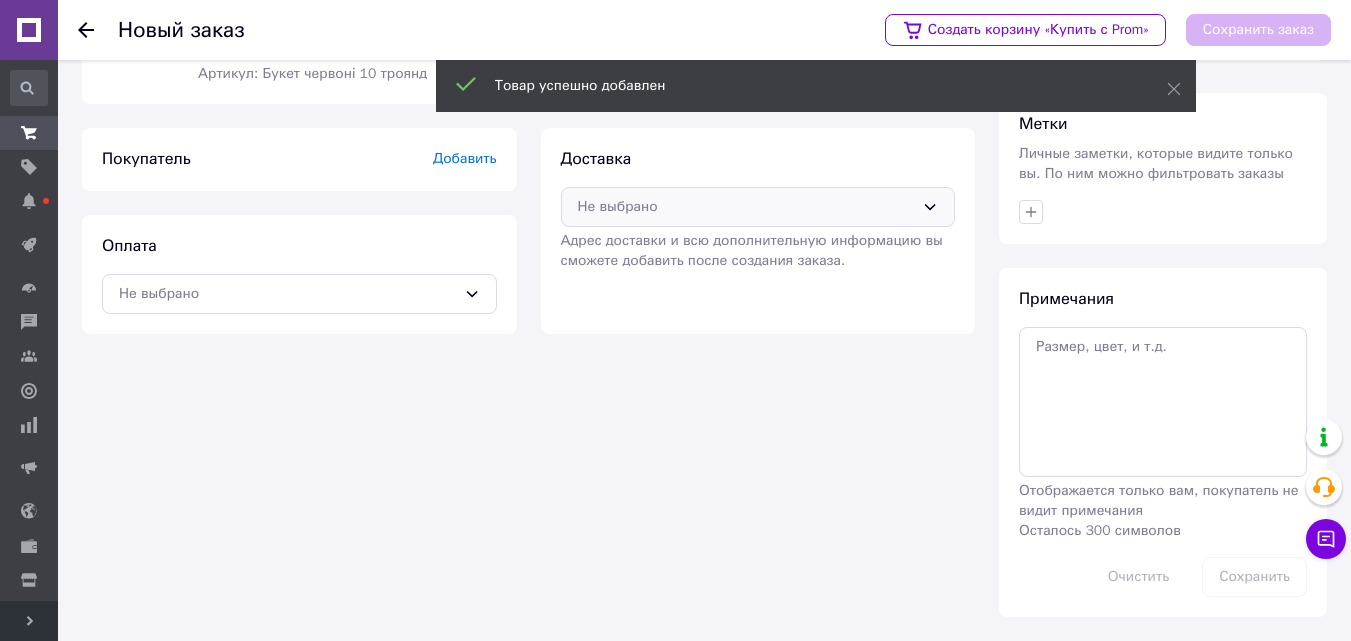 click on "Не выбрано" at bounding box center (746, 207) 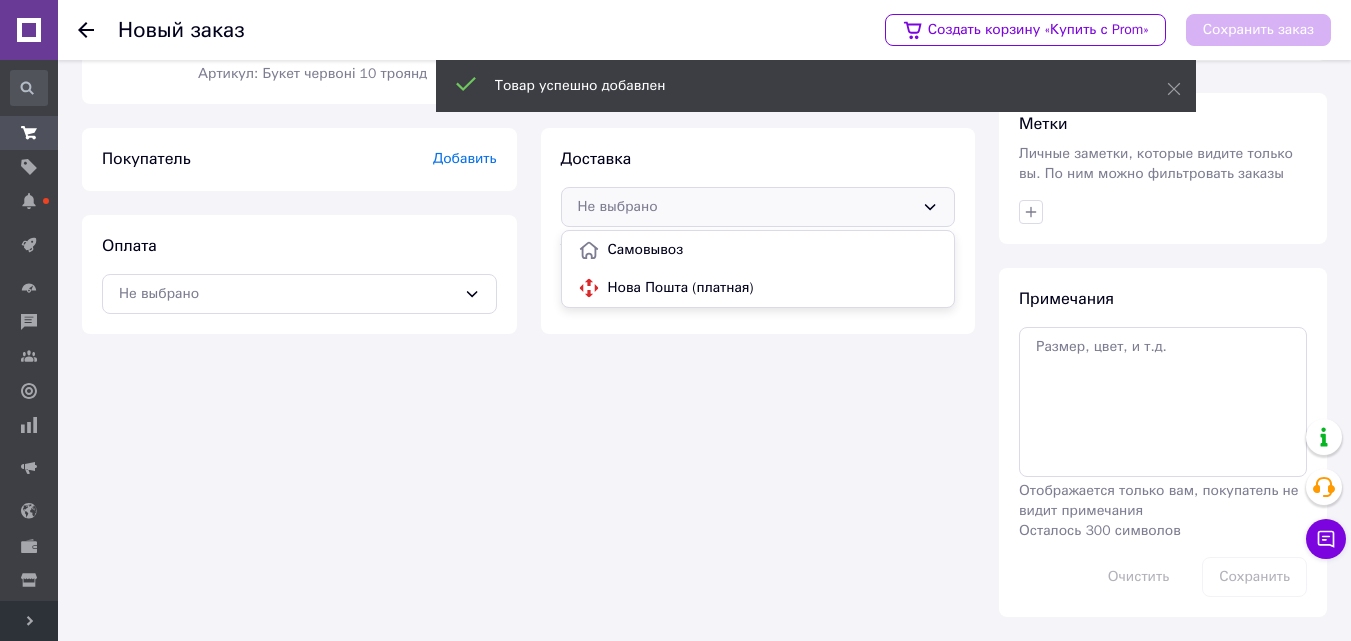 click on "Нова Пошта (платная)" at bounding box center (773, 288) 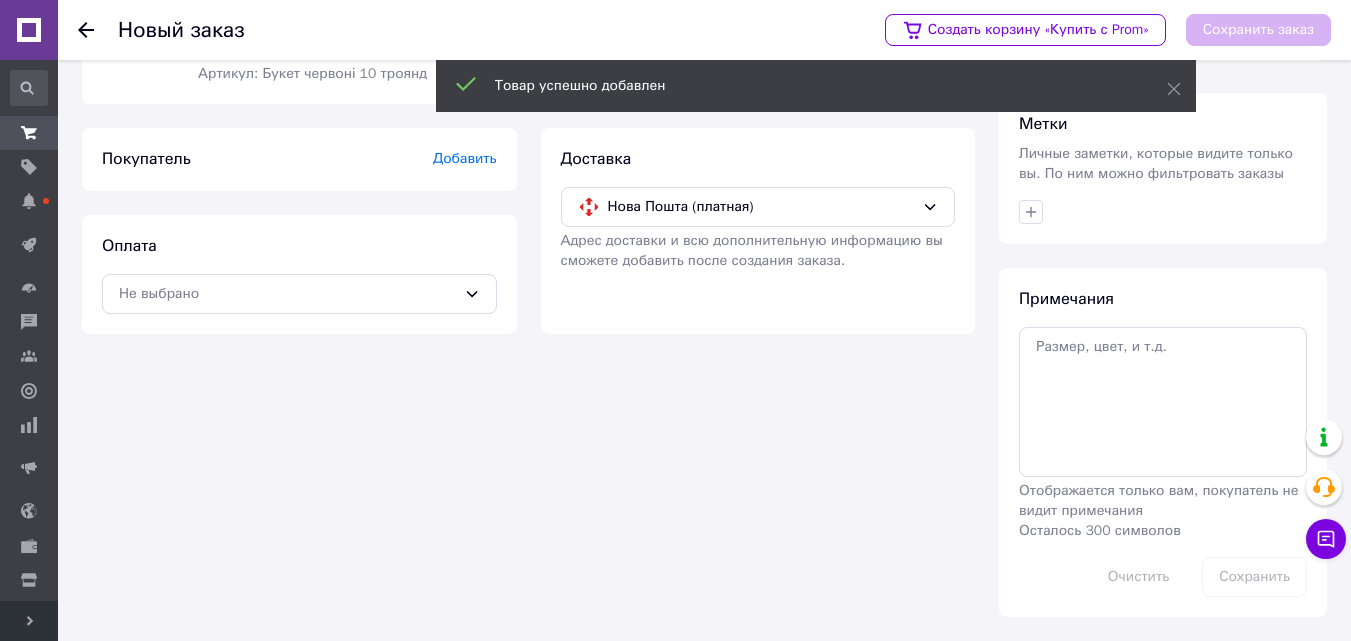 click on "Оплата Не выбрано" at bounding box center [299, 274] 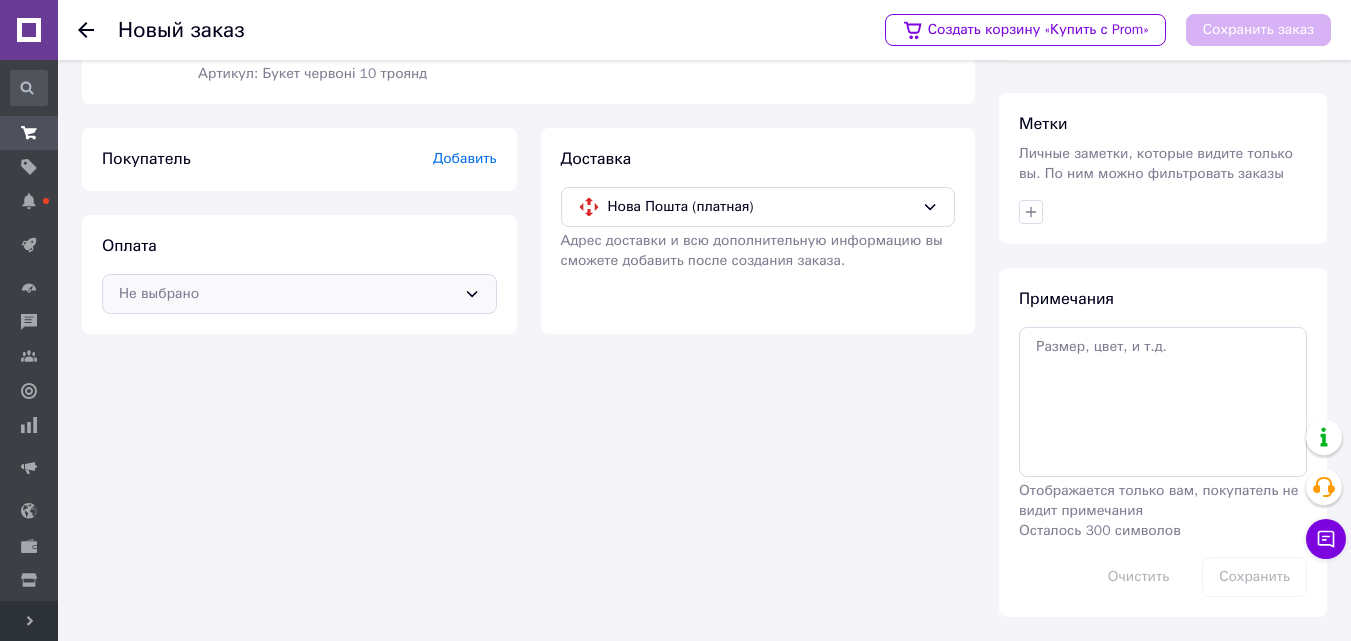 click on "Не выбрано" at bounding box center [299, 294] 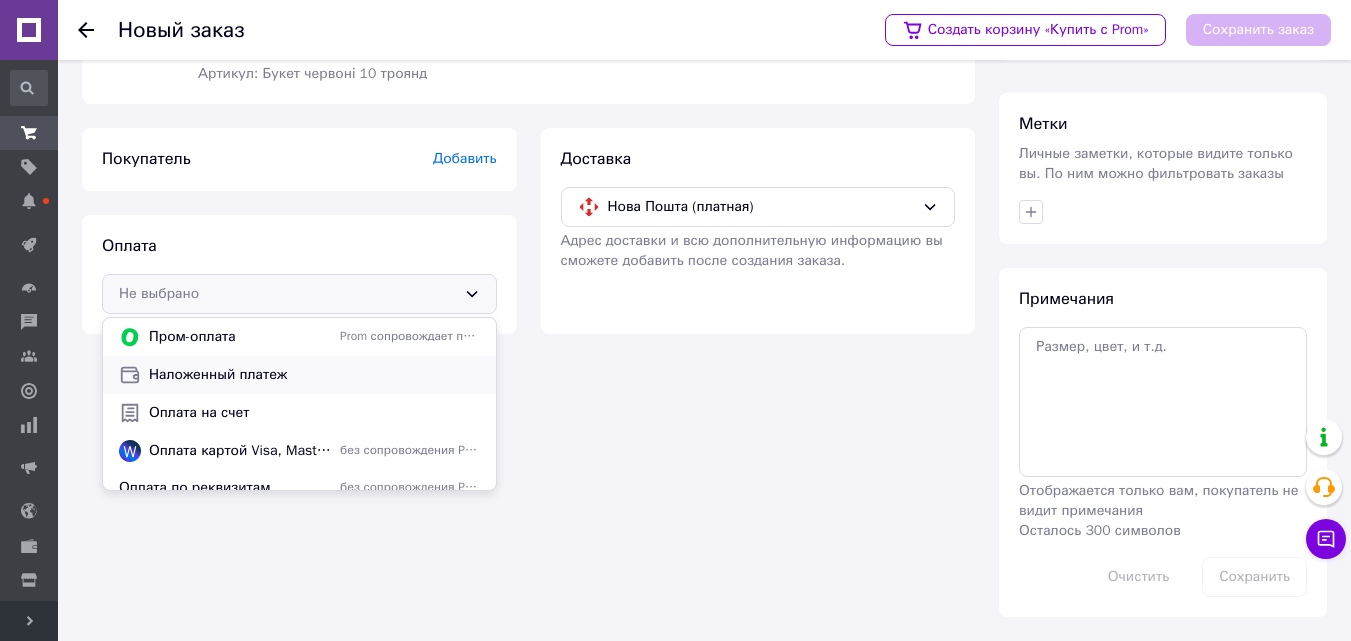 click on "Наложенный платеж" at bounding box center [314, 375] 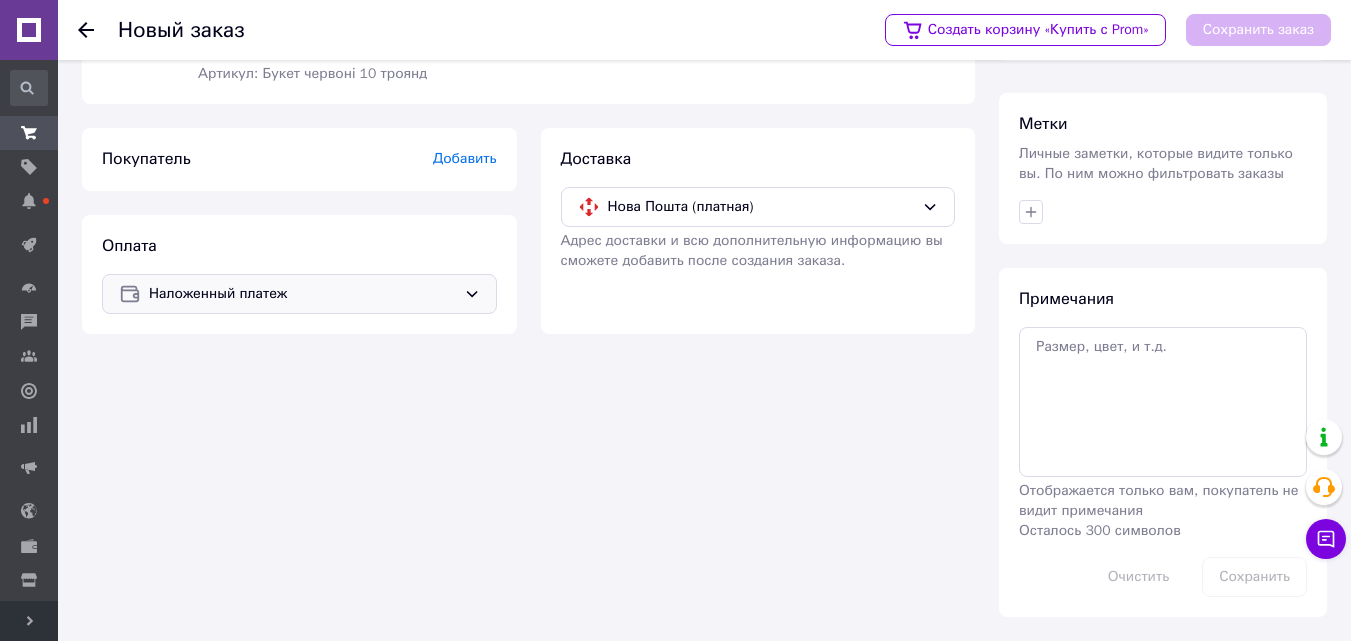 click on "Добавить" at bounding box center (465, 158) 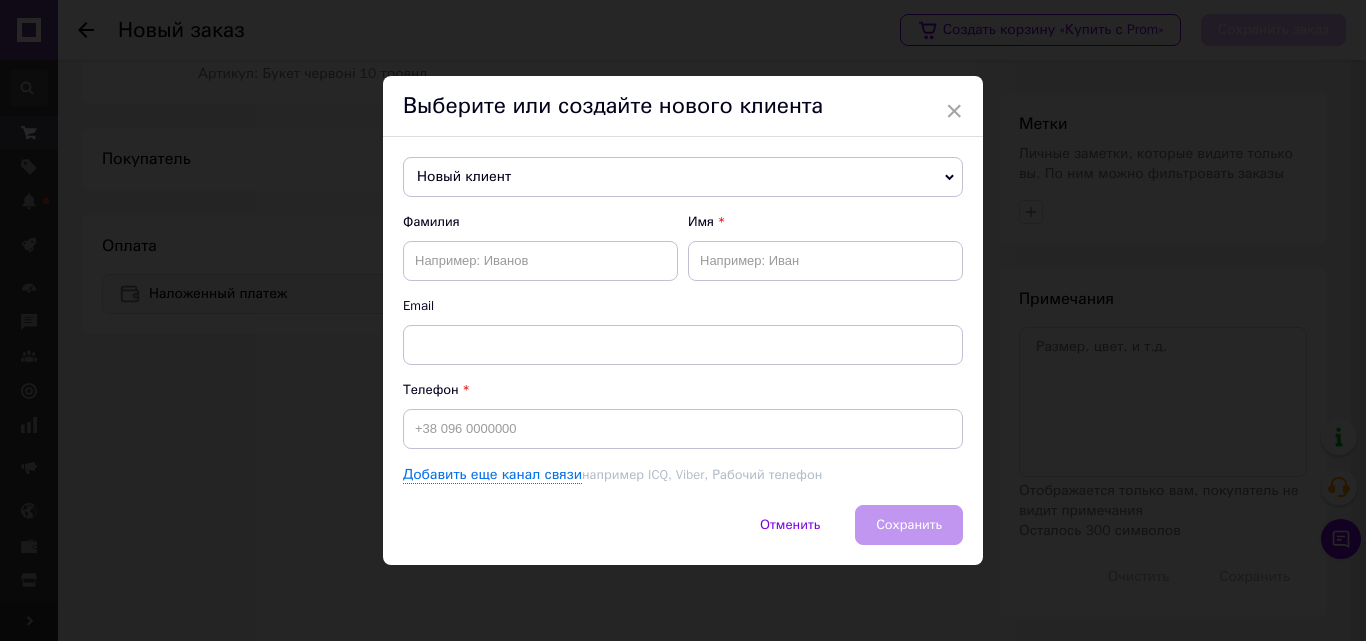 drag, startPoint x: 531, startPoint y: 214, endPoint x: 571, endPoint y: 293, distance: 88.54942 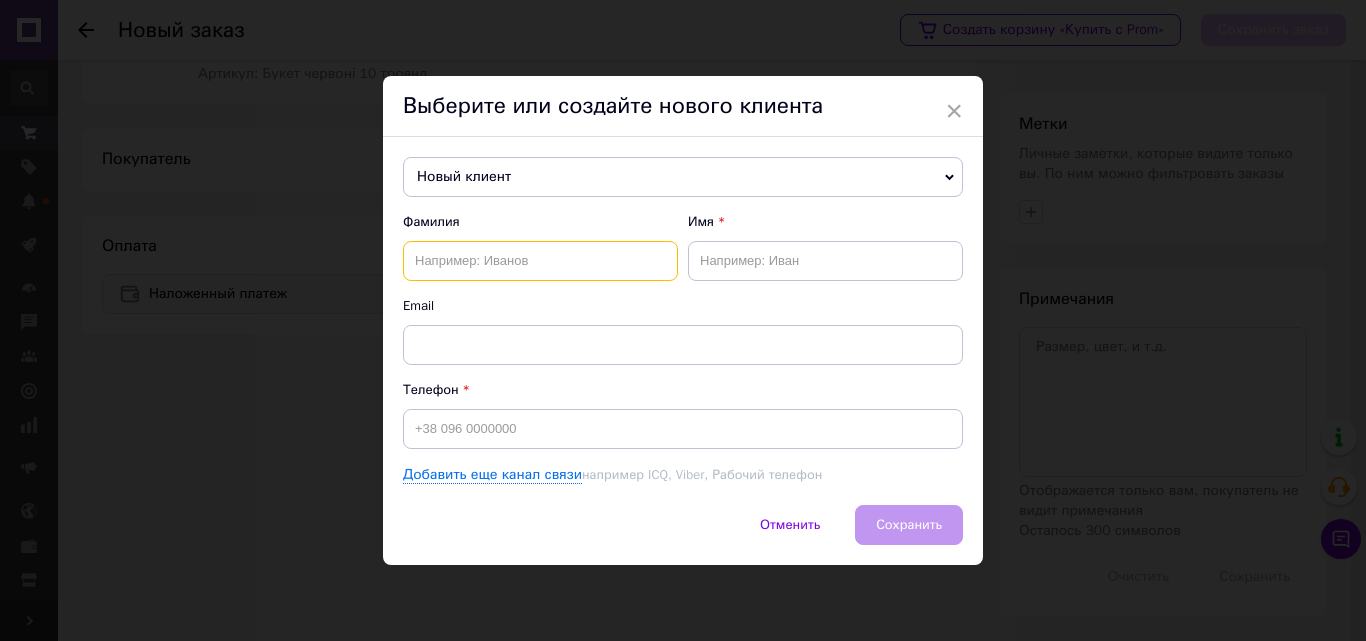 click at bounding box center (540, 261) 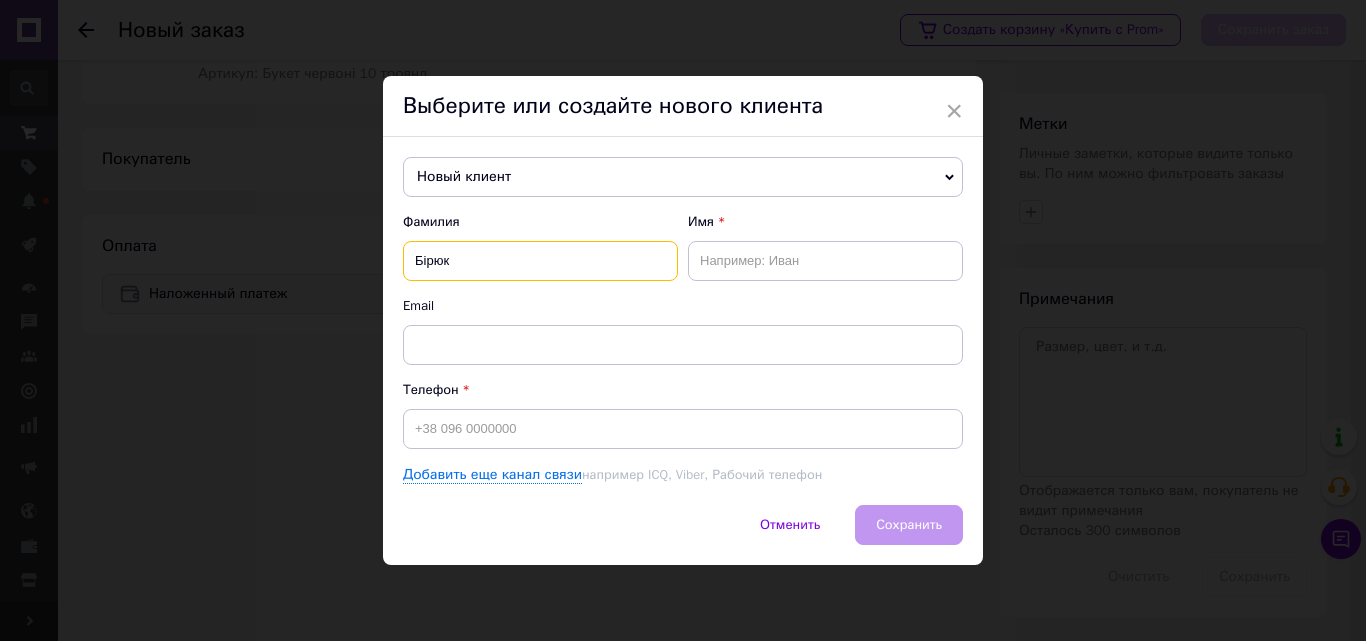 type on "Бірюк" 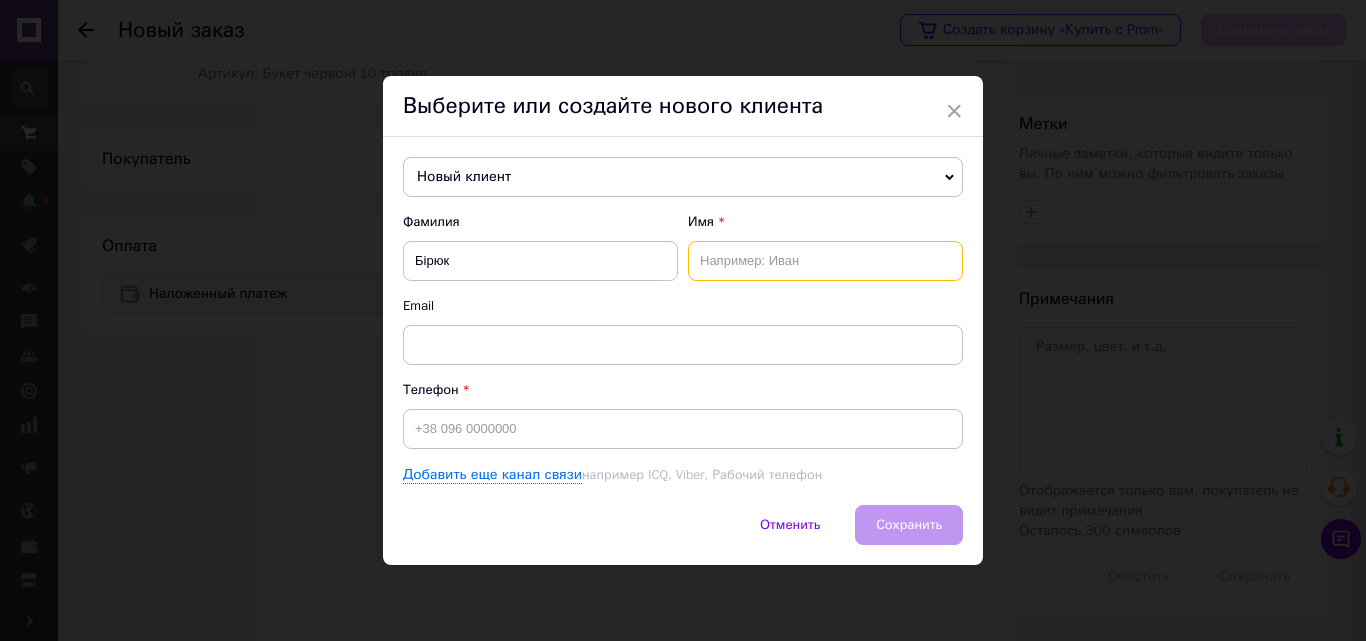 click at bounding box center (825, 261) 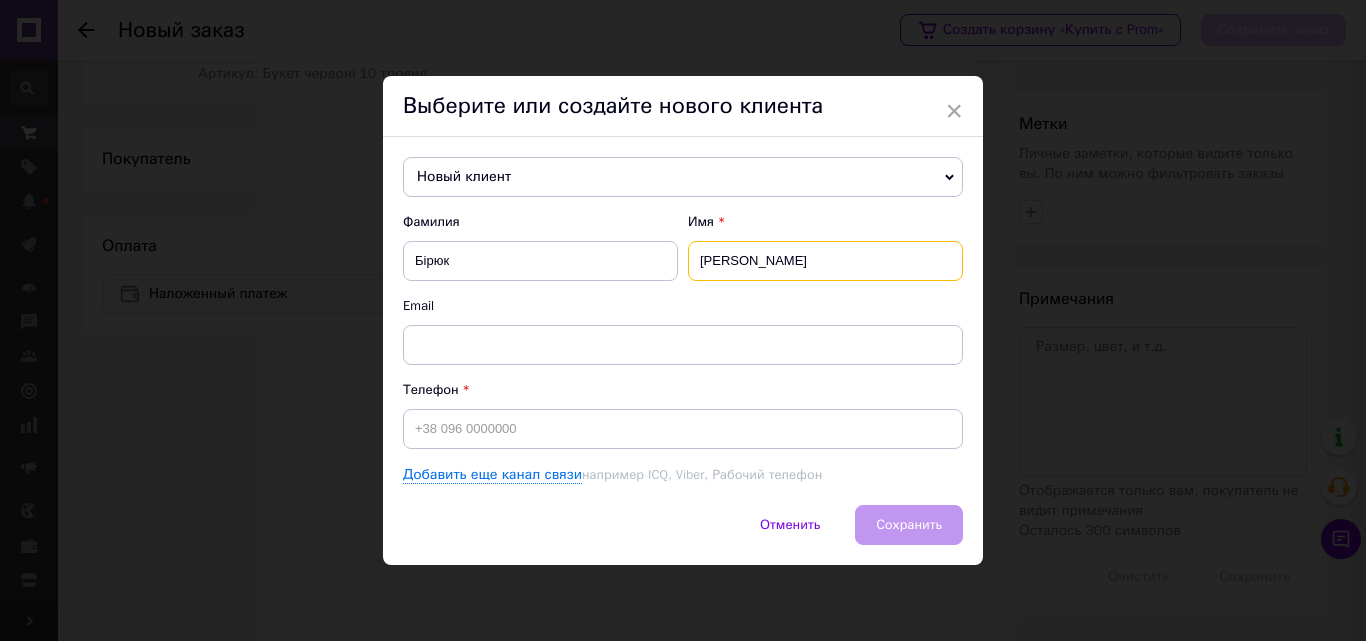 type on "[PERSON_NAME]" 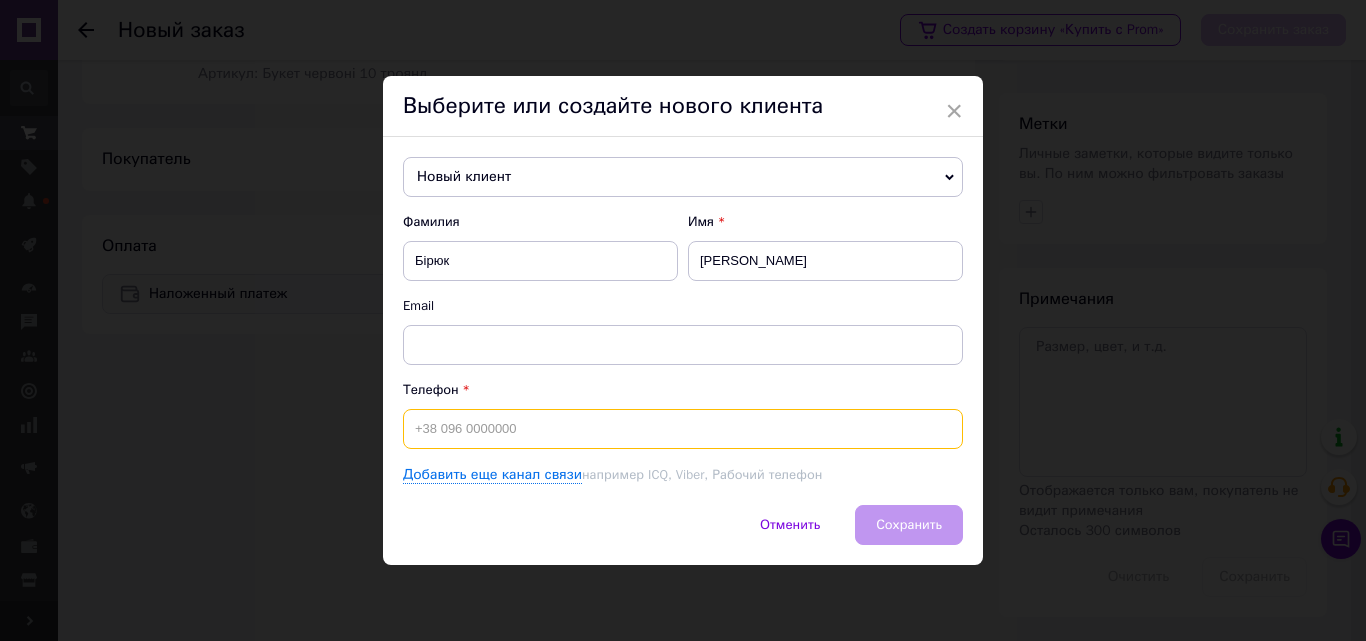 click at bounding box center (683, 429) 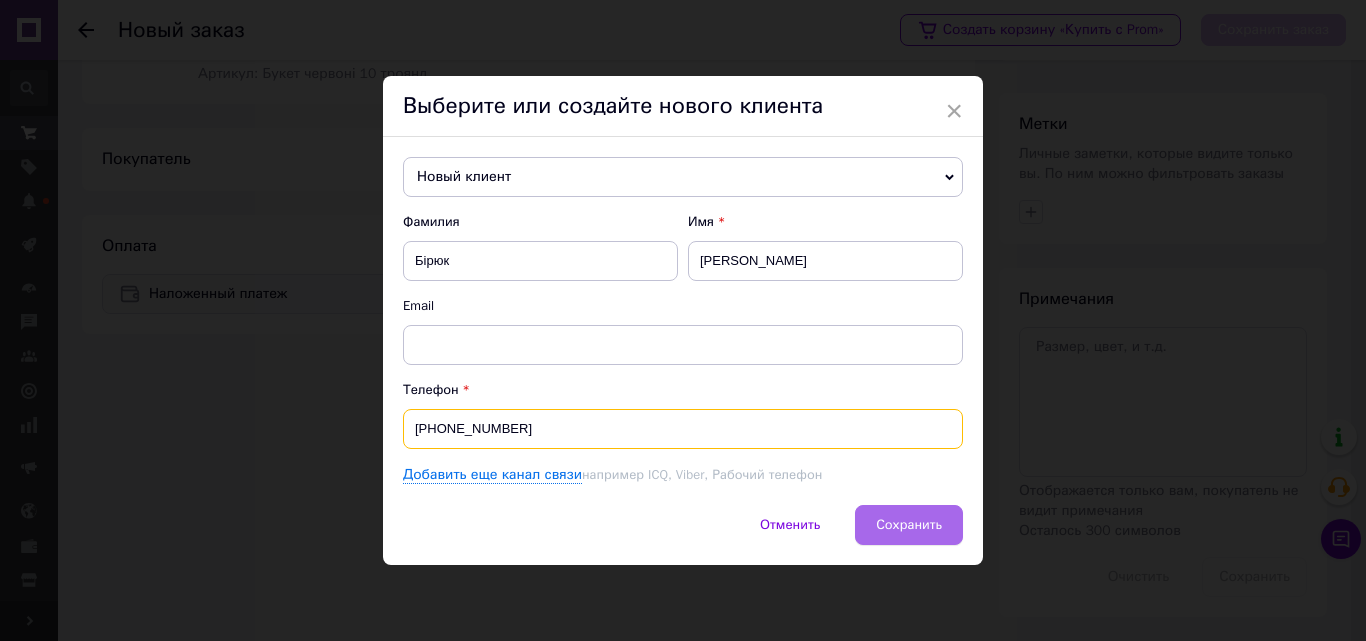 type on "[PHONE_NUMBER]" 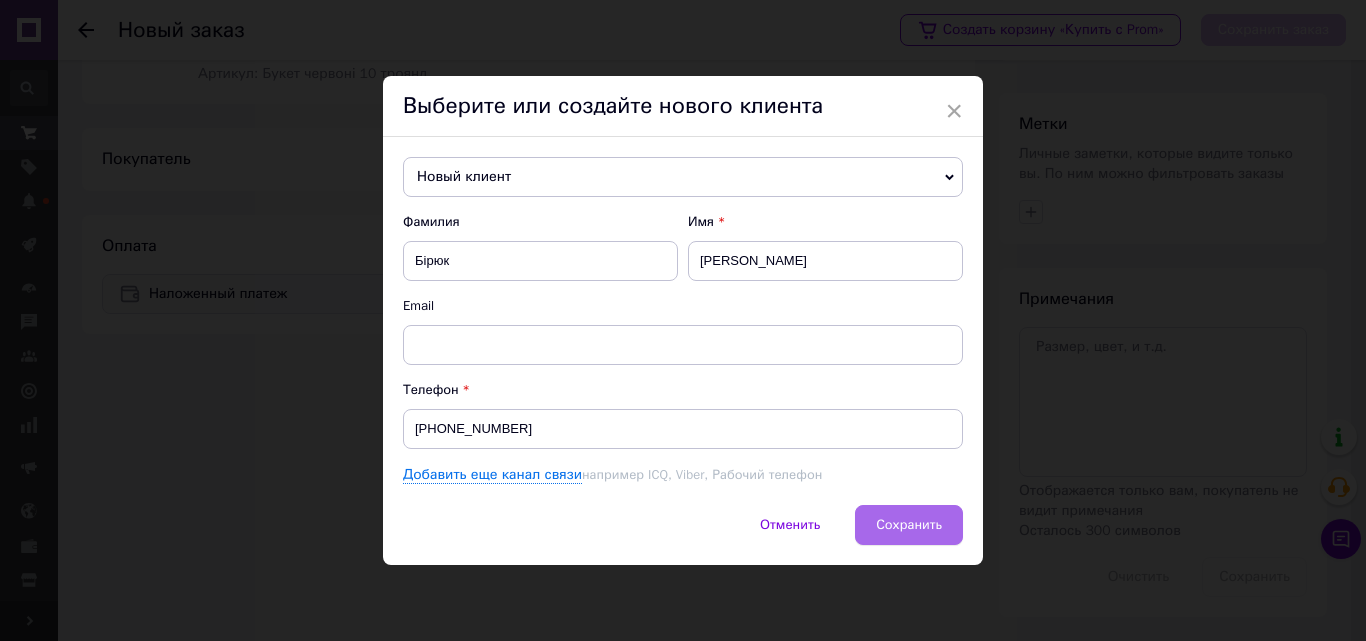 click on "Сохранить" at bounding box center [909, 524] 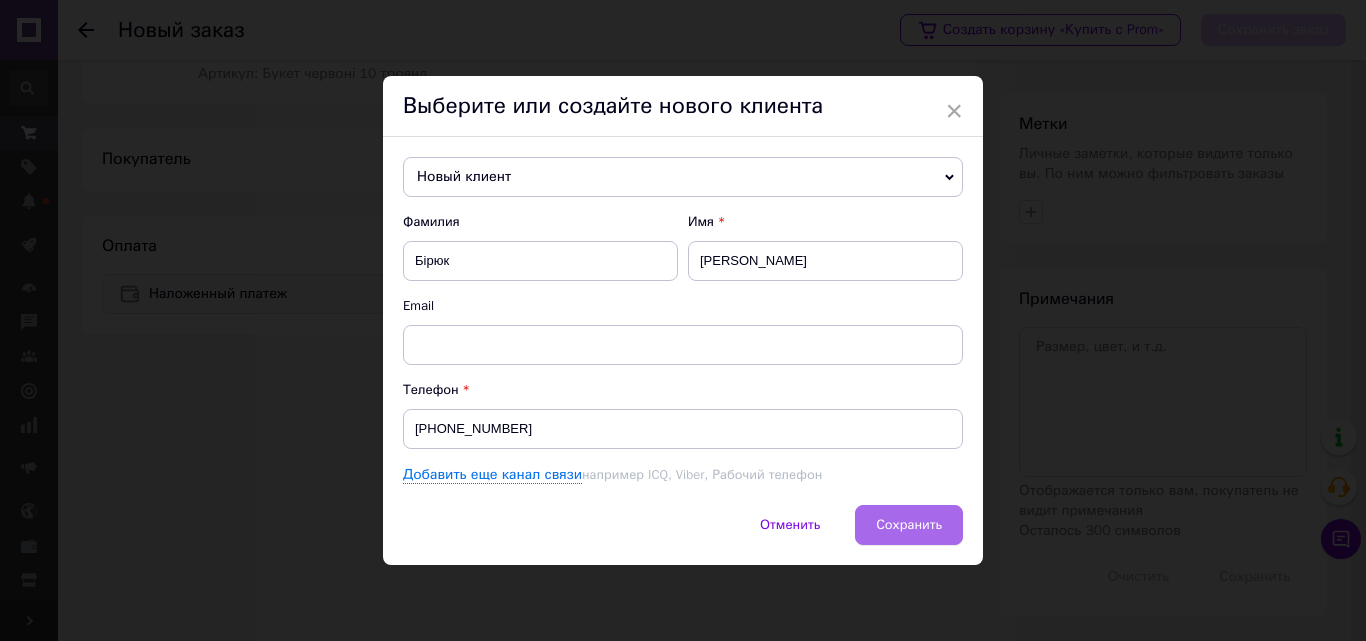 click on "Сохранить" at bounding box center [909, 524] 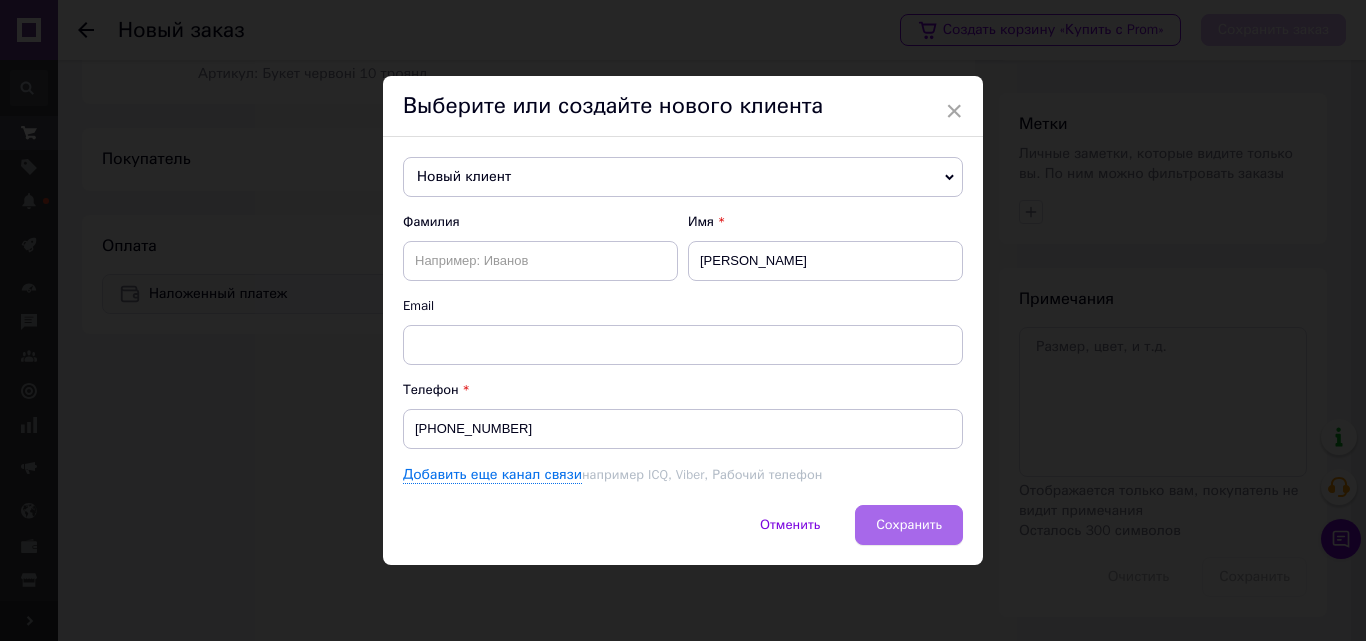 click on "Товары в заказе (1) Добавить товар Букет роз из метала из 10 шт. на кладбище, букет цветных роз на кладбище, декораций и др. В наличии 3 500 ₴ Артикул: Букет  червоні 10 троянд 1   шт. 3 500 ₴ Покупатель Добавить × Выберите или создайте нового клиента Новый клиент Ігор Коваль   +380973047981 Ігор Мосевич   +380934496742 Ігор Мосевич   +380934496742 Алексеєва Тетяна   +380977352292 Балицький Сергей   +380509079559 Гаркуша Юлія   +380969761535 Герасимюк Ігор   +380991546926 Дворянкіна Олена   +380966317151 Дмитренко Юлія   +380633633982 Ковалишина Оксана   +380676891303 Комісаров Дмитро   +380663076269 Криворот Дар'я   +380992823830   +380964940081" at bounding box center [528, 259] 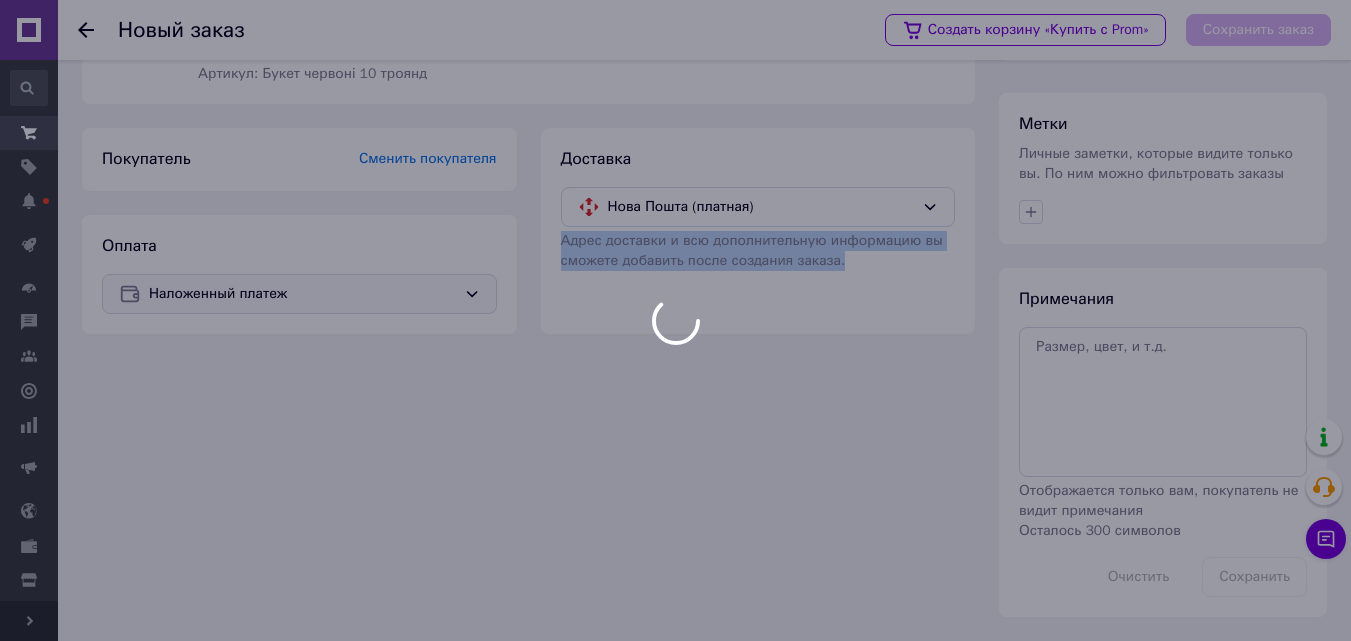 click on "Max Decor Ваш ID: 1069790 Сайт Max Decor Кабинет покупателя Проверить состояние системы Страница на портале Deco Style Справка Выйти История поиска пріс прі дущ 09334344 09334 Заказы и сообщения Заказы и сообщения Заказы Новые 0 Принятые 1 Выполненные 11922 Отмененные 3164 Оплаченные 1 Новая почта 2 Рома 14 Саша борода 5 Сергей  0 Укр.Почта 0 упаковано 0 Сообщения Товары и услуги Товары и услуги Позиции Группы и подборки Сезонные скидки Категории Импорт Акции и промокоды Удаленные позиции Удаленные модерацией Восстановление позиций Счета" at bounding box center [675, 229] 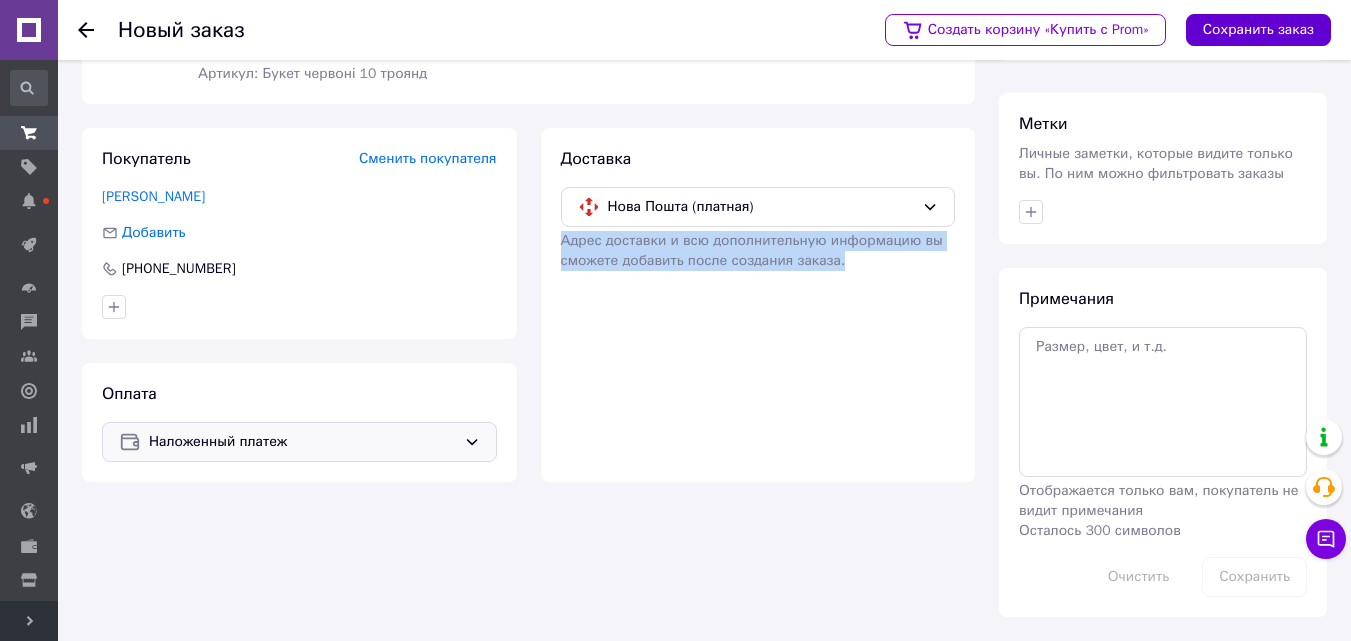 click on "Сохранить заказ" at bounding box center (1258, 30) 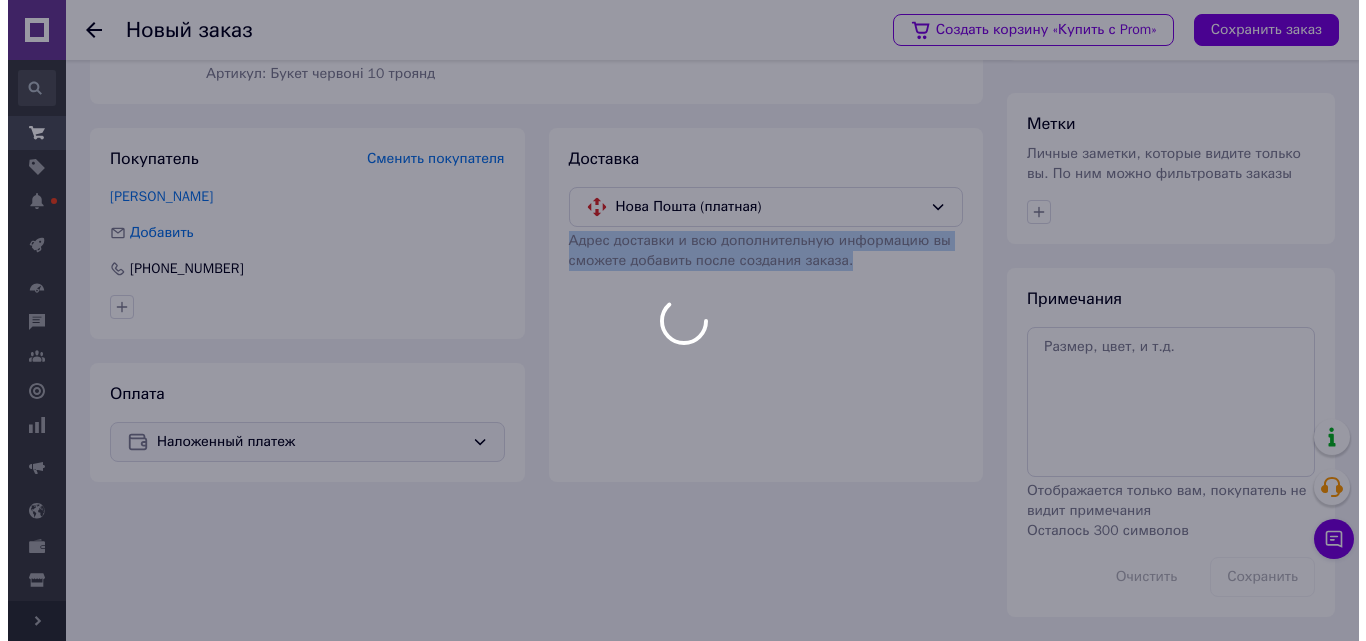 scroll, scrollTop: 0, scrollLeft: 0, axis: both 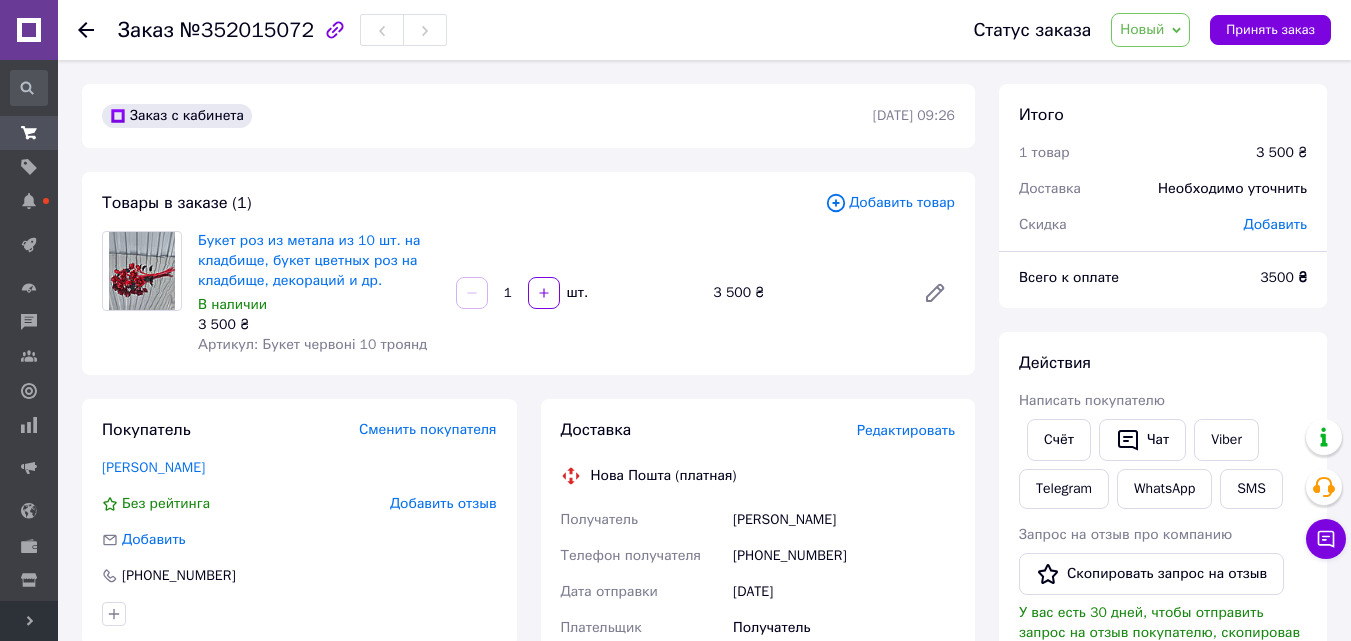 click on "Новый" at bounding box center (1142, 29) 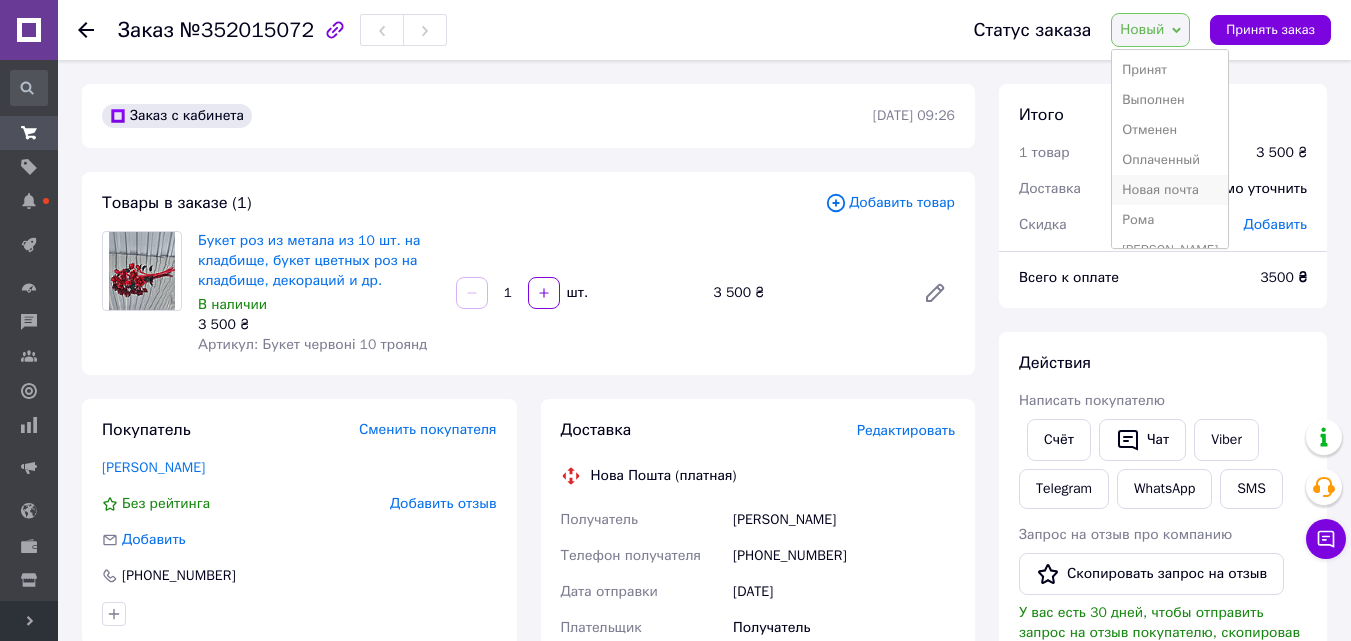 click on "Новая почта" at bounding box center (1170, 190) 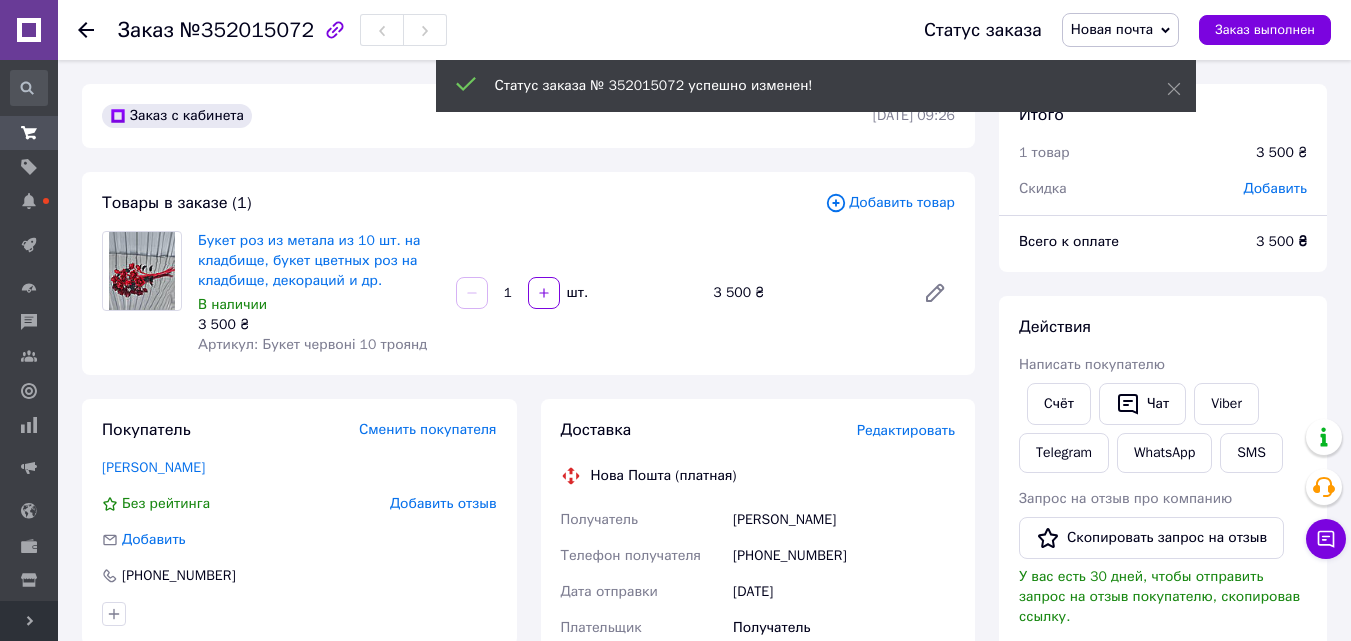 click on "Редактировать" at bounding box center [906, 430] 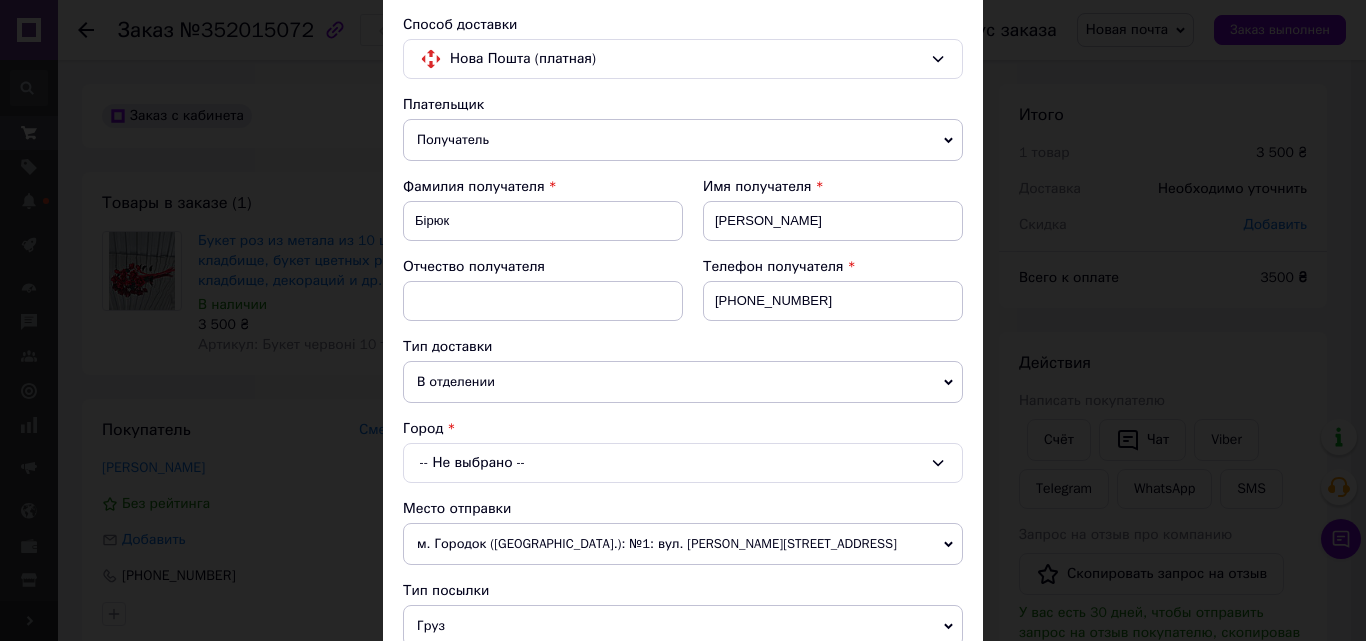 scroll, scrollTop: 300, scrollLeft: 0, axis: vertical 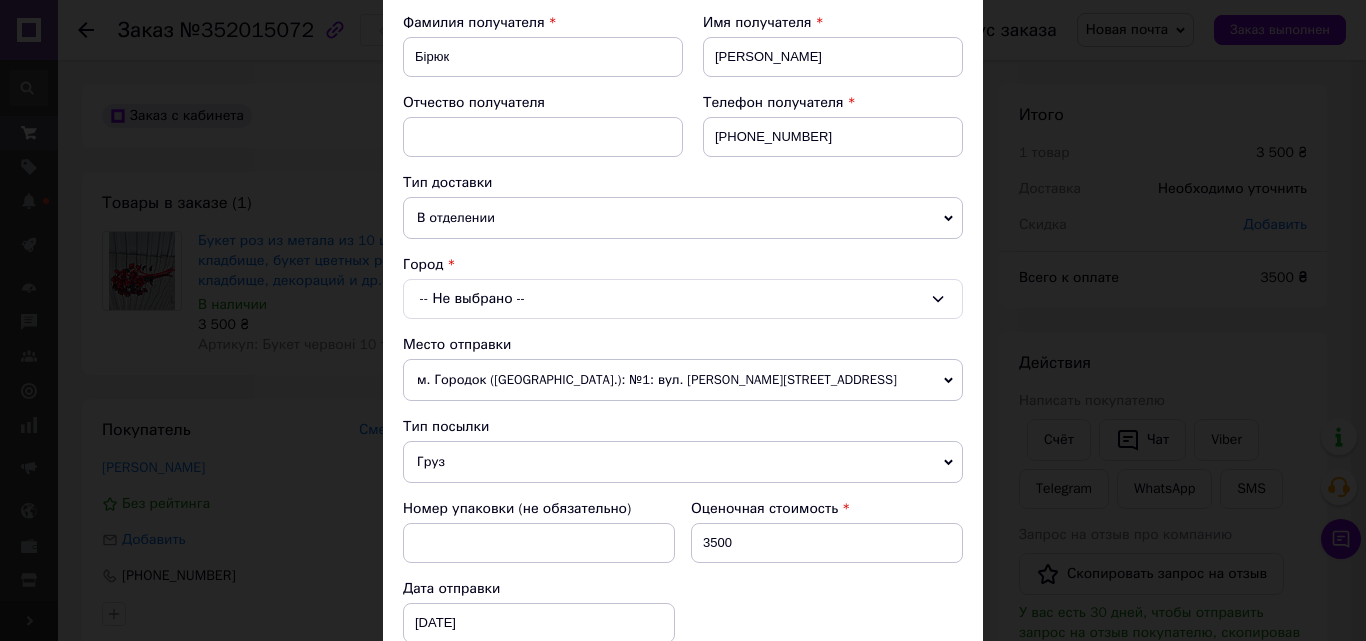 click on "Плательщик Получатель Отправитель Фамилия получателя Бірюк Имя получателя Наталія Отчество получателя Телефон получателя +380639886942 Тип доставки В отделении Курьером В почтомате Город -- Не выбрано -- Место отправки м. Городок (Хмельницька обл.): №1: вул. Грушевського,11 Нет совпадений. Попробуйте изменить условия поиска Добавить еще место отправки Тип посылки Груз Документы Номер упаковки (не обязательно) Оценочная стоимость 3500 Дата отправки 10.07.2025 < 2025 > < Июль > Пн Вт Ср Чт Пт Сб Вс 30 1 2 3 4 5 6 7 8 9 10 11 12 13 14 15 16 17 18 19 20 21 22 23 24 25 26 27 28 29 30 31 1 2 3 4 5 6 7 8 9 10   Полное описание" at bounding box center (683, 585) 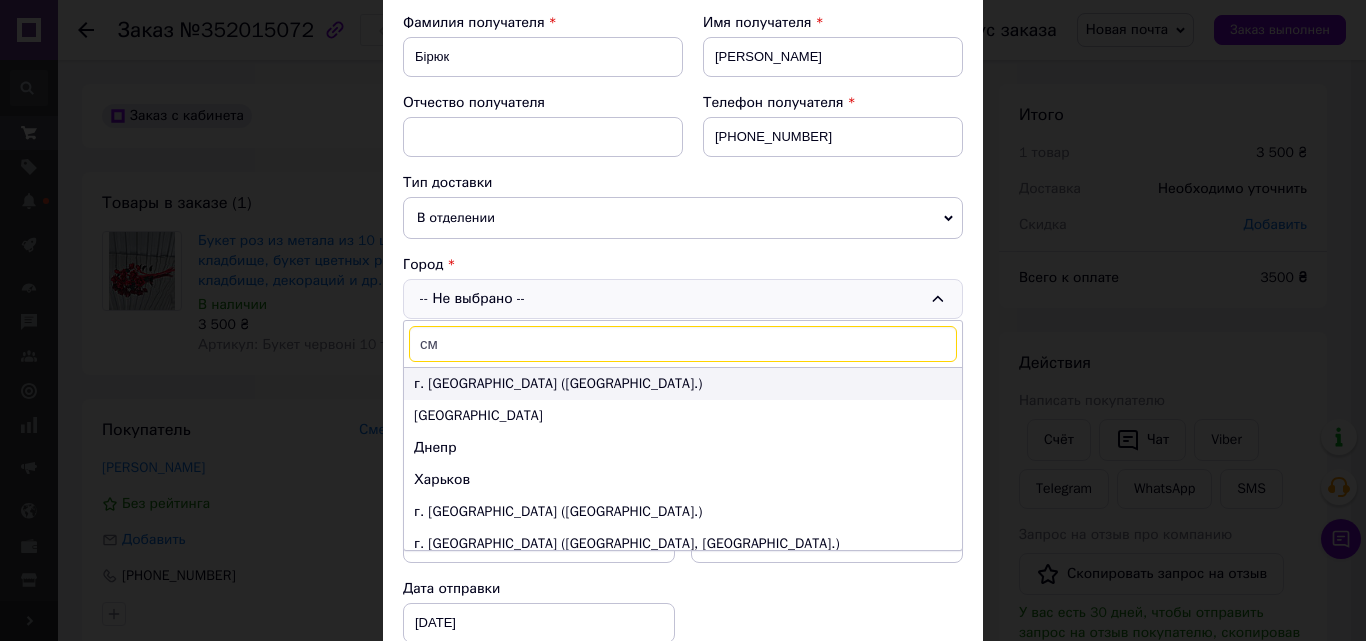 type on "сме" 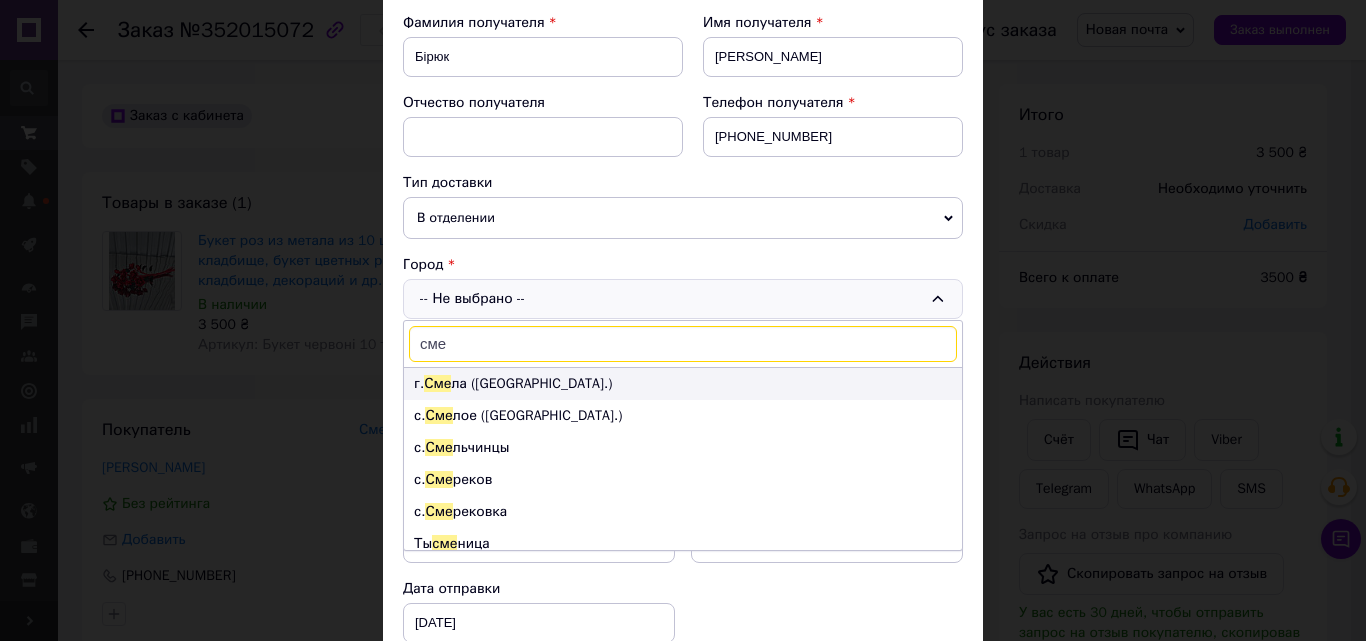 click on "г.  Сме ла (Черкасская обл.)" at bounding box center [683, 384] 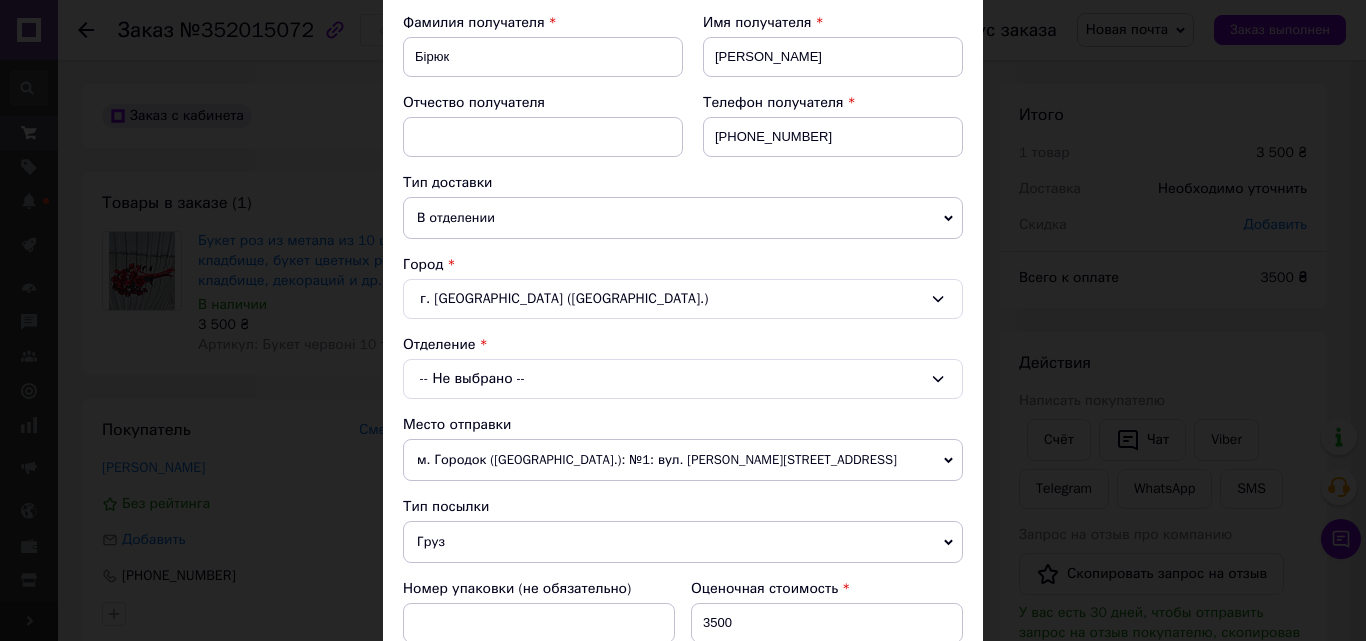 click on "-- Не выбрано --" at bounding box center (683, 379) 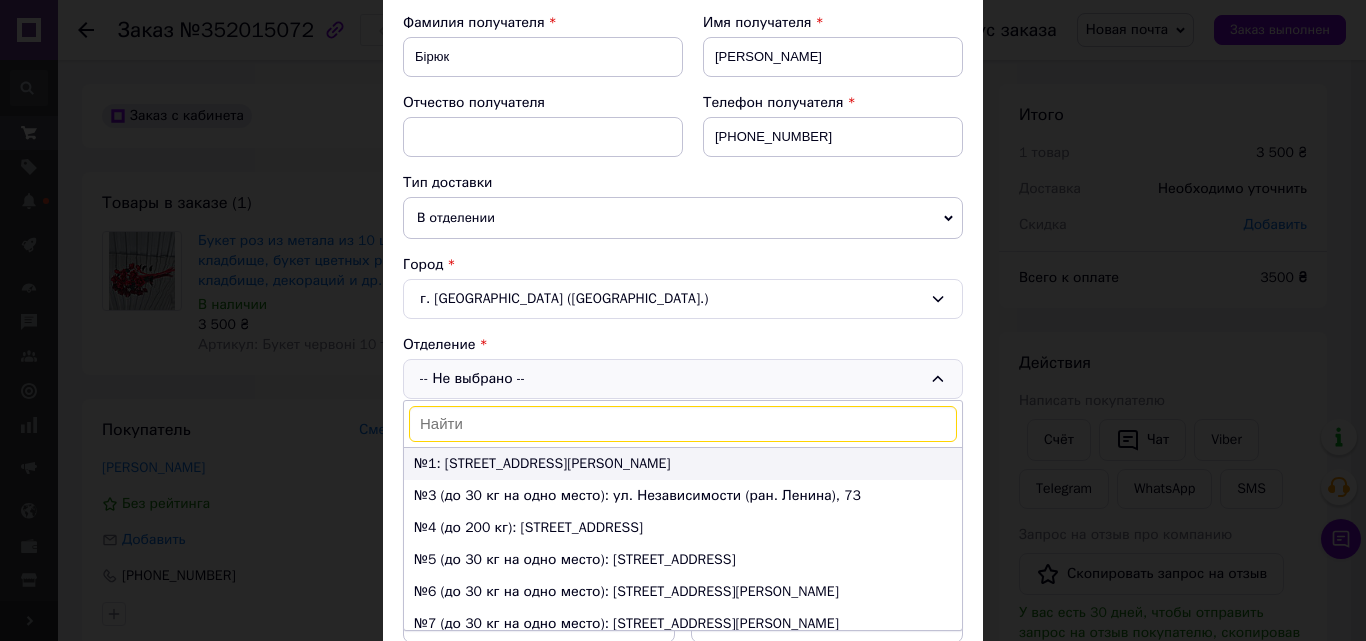 click on "№1: ул. Богдана Хмельницкого, 29" at bounding box center (683, 464) 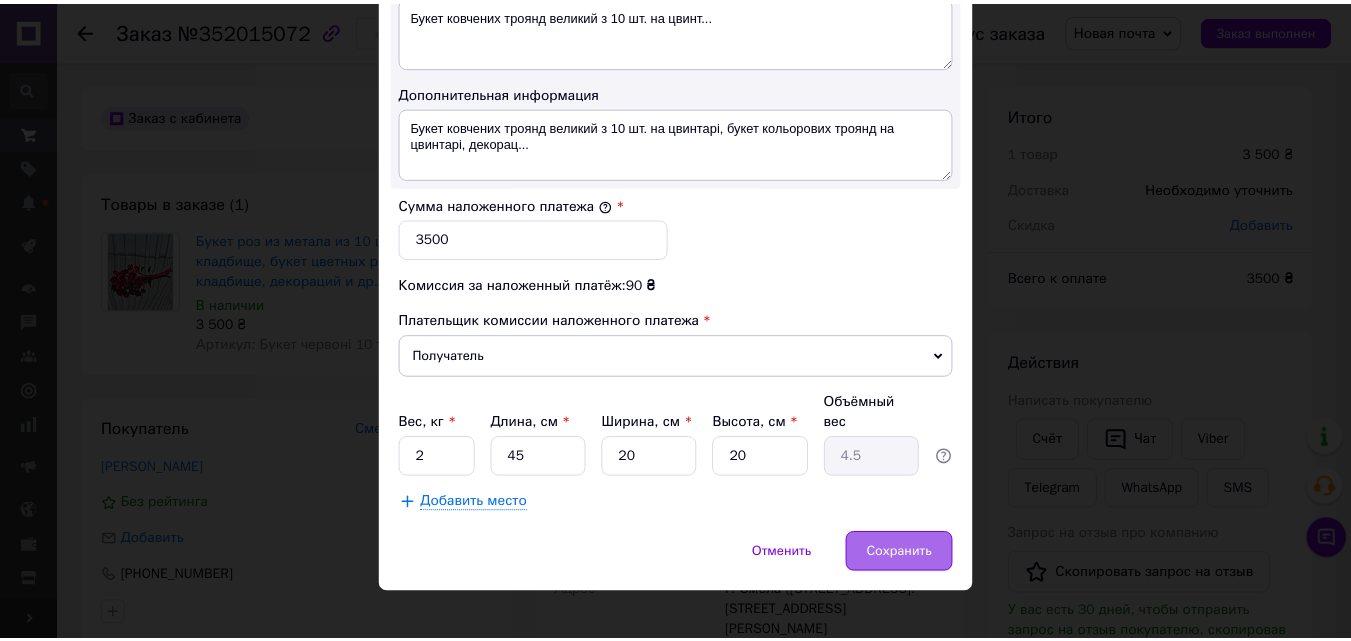 scroll, scrollTop: 1109, scrollLeft: 0, axis: vertical 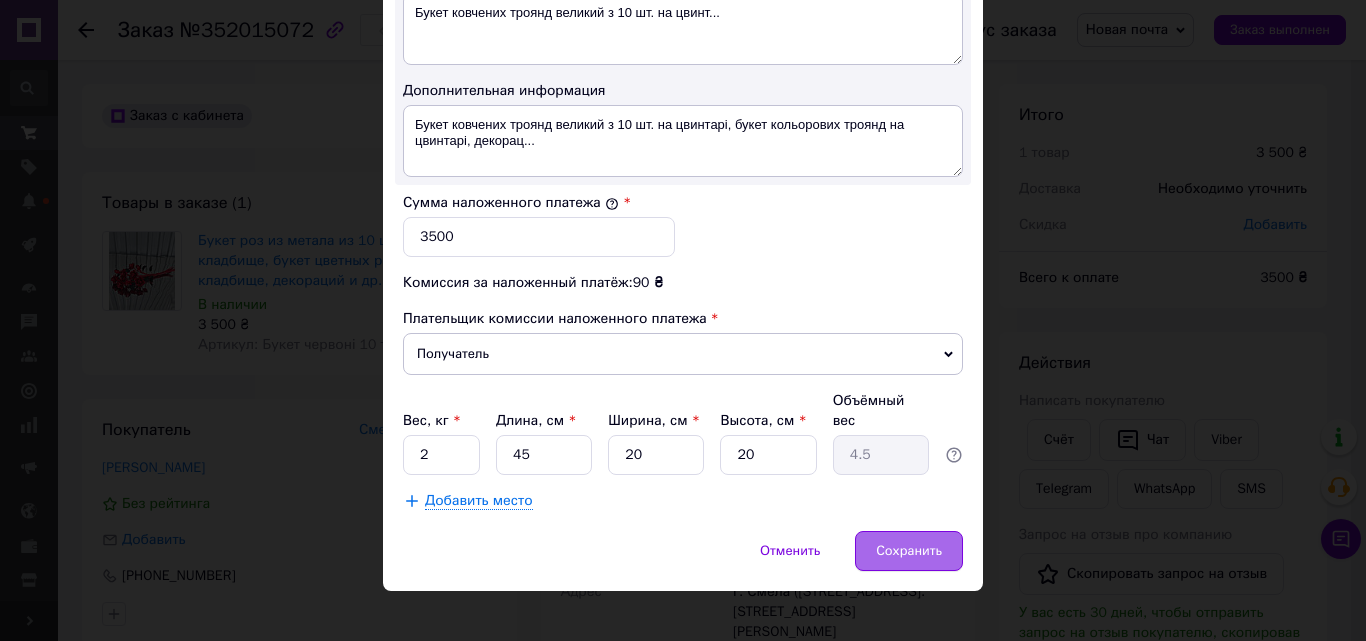 click on "Сохранить" at bounding box center [909, 551] 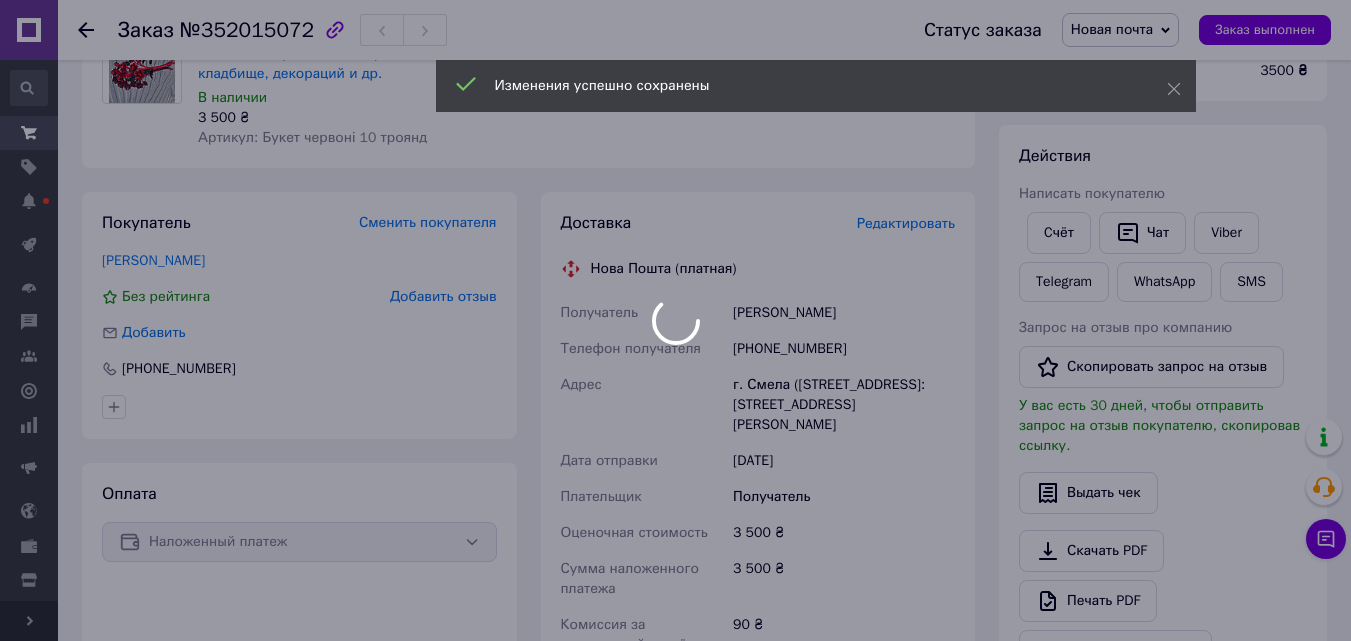 scroll, scrollTop: 600, scrollLeft: 0, axis: vertical 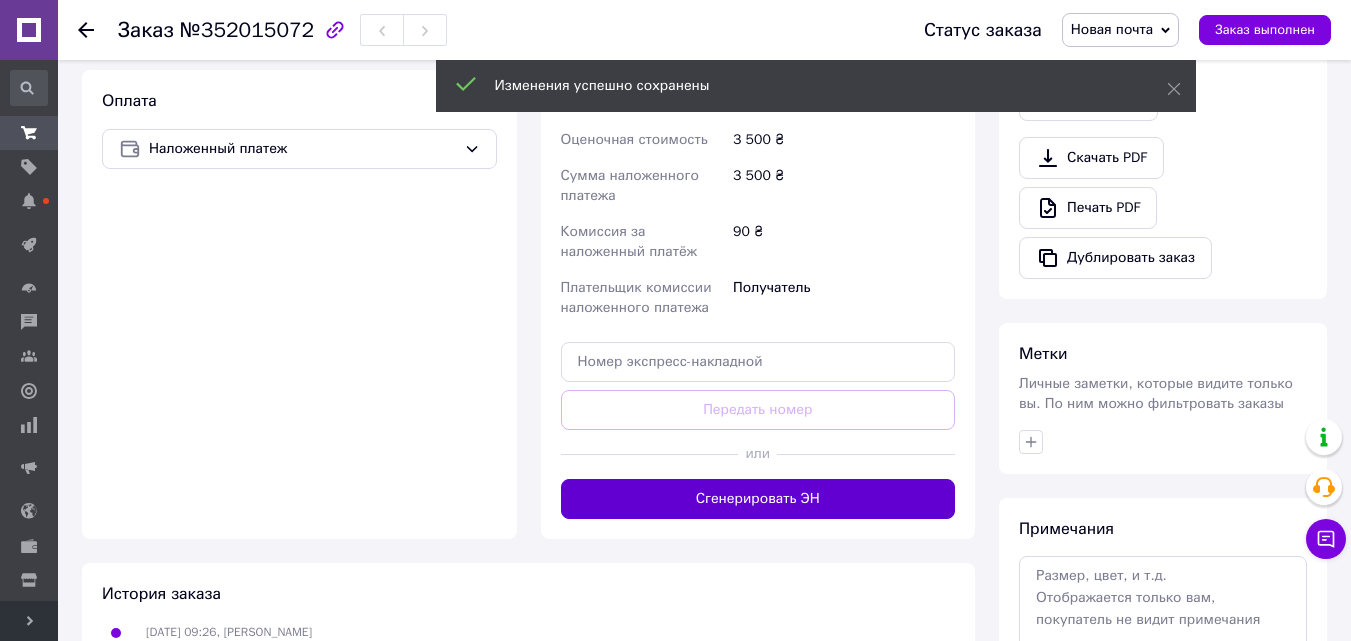 click on "Сгенерировать ЭН" at bounding box center (758, 499) 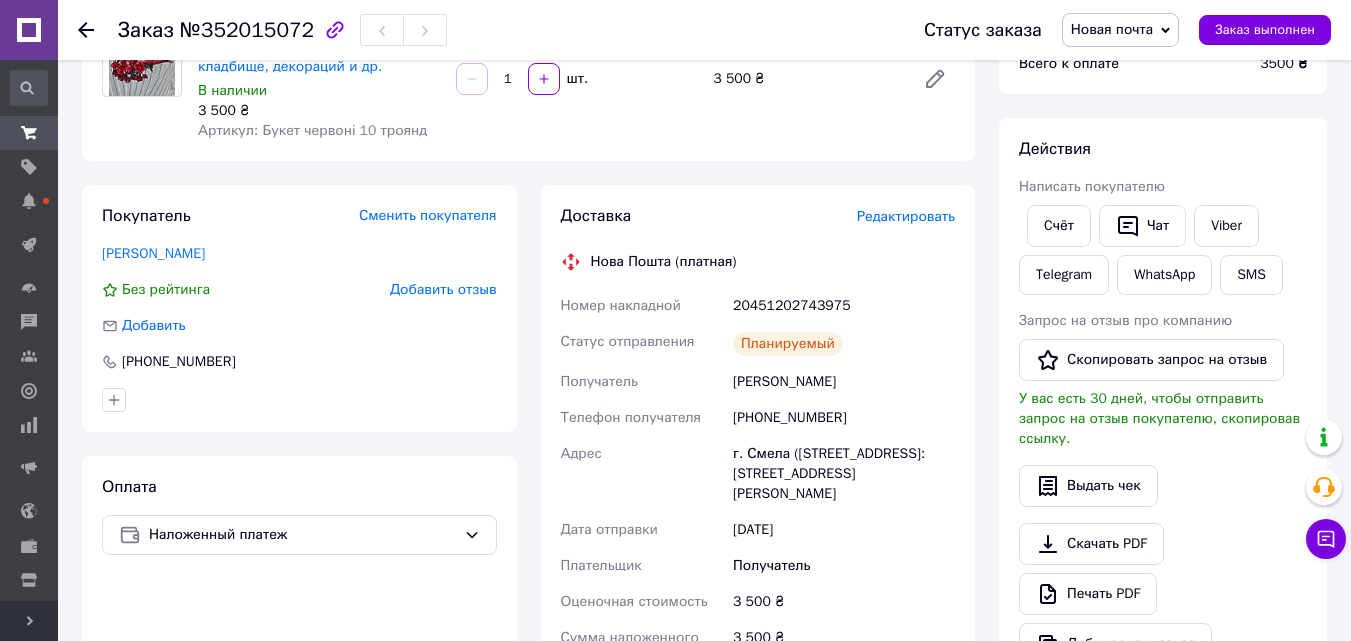 scroll, scrollTop: 200, scrollLeft: 0, axis: vertical 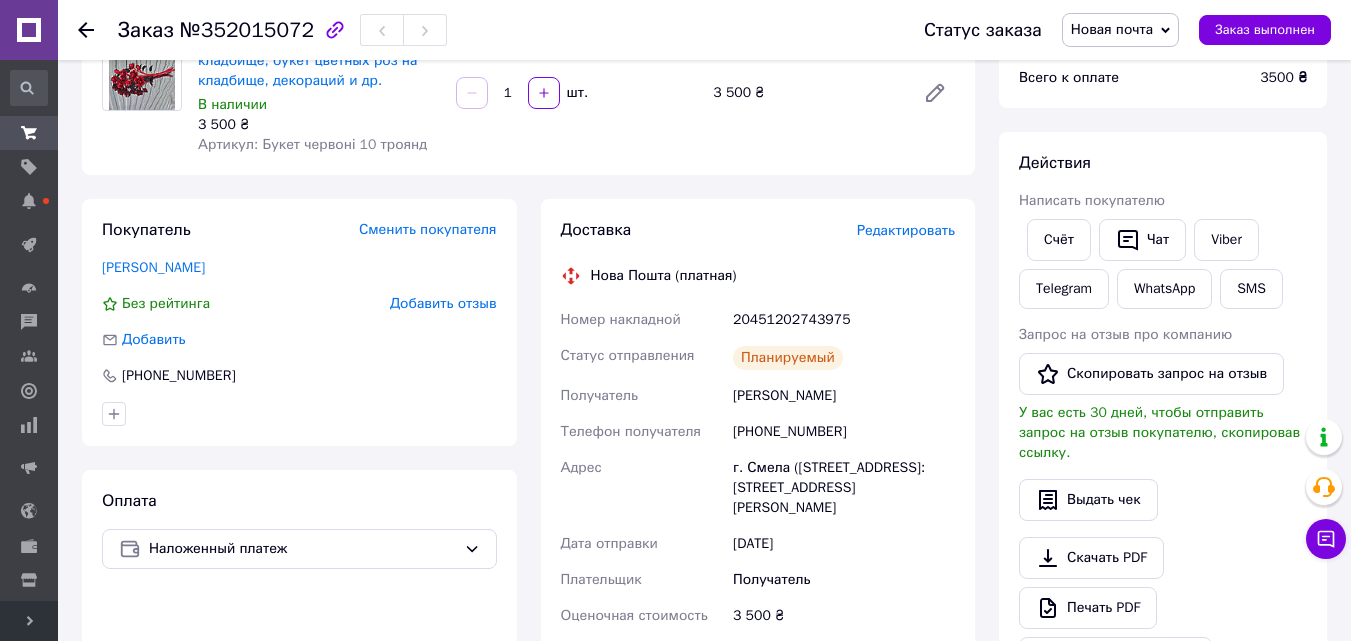 click 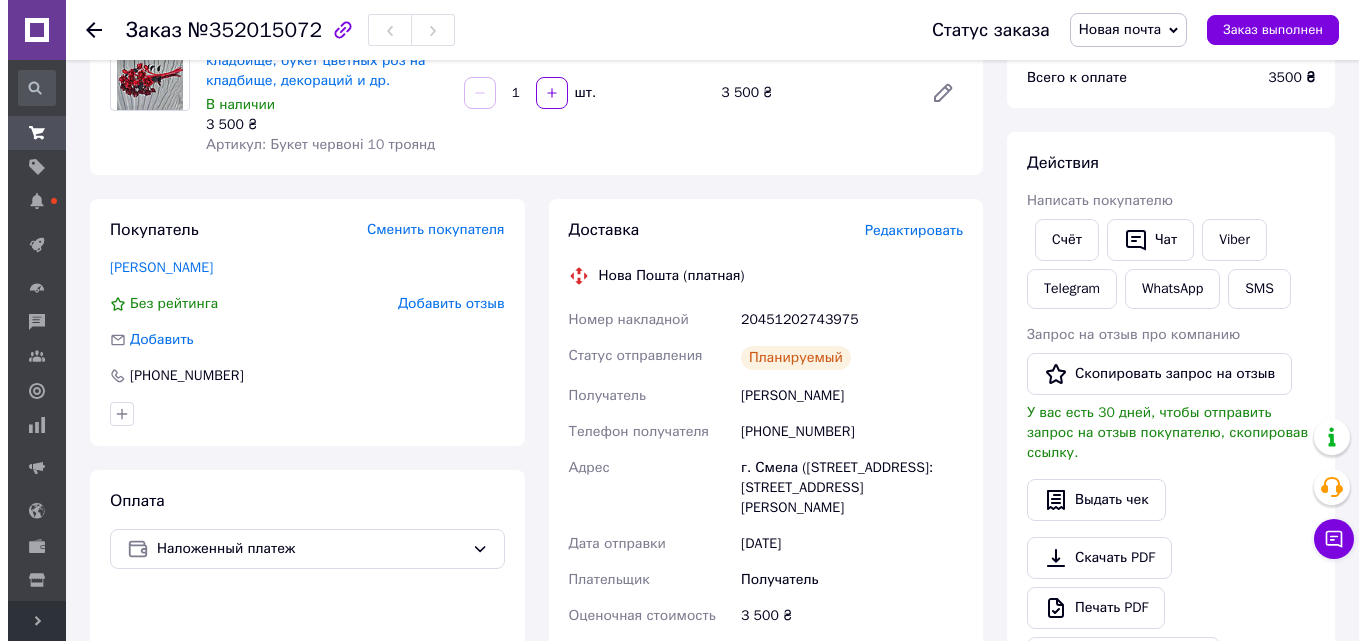 scroll, scrollTop: 0, scrollLeft: 0, axis: both 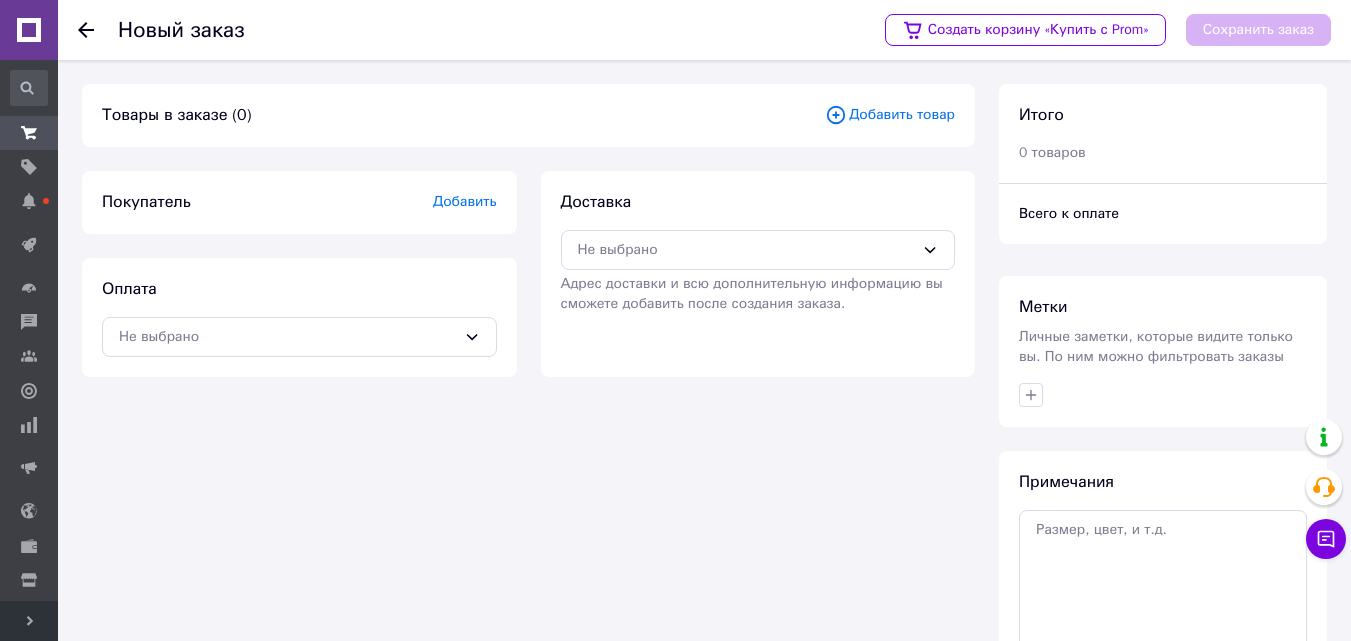 click 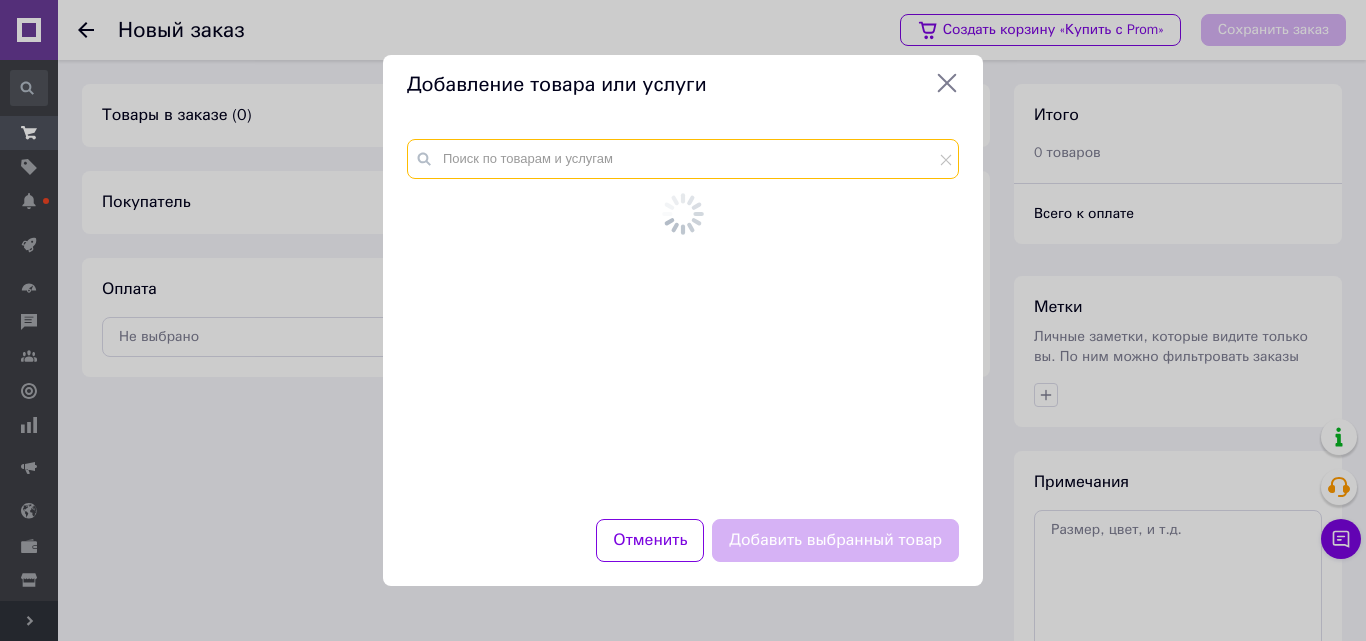 click at bounding box center [683, 159] 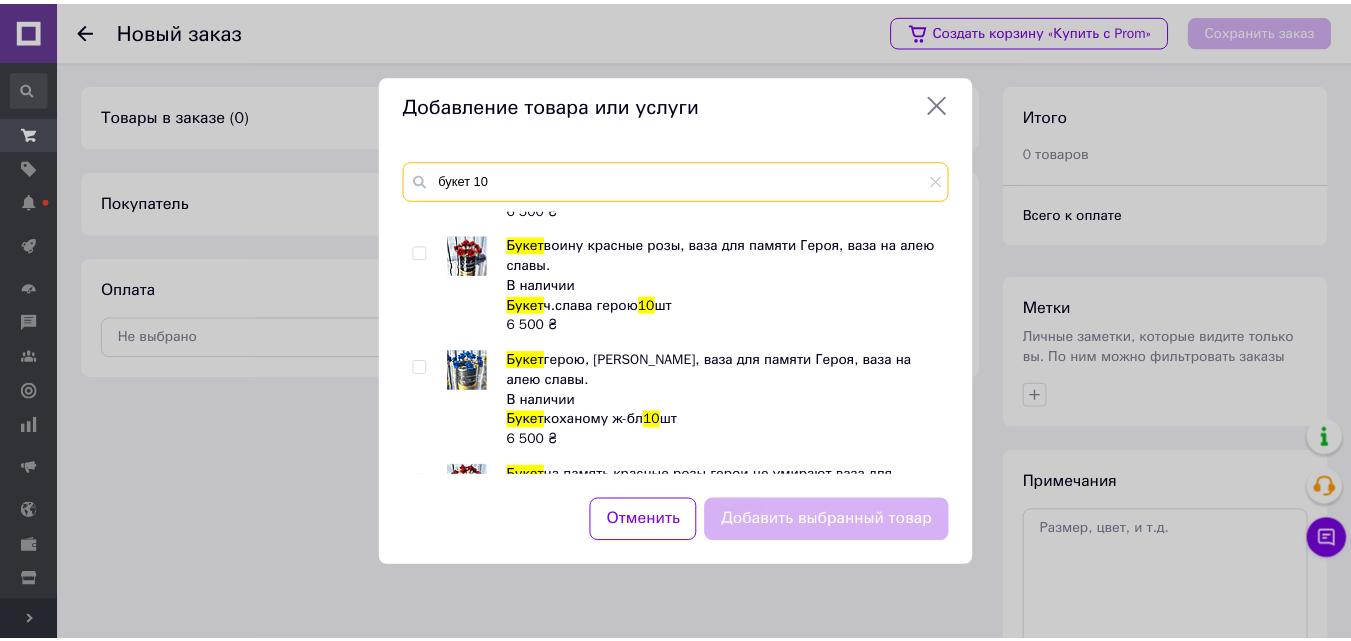 scroll, scrollTop: 1100, scrollLeft: 0, axis: vertical 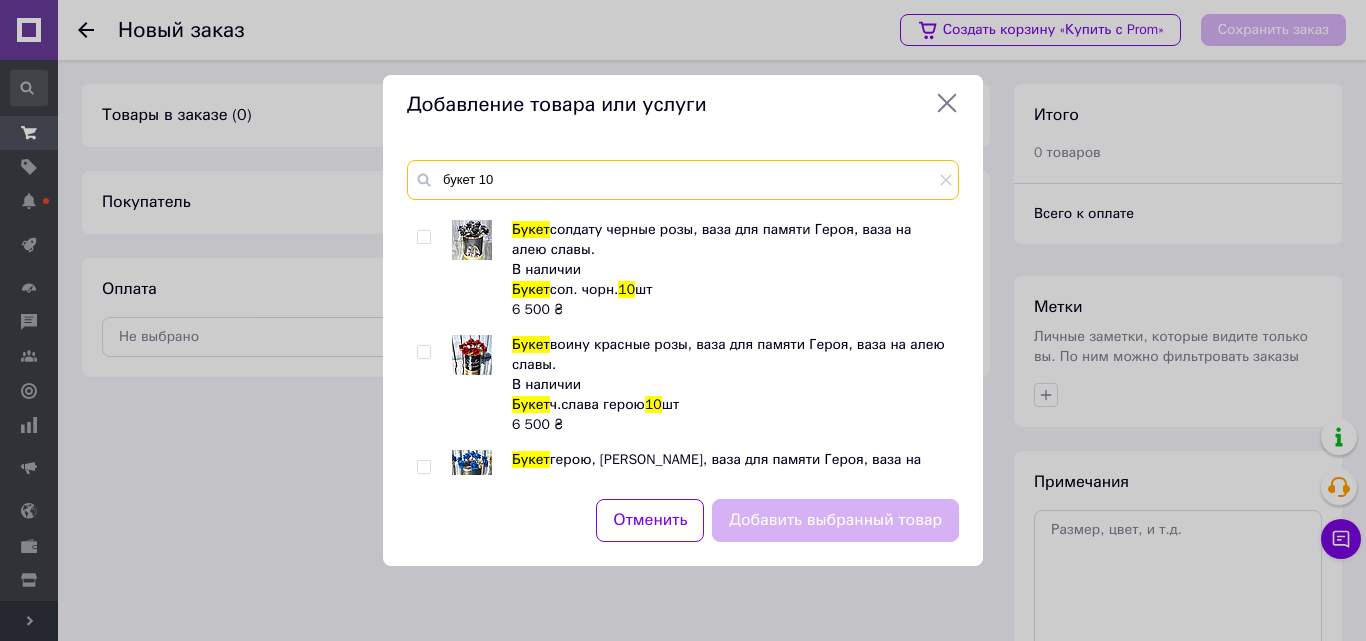 type on "букет 10" 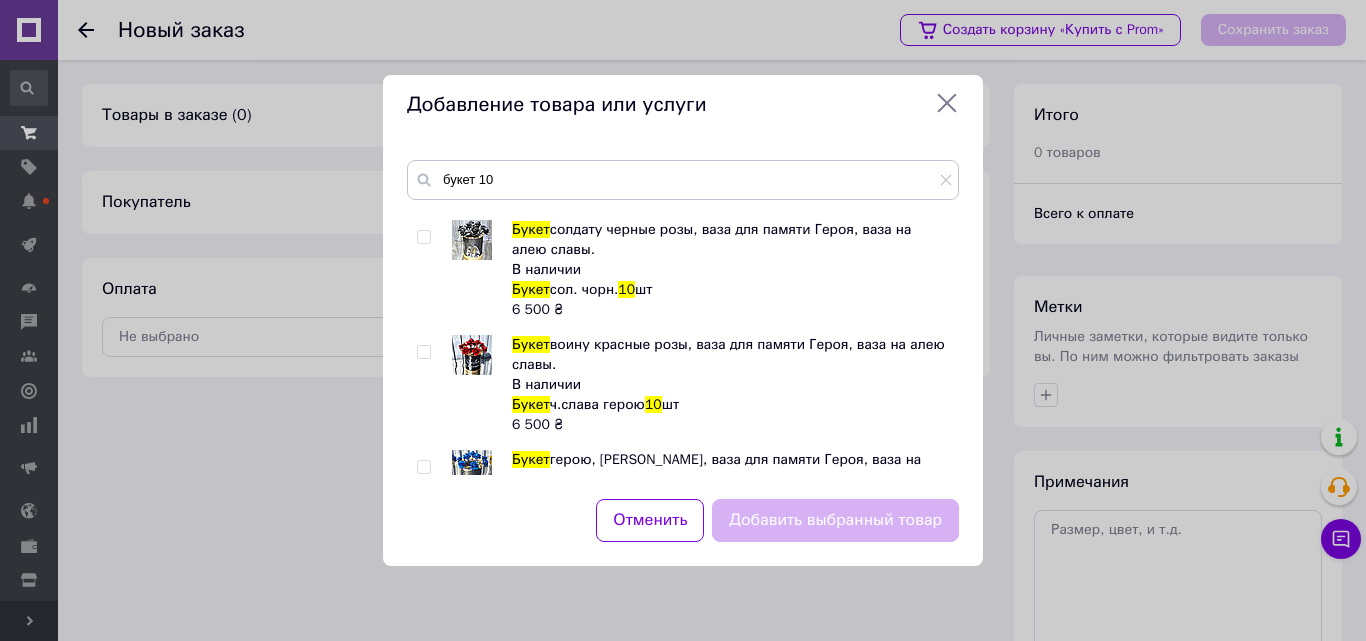 click at bounding box center [423, 237] 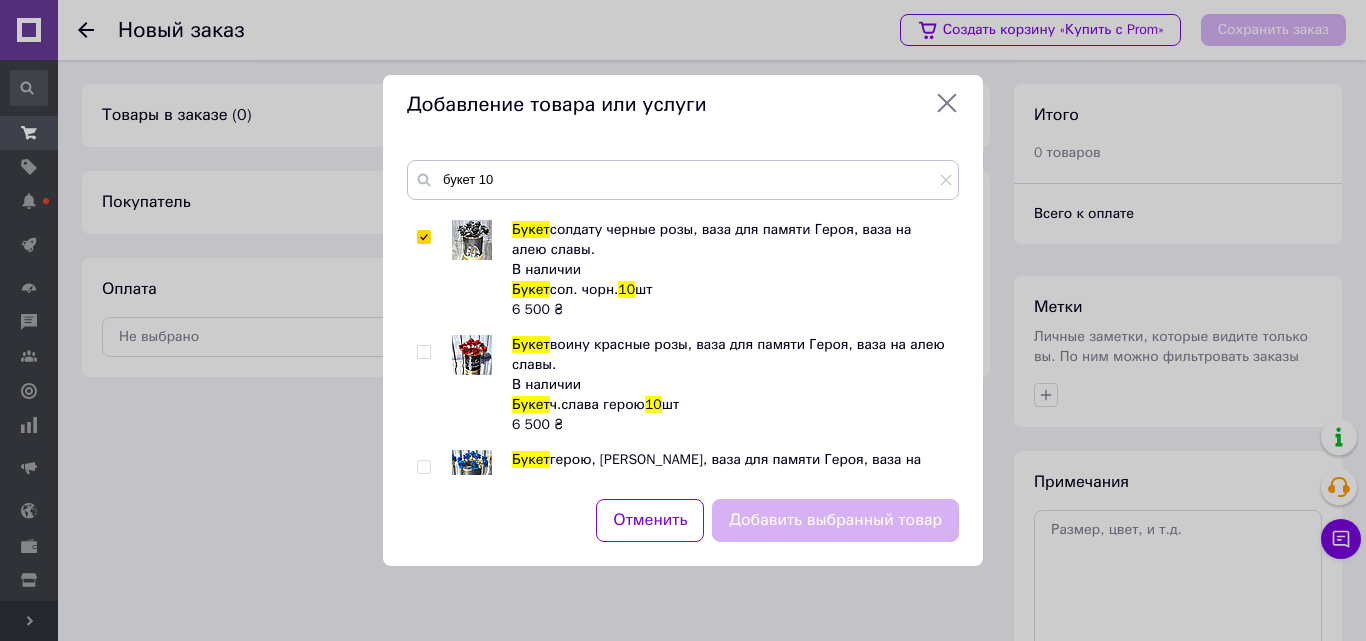 checkbox on "true" 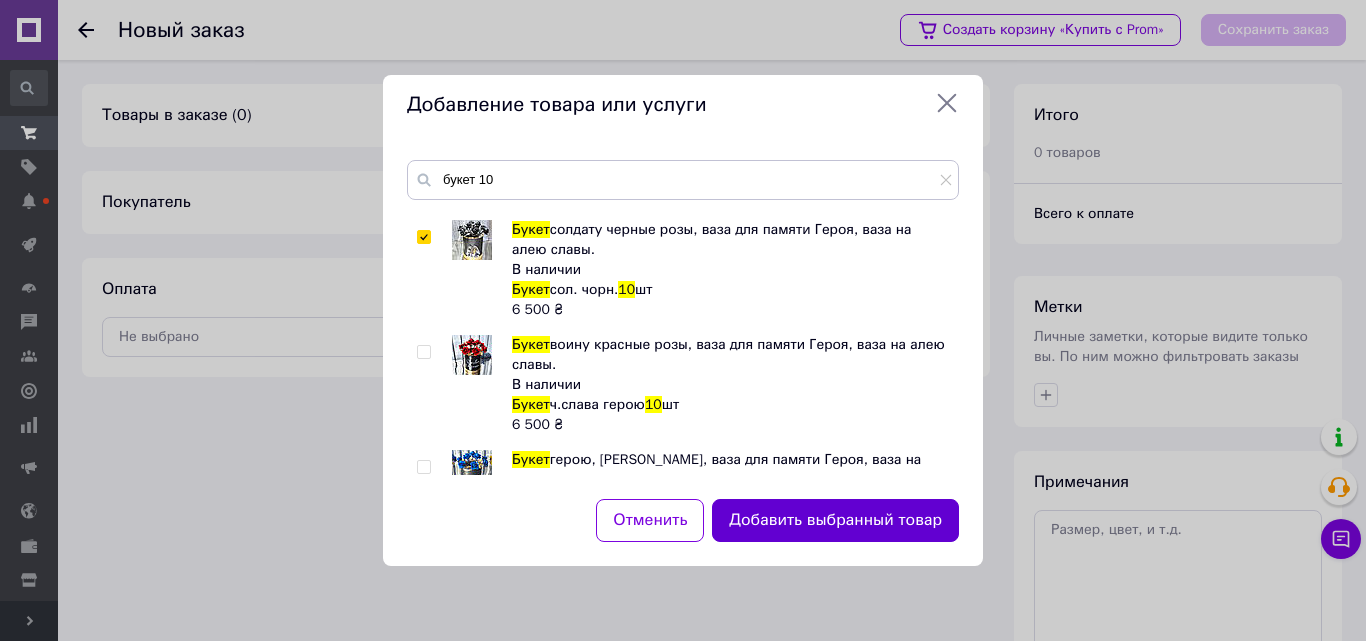 click on "Добавить выбранный товар" at bounding box center [835, 520] 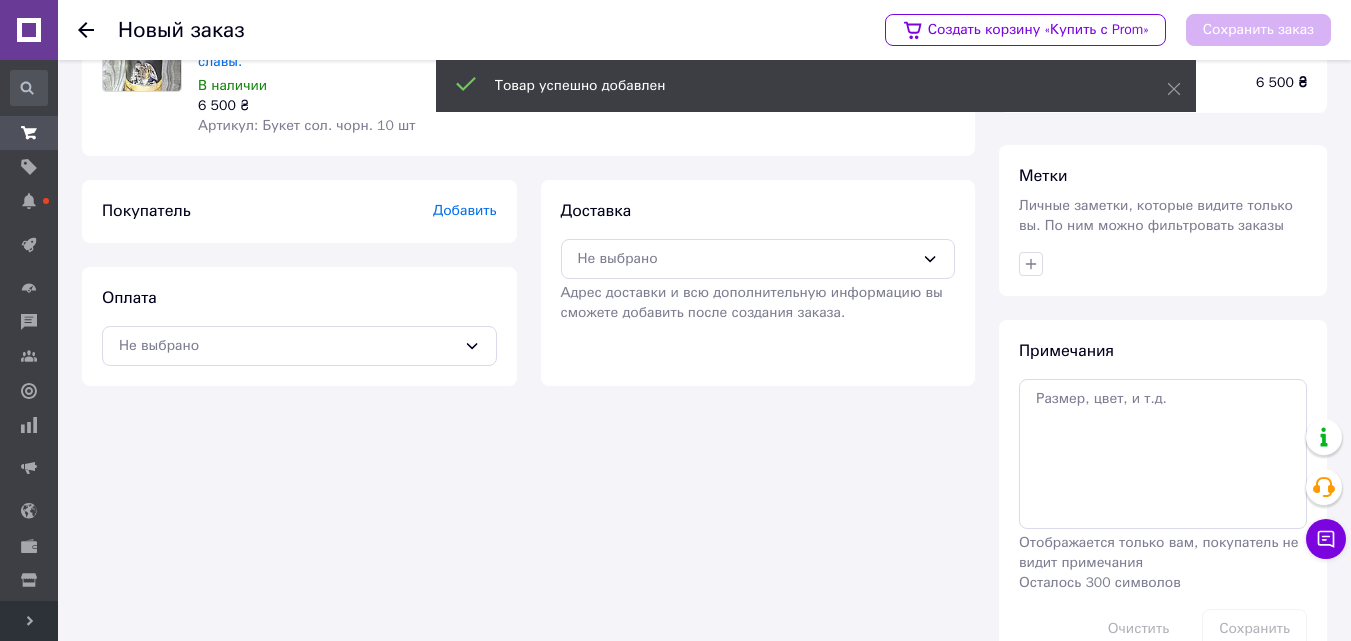 scroll, scrollTop: 183, scrollLeft: 0, axis: vertical 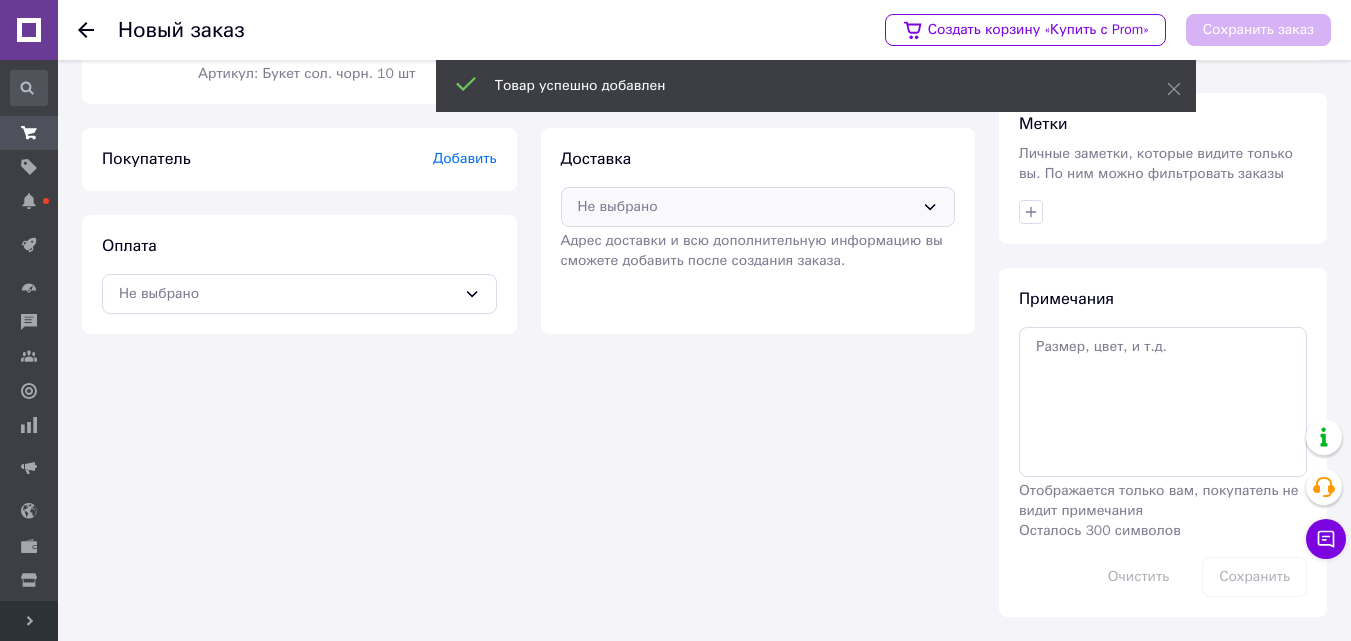 click on "Не выбрано" at bounding box center (758, 207) 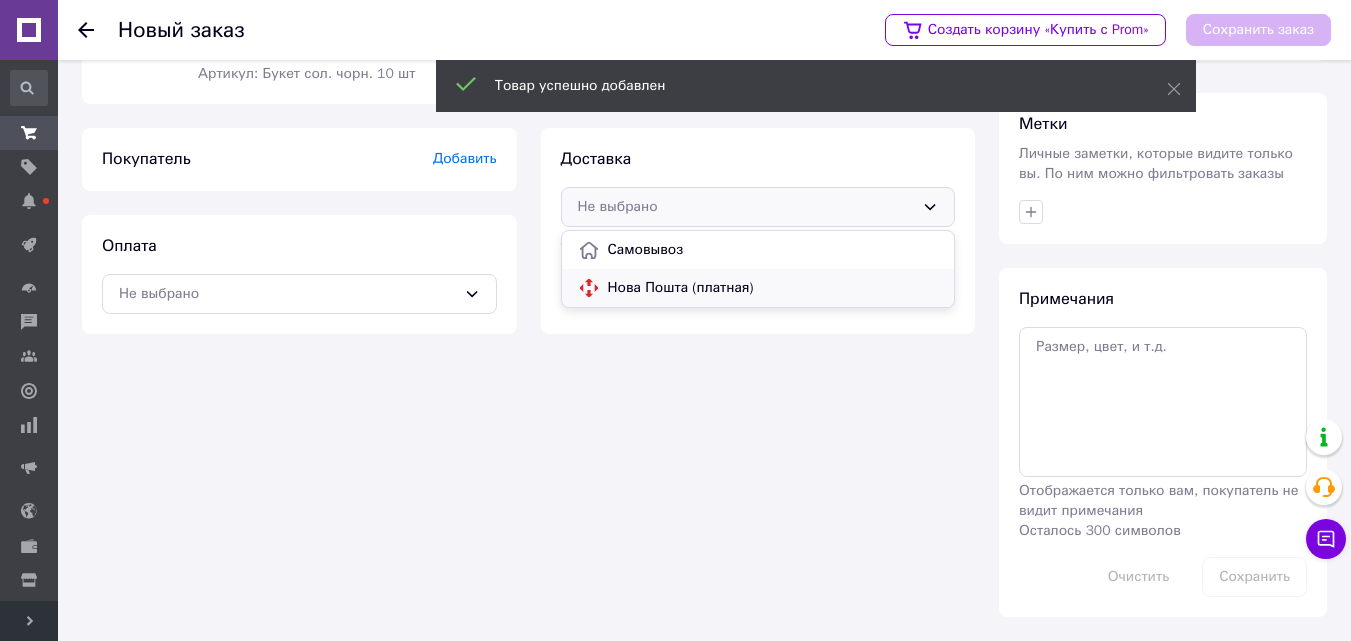 click on "Нова Пошта (платная)" at bounding box center [773, 288] 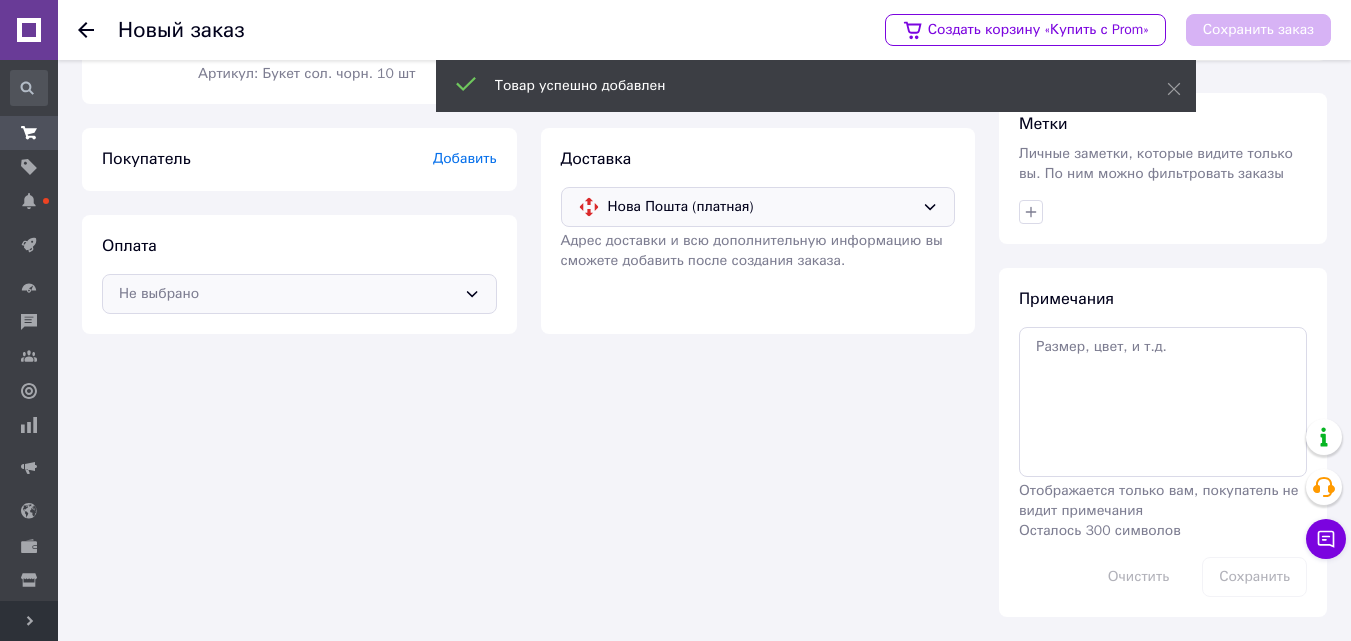 click on "Не выбрано" at bounding box center (287, 294) 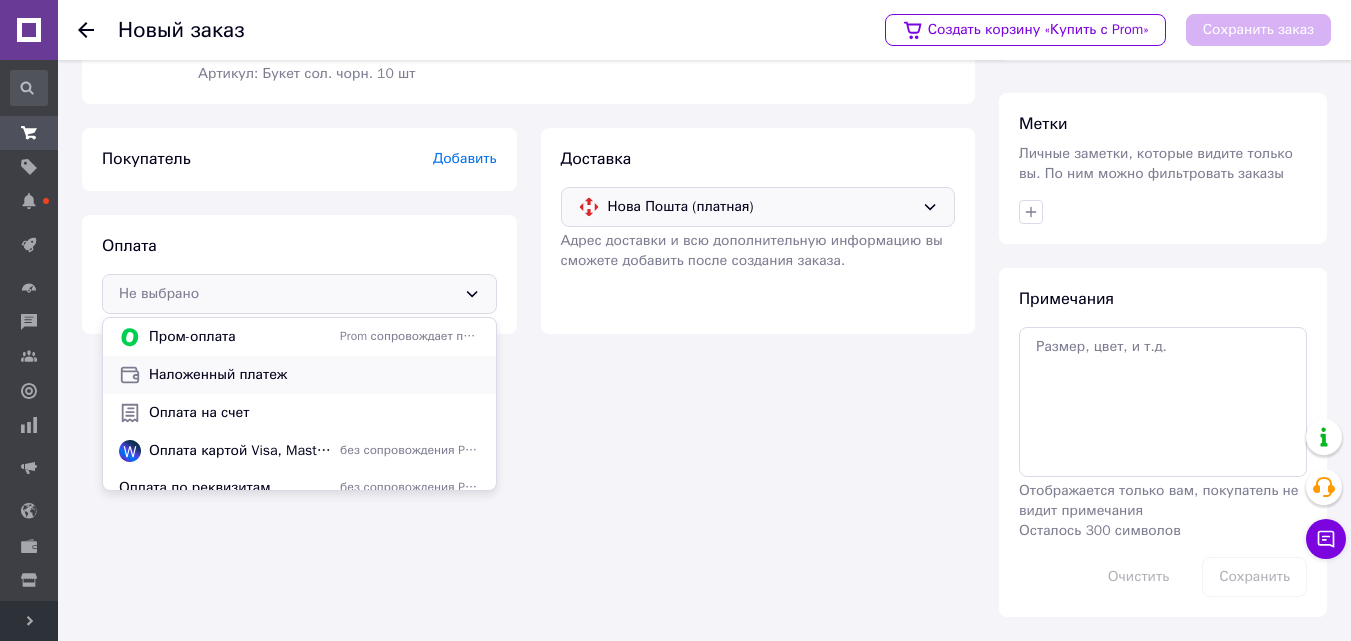 click on "Наложенный платеж" at bounding box center (299, 375) 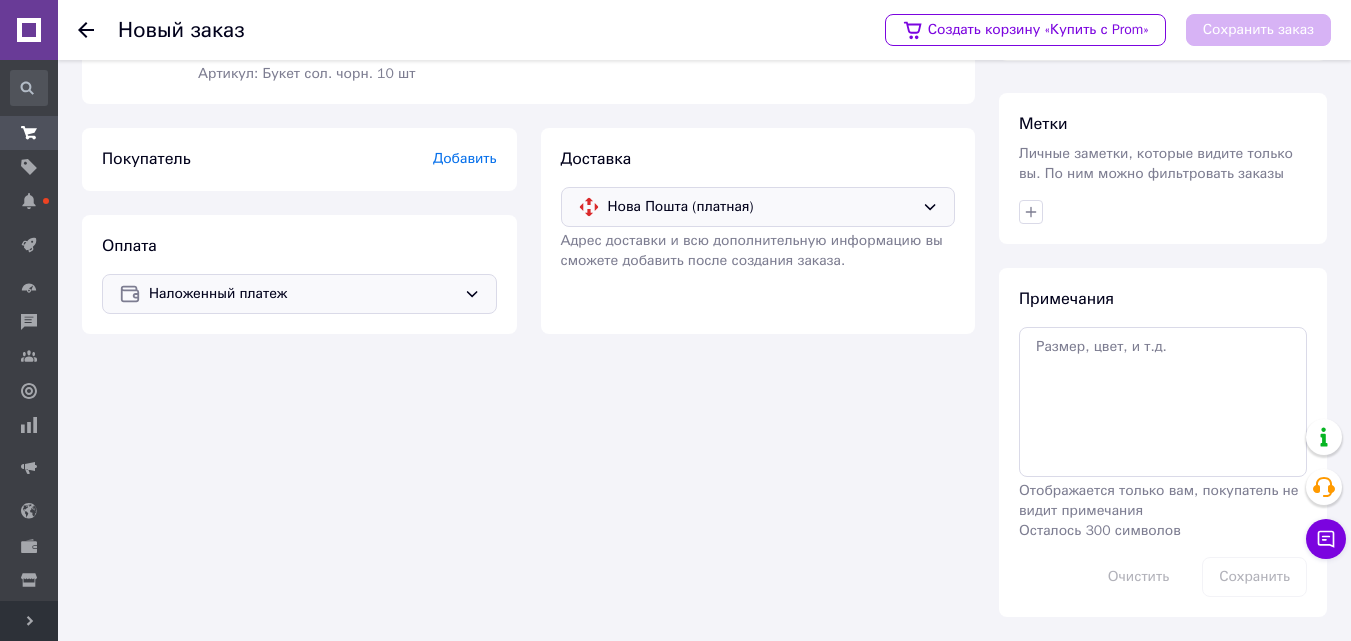 click on "Добавить" at bounding box center [465, 158] 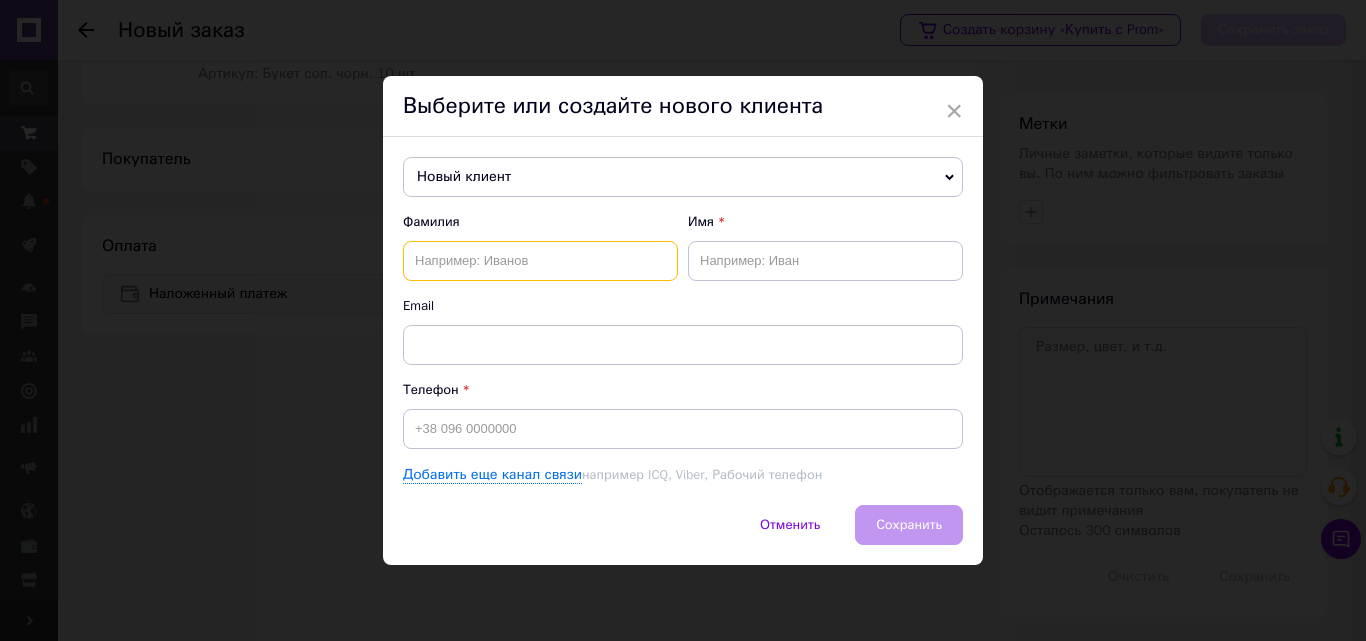 click at bounding box center [540, 261] 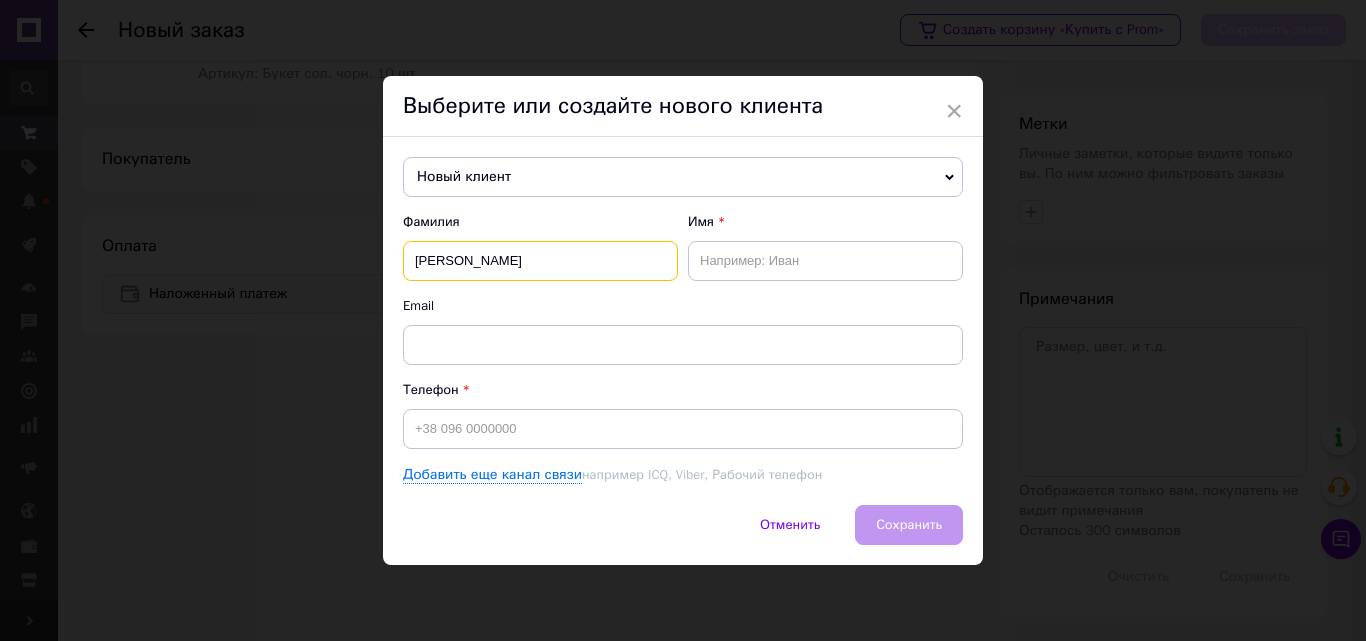 type on "Пазина" 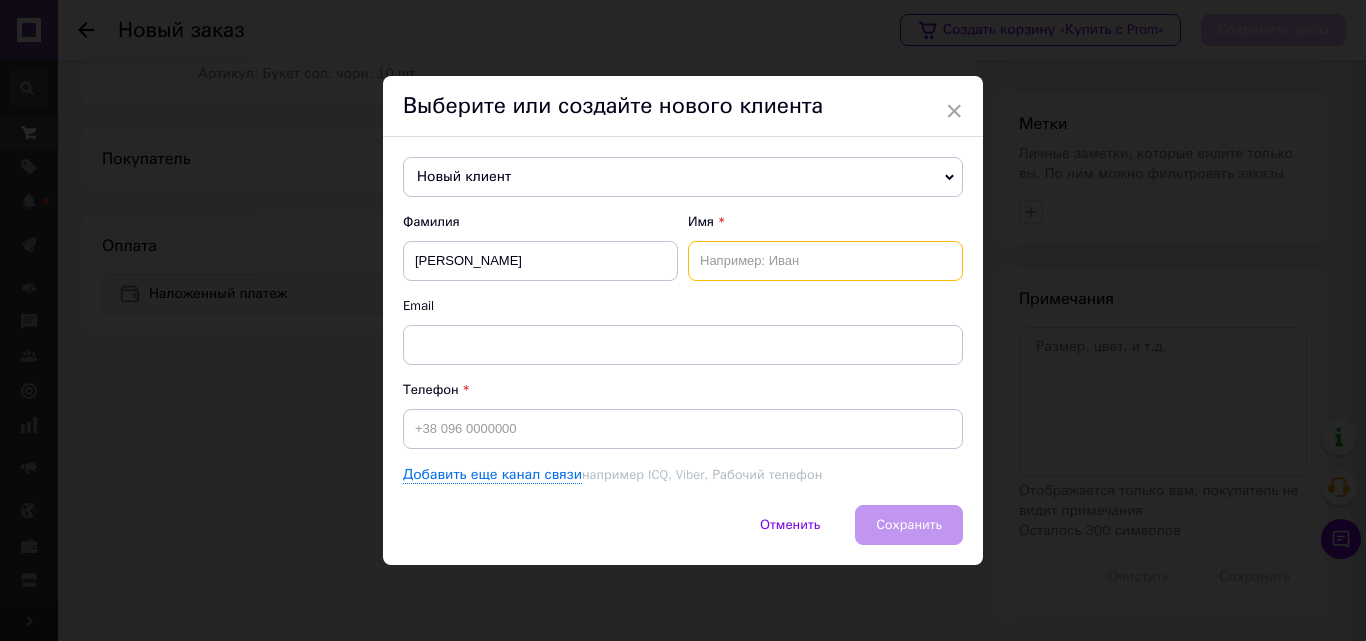 click at bounding box center (825, 261) 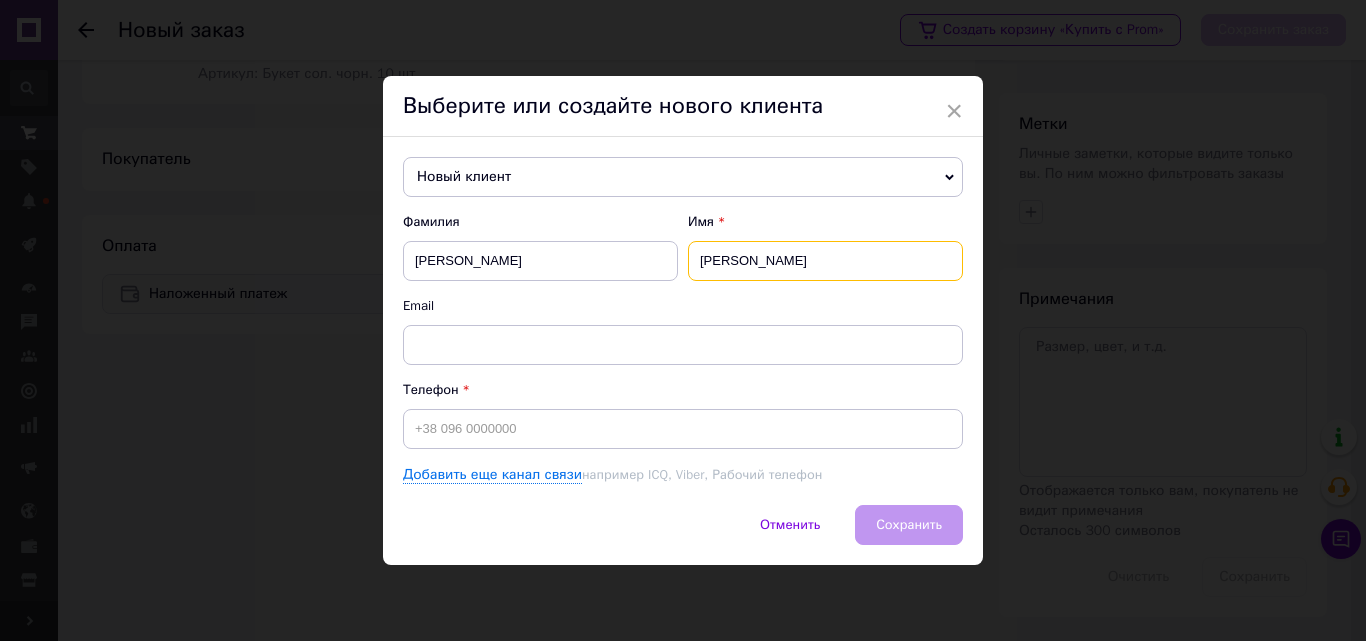 type on "Тетяна" 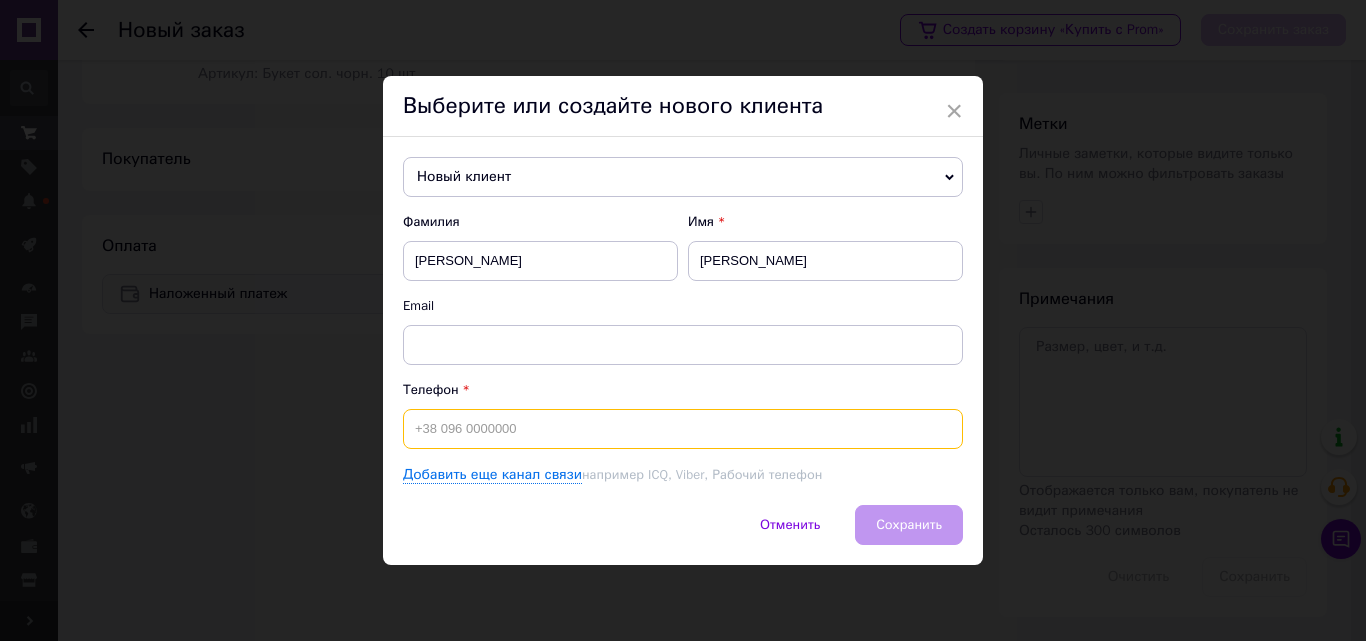 click at bounding box center (683, 429) 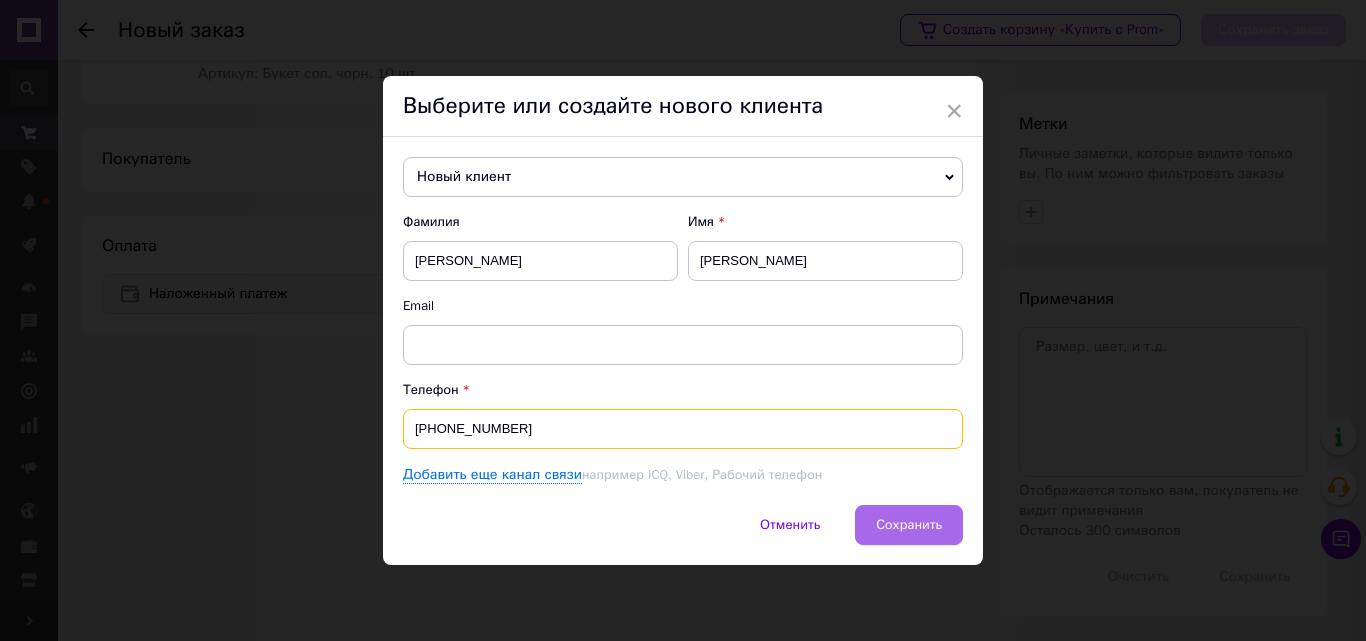 type on "+380957341120" 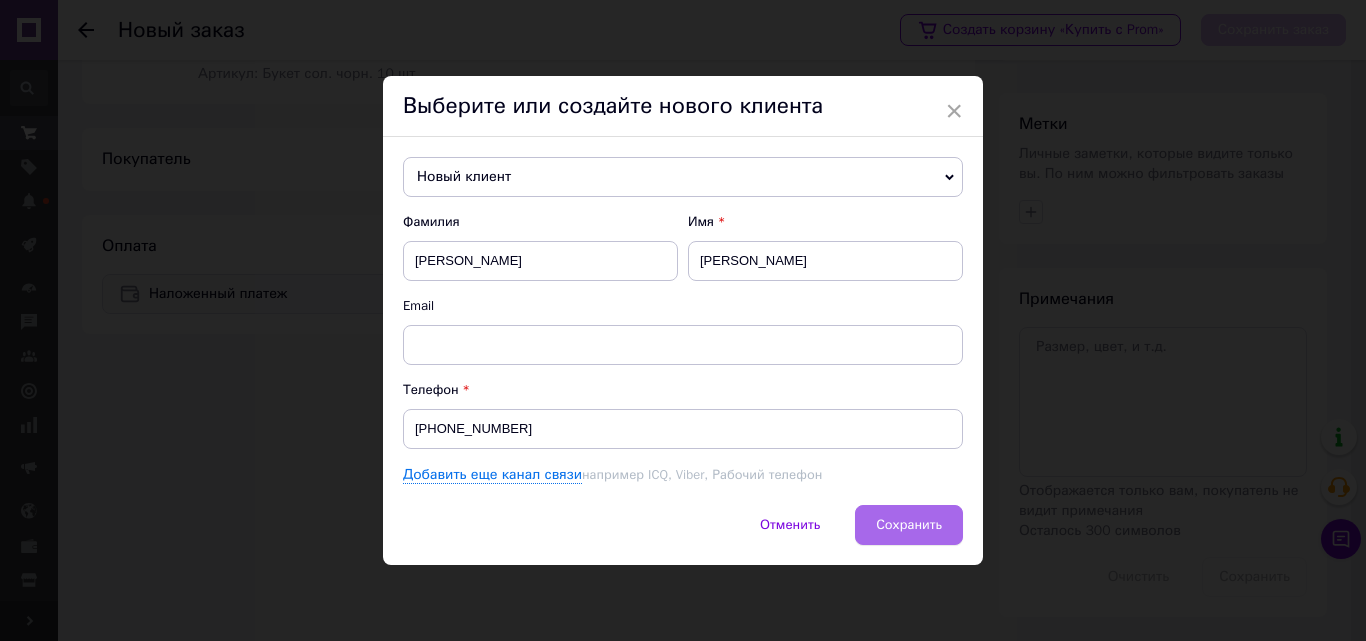 click on "Сохранить" at bounding box center (909, 525) 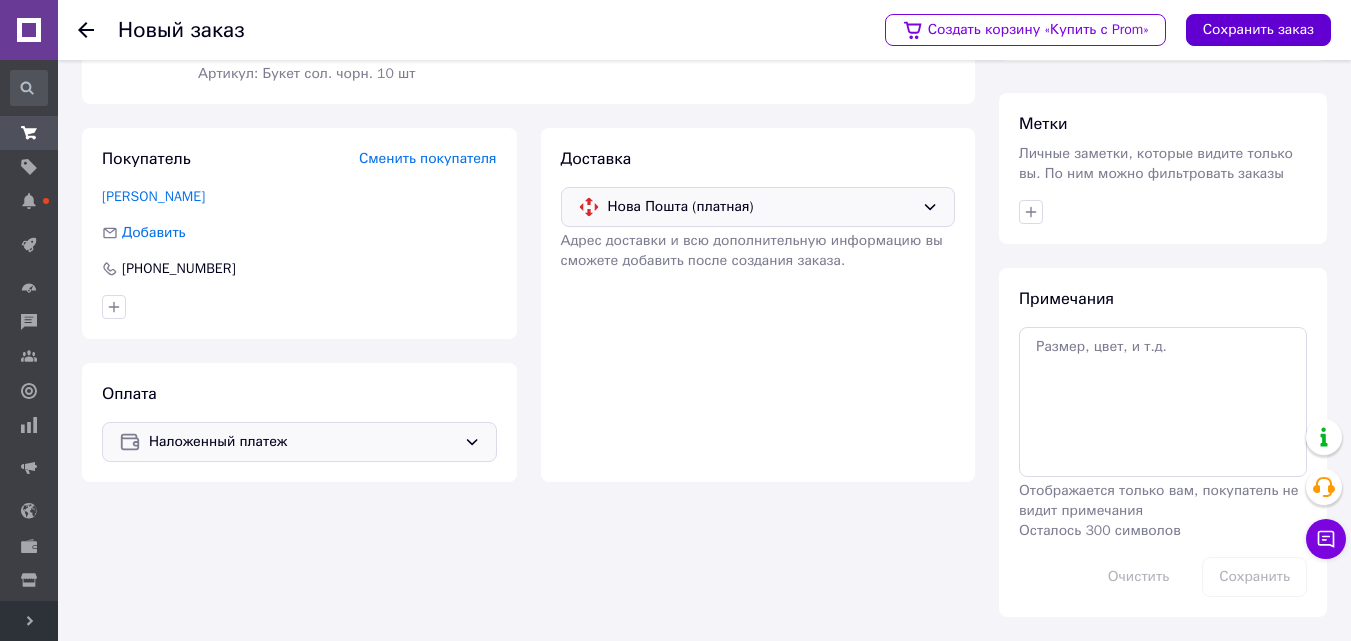 click on "Сохранить заказ" at bounding box center (1258, 30) 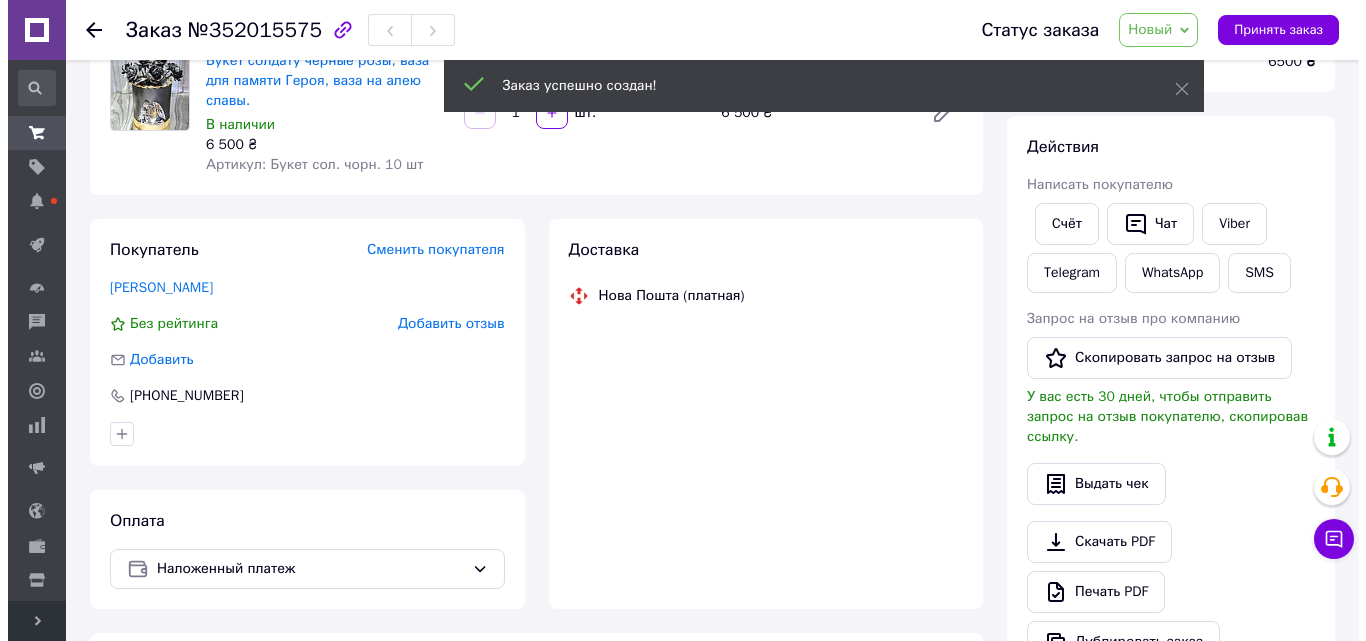 scroll, scrollTop: 183, scrollLeft: 0, axis: vertical 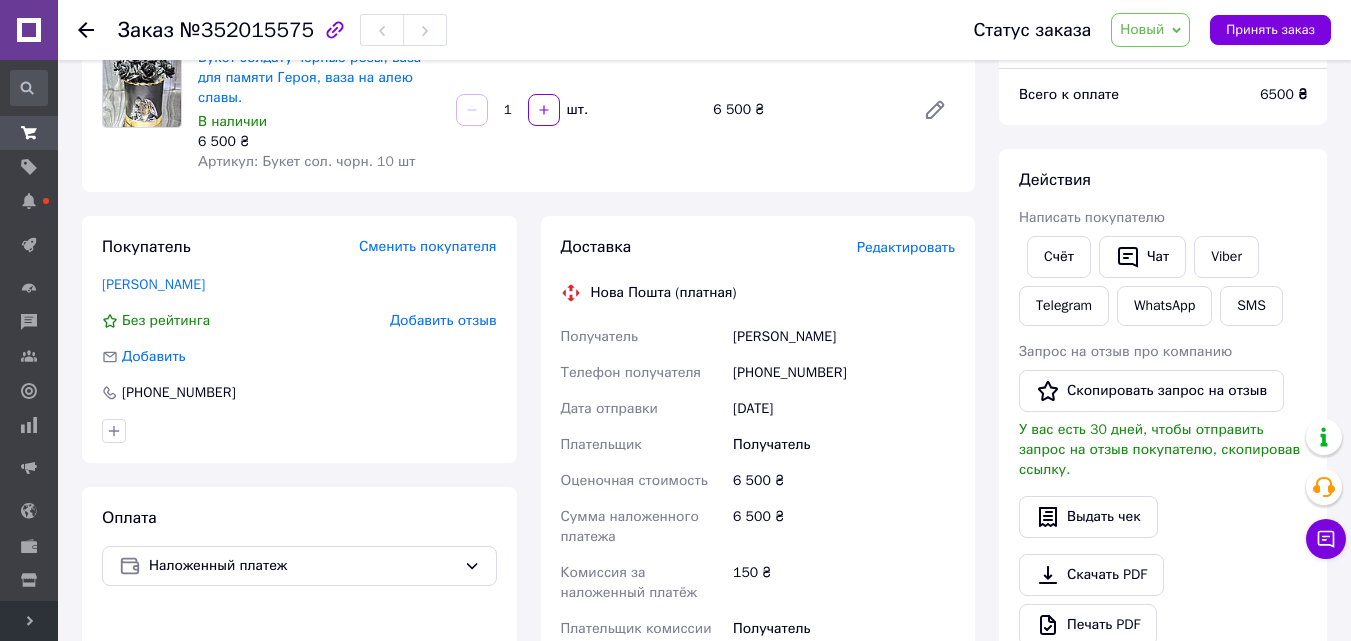 click on "Новый" at bounding box center (1142, 29) 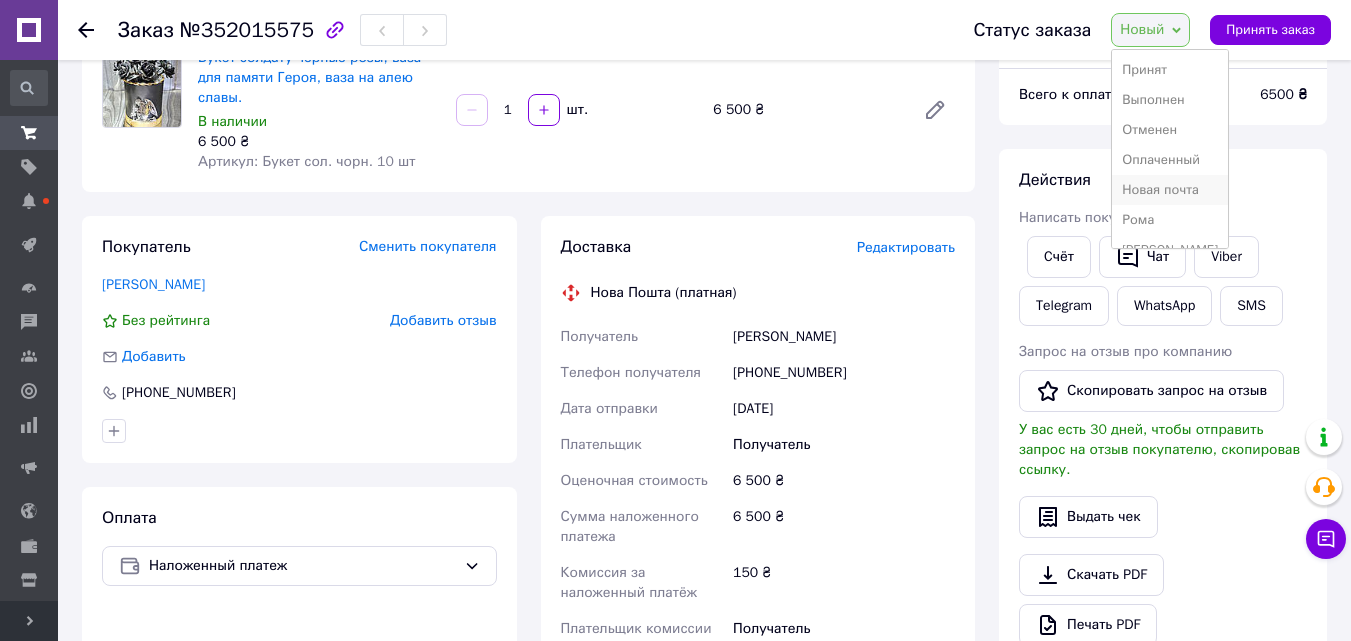 click on "Новая почта" at bounding box center (1170, 190) 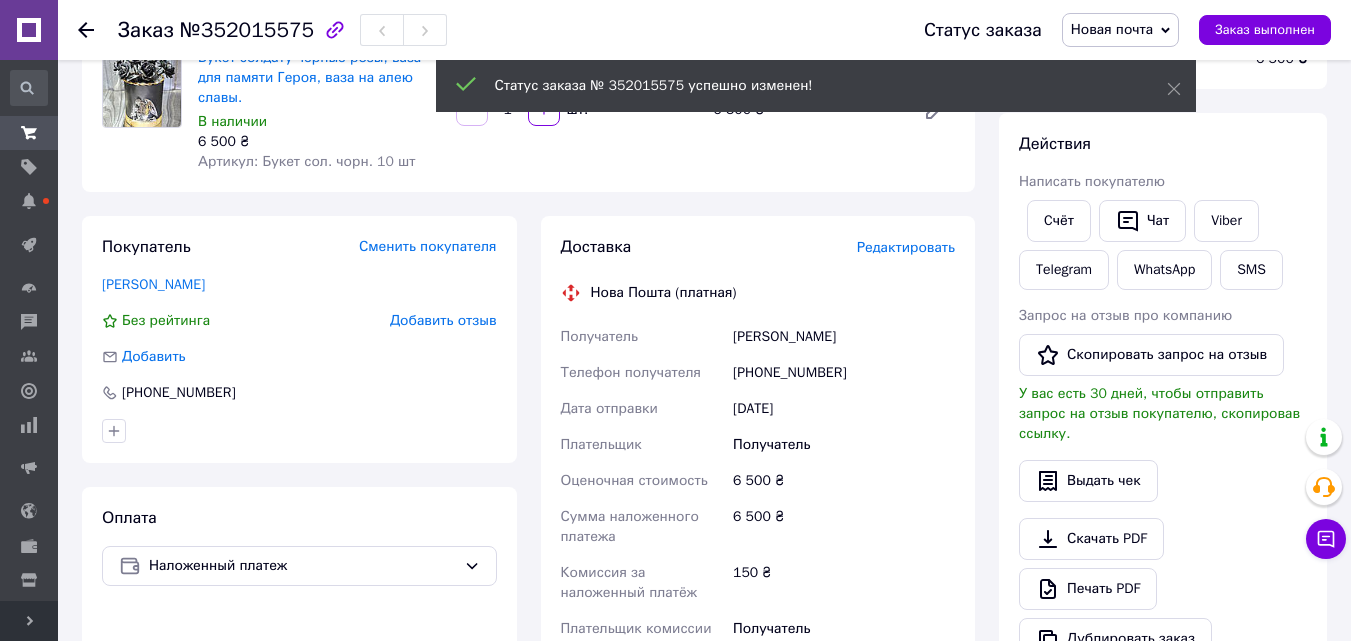 click on "Редактировать" at bounding box center (906, 247) 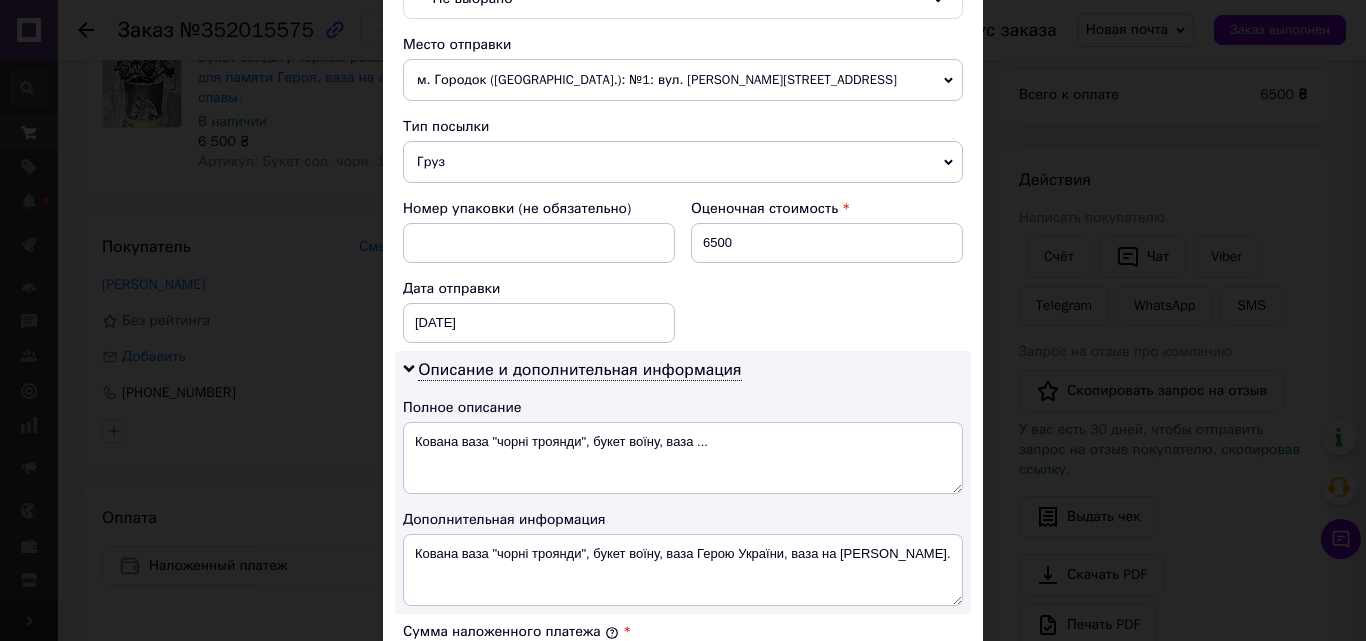 scroll, scrollTop: 500, scrollLeft: 0, axis: vertical 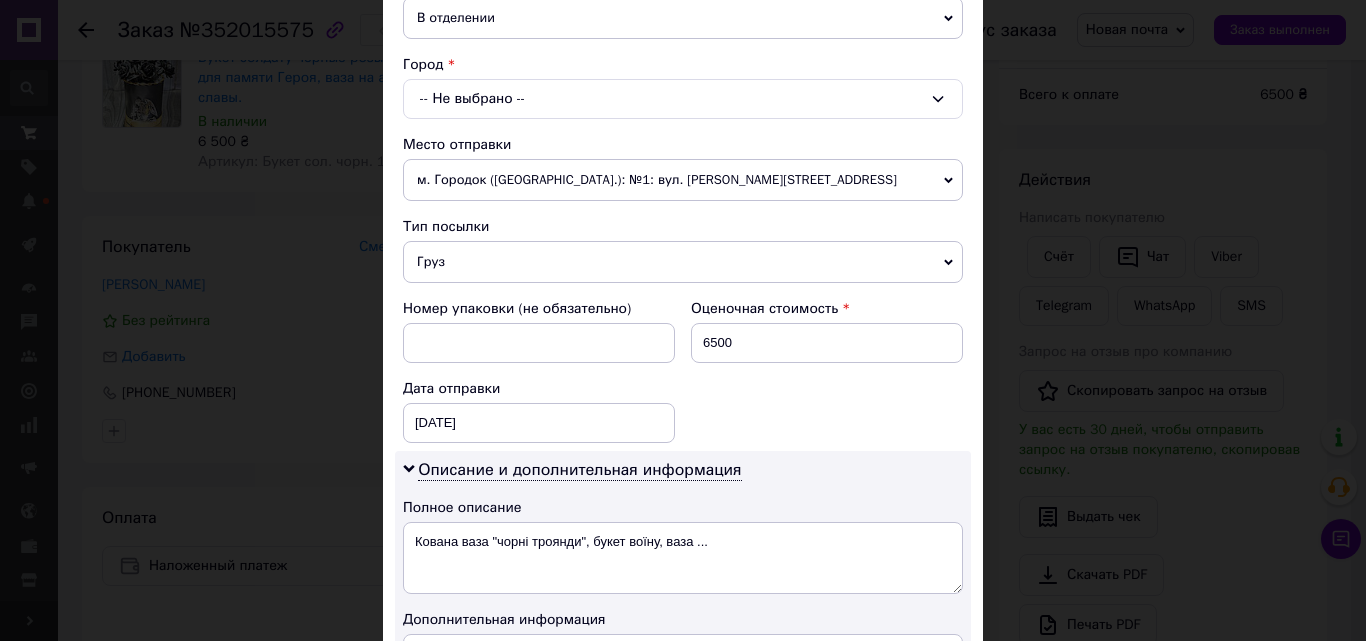 click on "-- Не выбрано --" at bounding box center (683, 99) 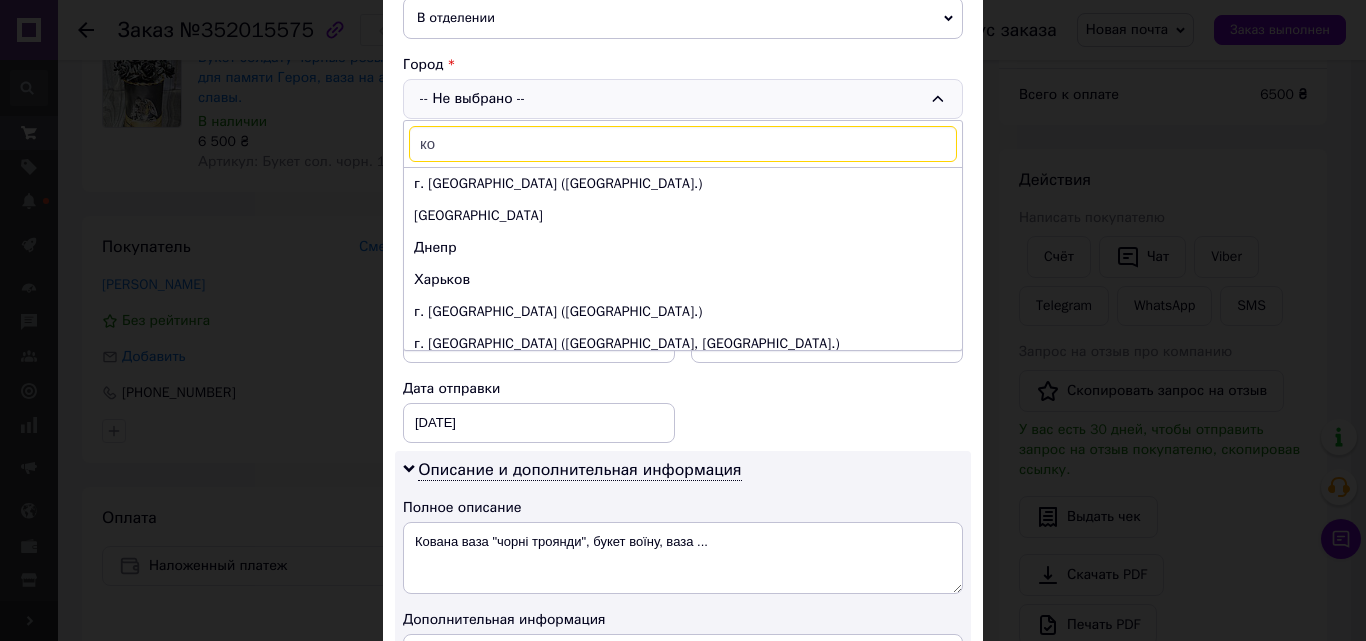 type on "ков" 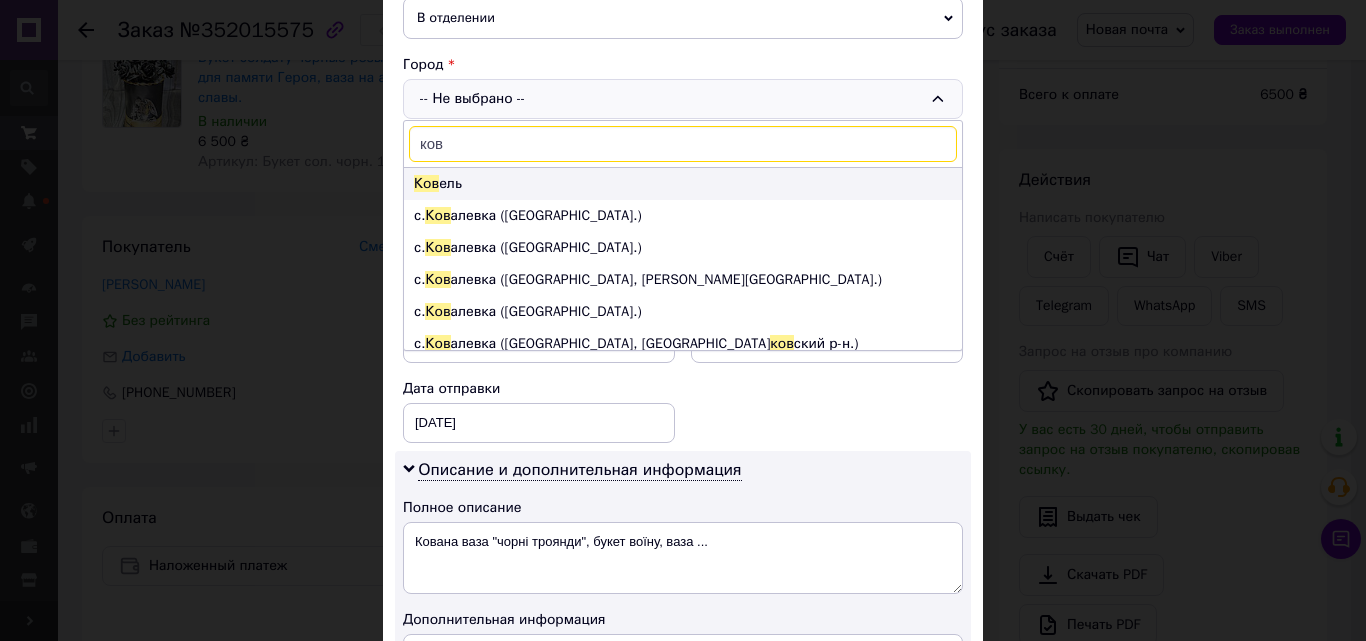 click on "Ков" at bounding box center (426, 183) 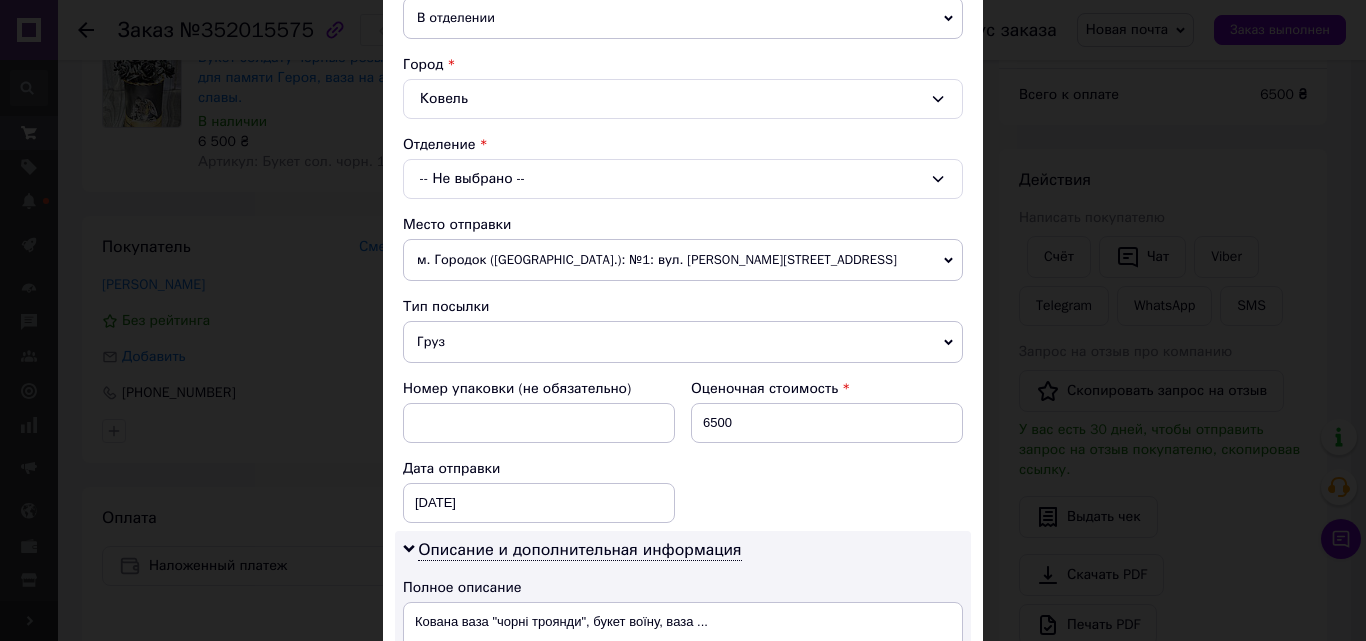 click on "-- Не выбрано --" at bounding box center [683, 179] 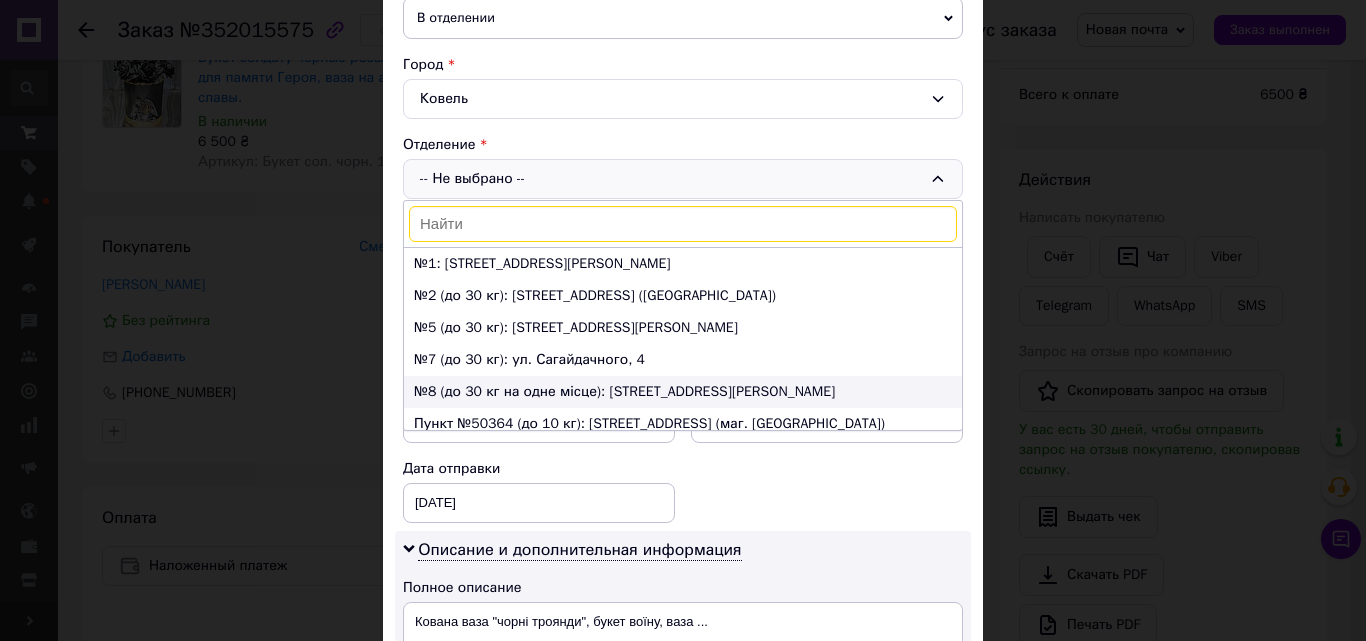click on "№8 (до 30 кг на одне місце): ул. Конисского, 4" at bounding box center (683, 392) 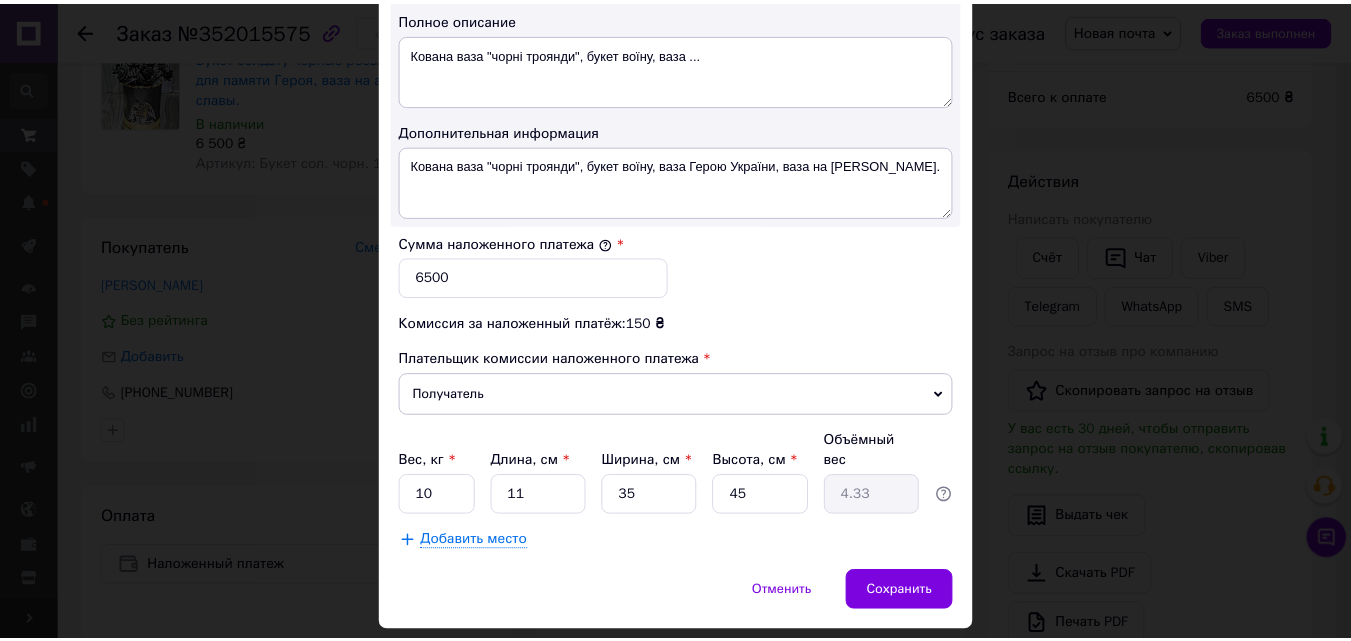 scroll, scrollTop: 1109, scrollLeft: 0, axis: vertical 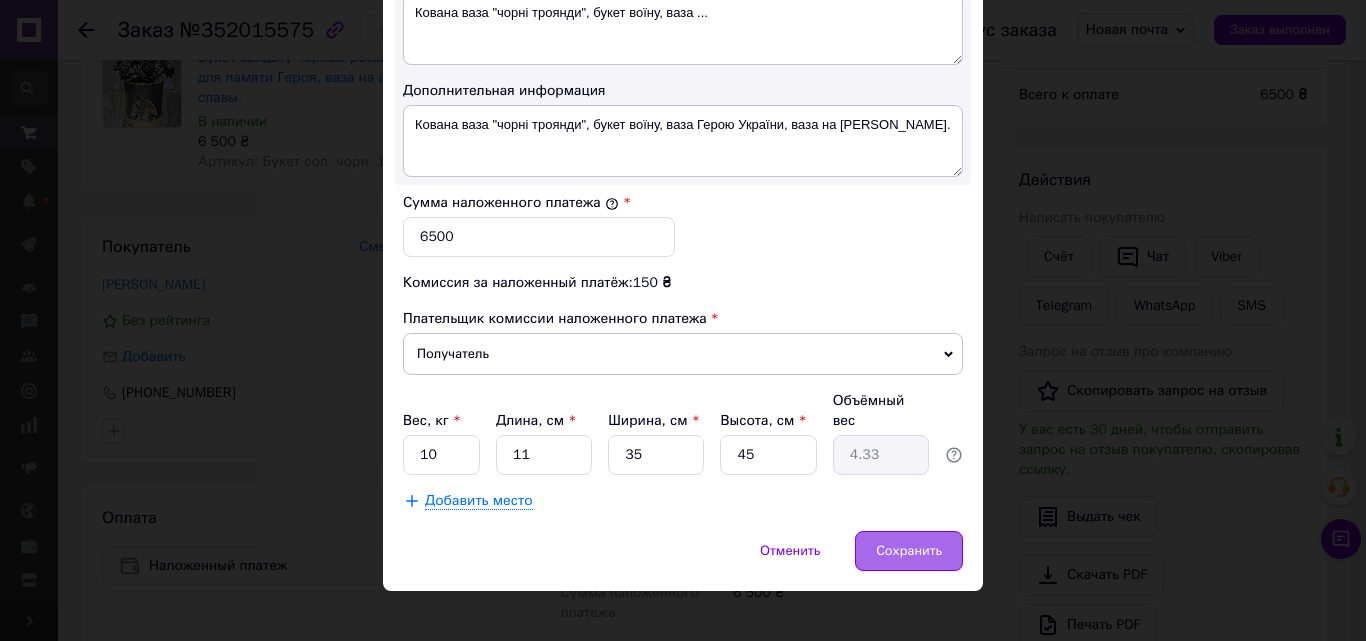 click on "Сохранить" at bounding box center [909, 551] 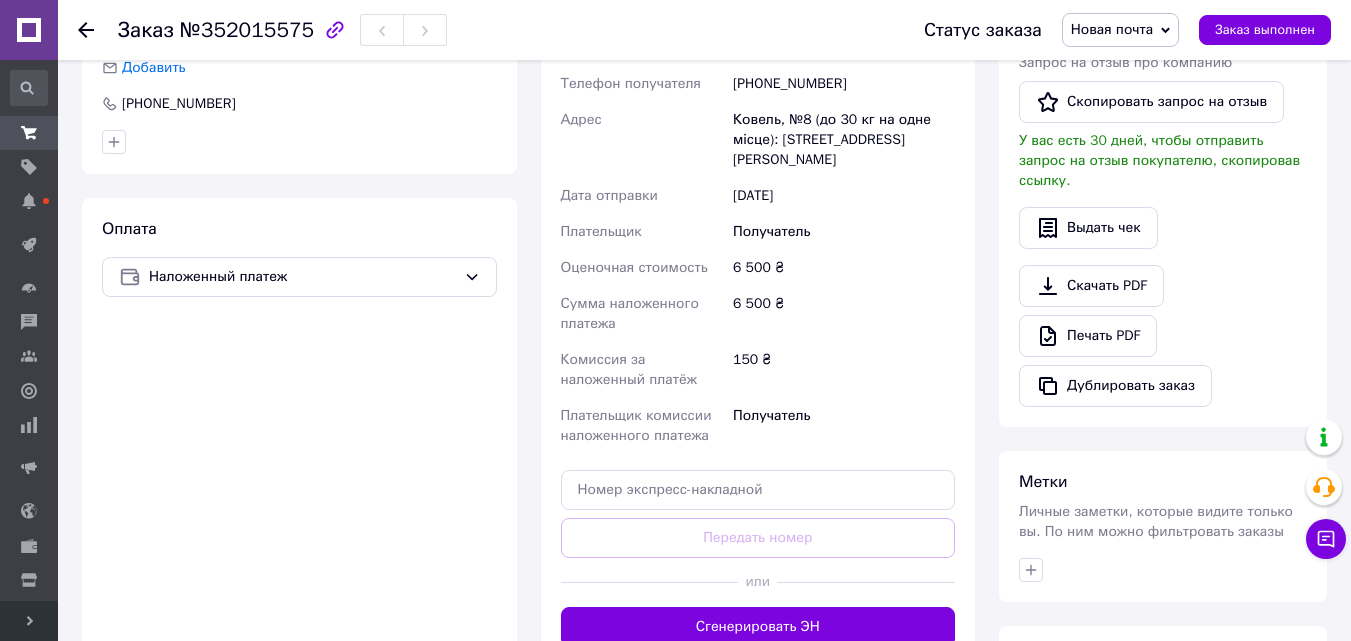 scroll, scrollTop: 483, scrollLeft: 0, axis: vertical 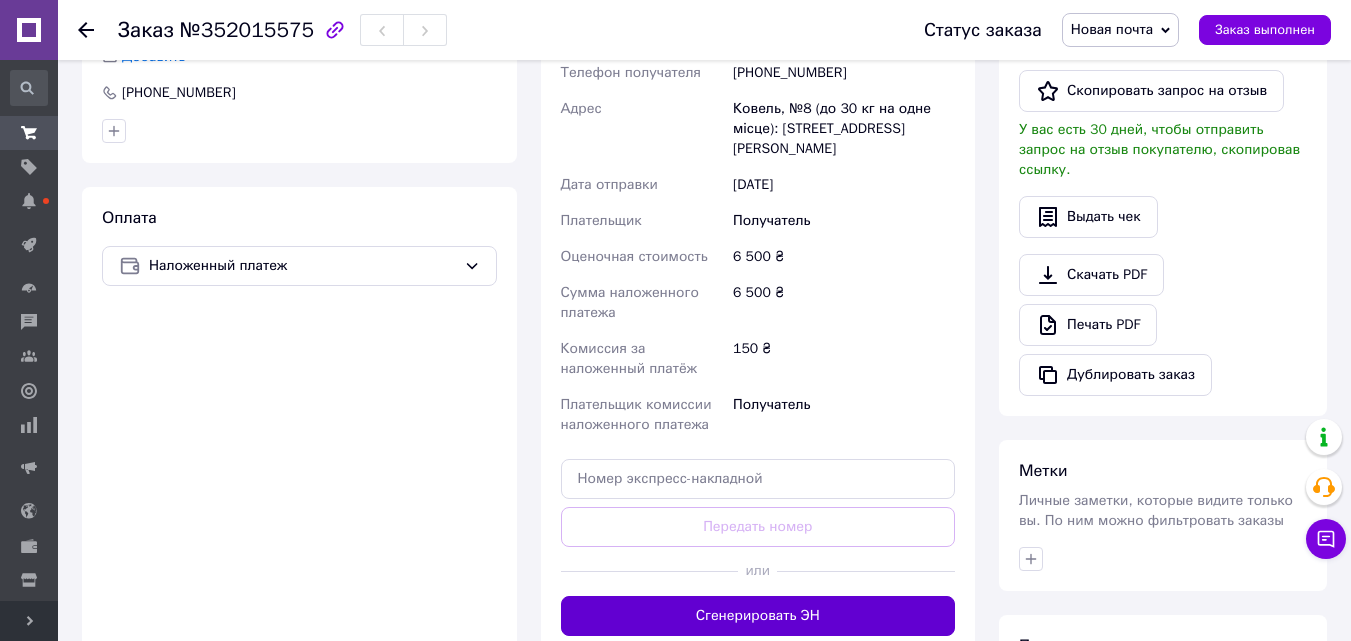 click on "Сгенерировать ЭН" at bounding box center [758, 616] 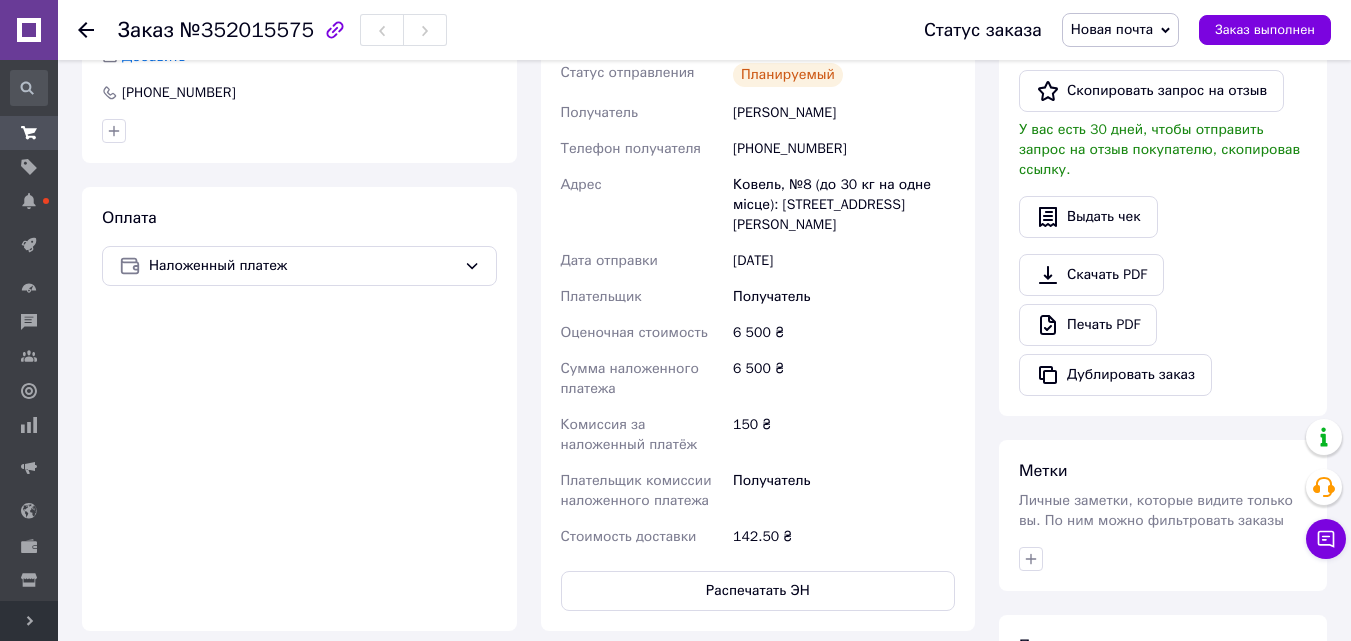click 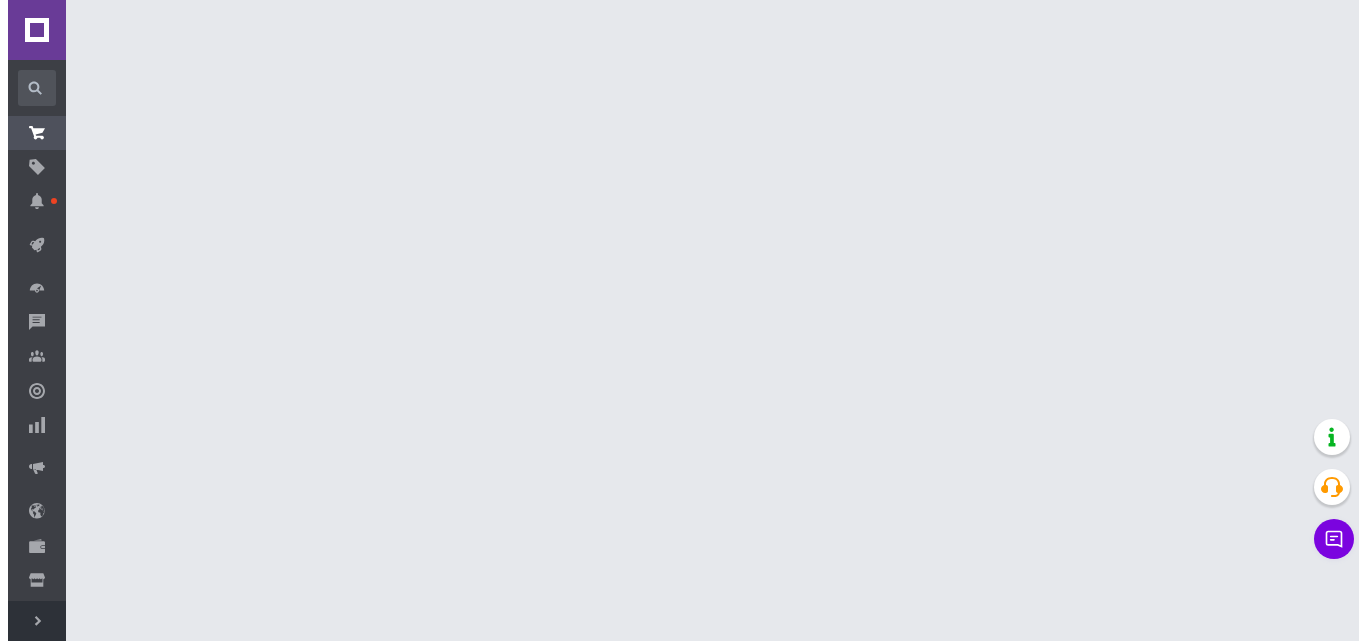 scroll, scrollTop: 0, scrollLeft: 0, axis: both 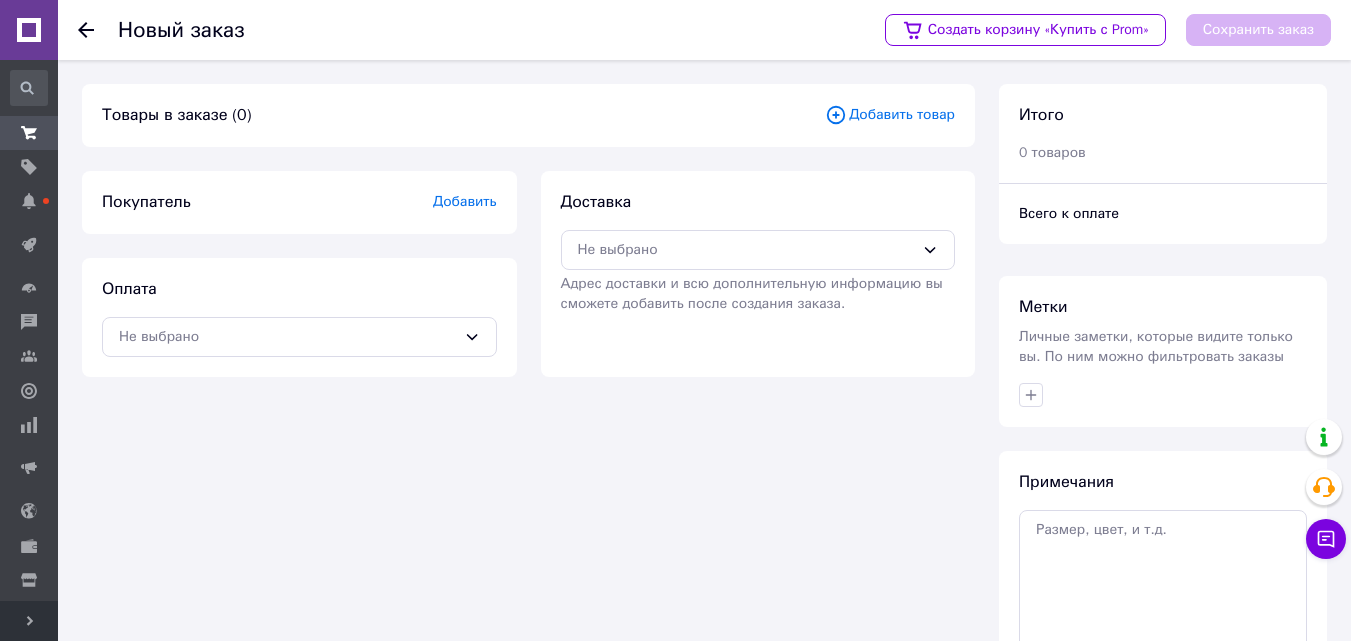 click 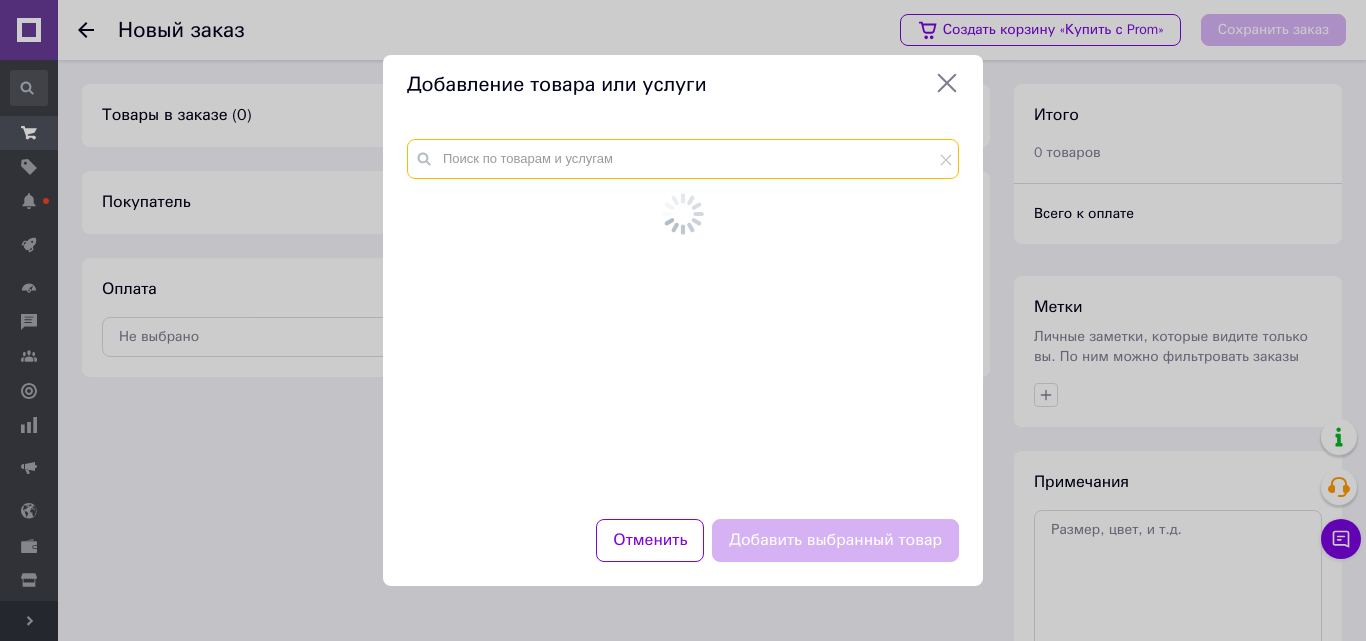 click at bounding box center [683, 159] 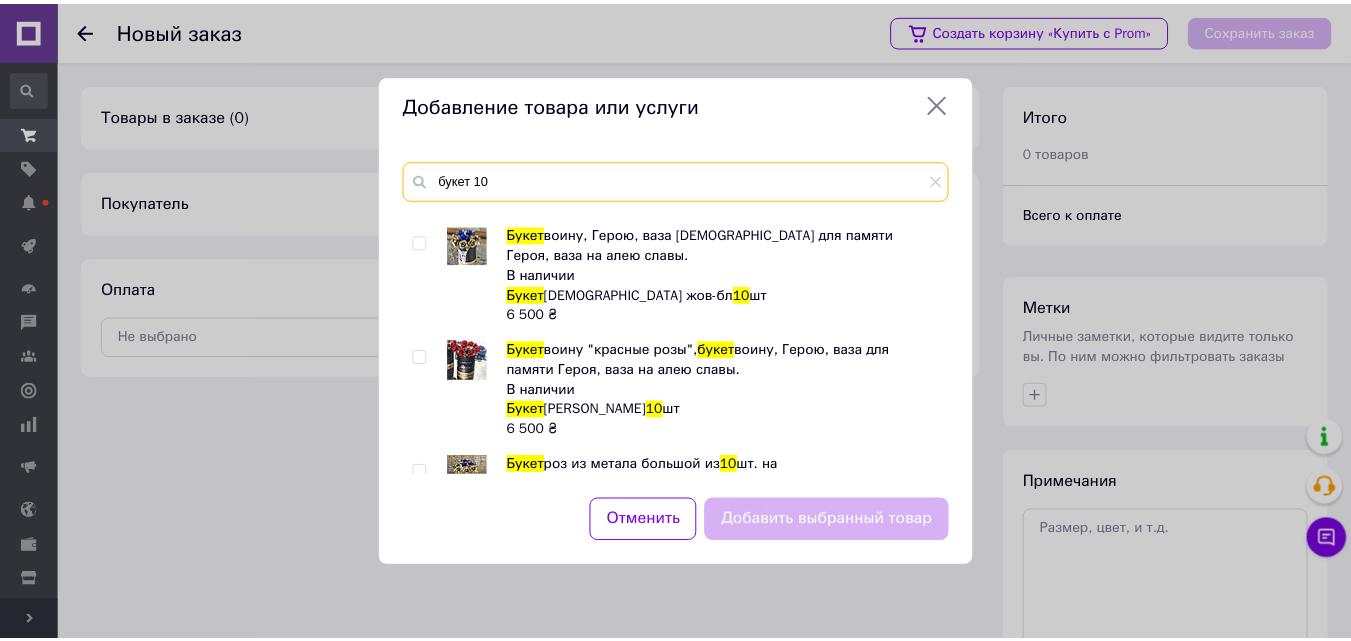 scroll, scrollTop: 3185, scrollLeft: 0, axis: vertical 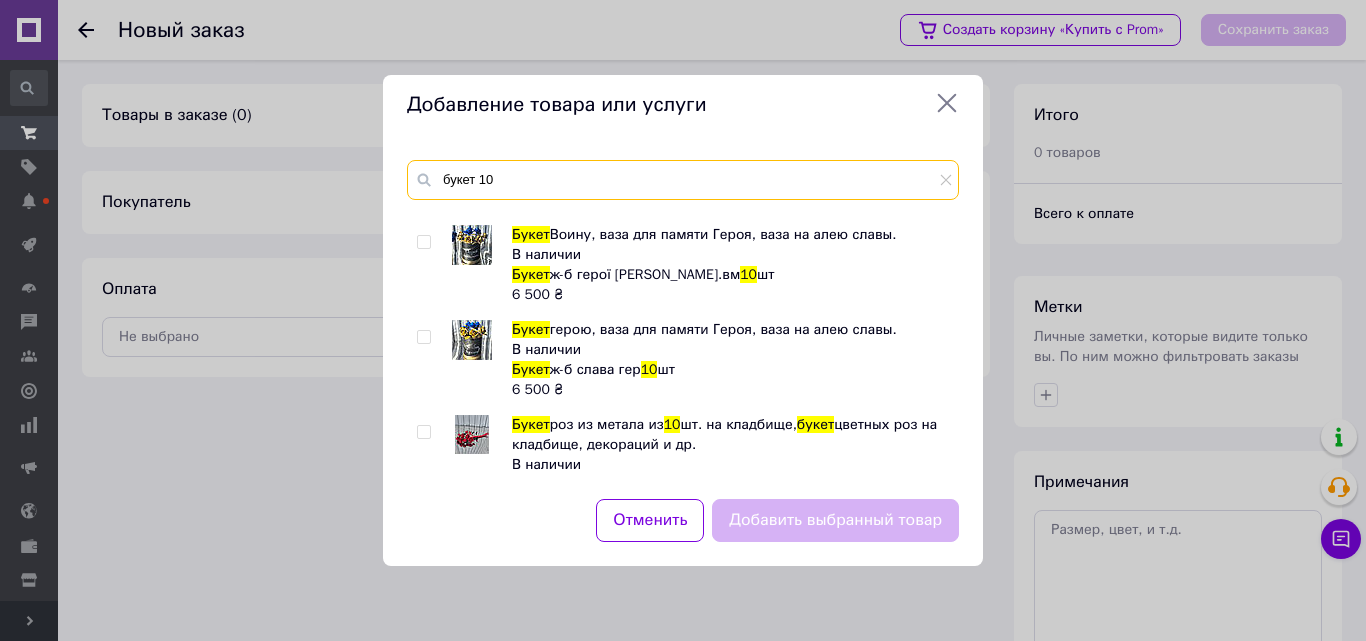 type on "букет 10" 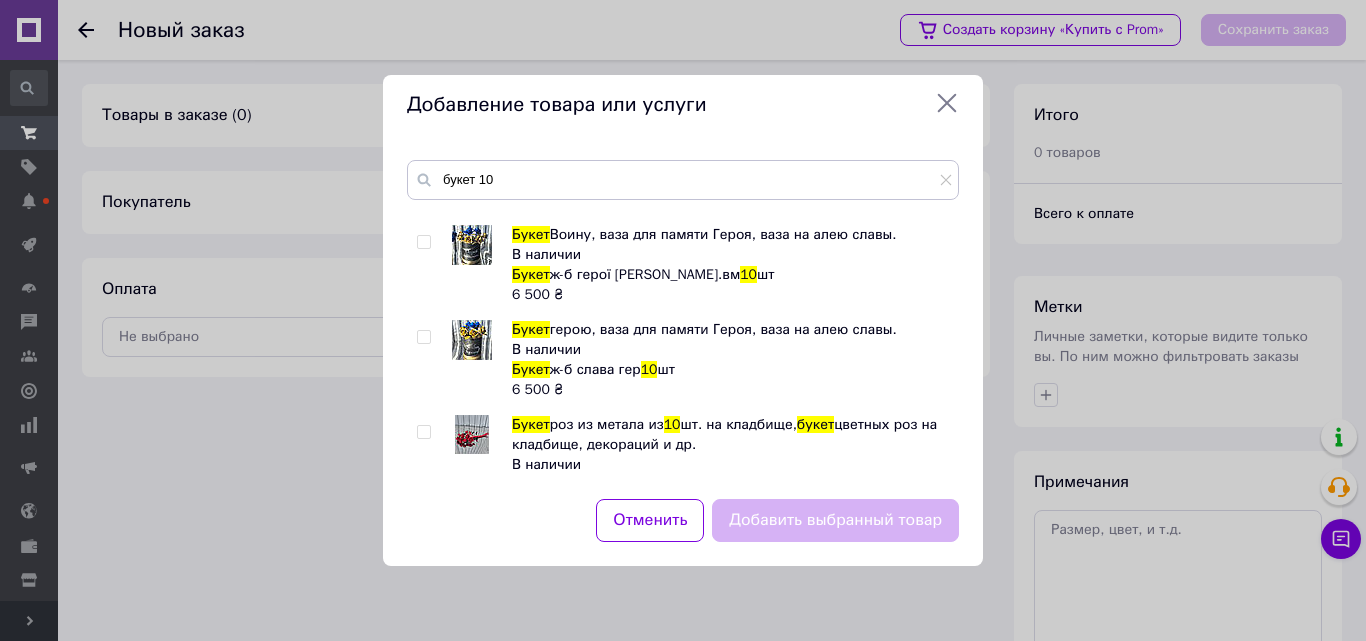 click at bounding box center (423, 337) 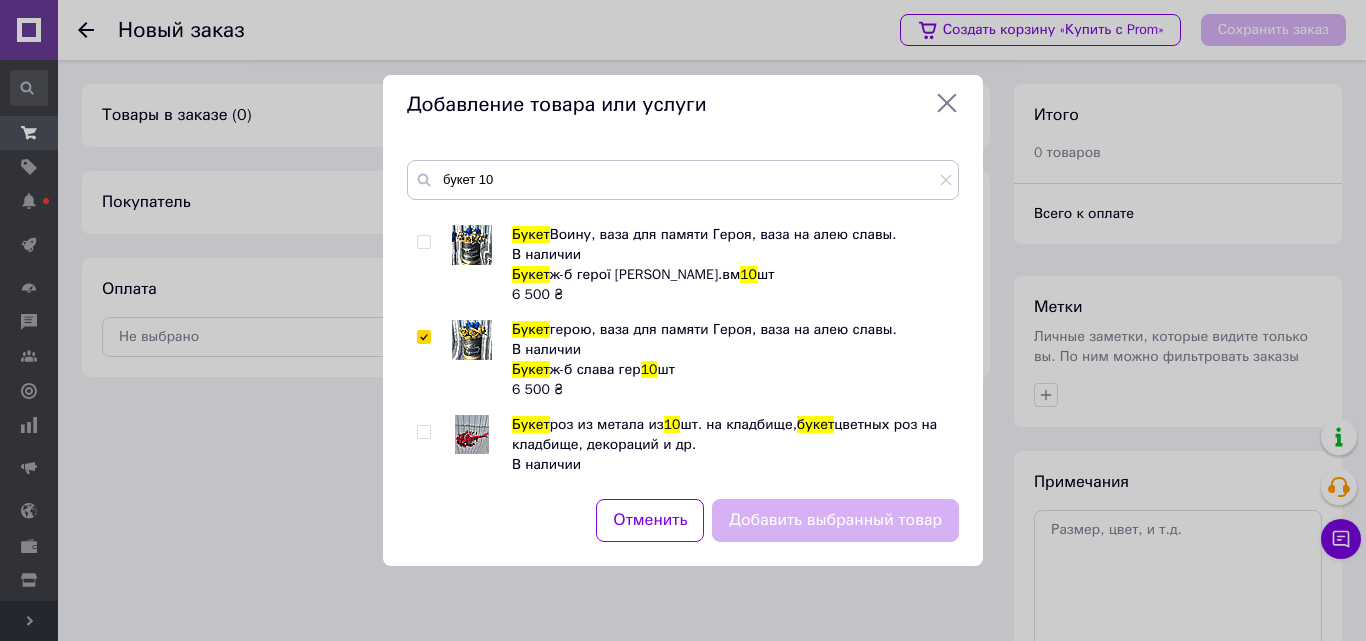 checkbox on "true" 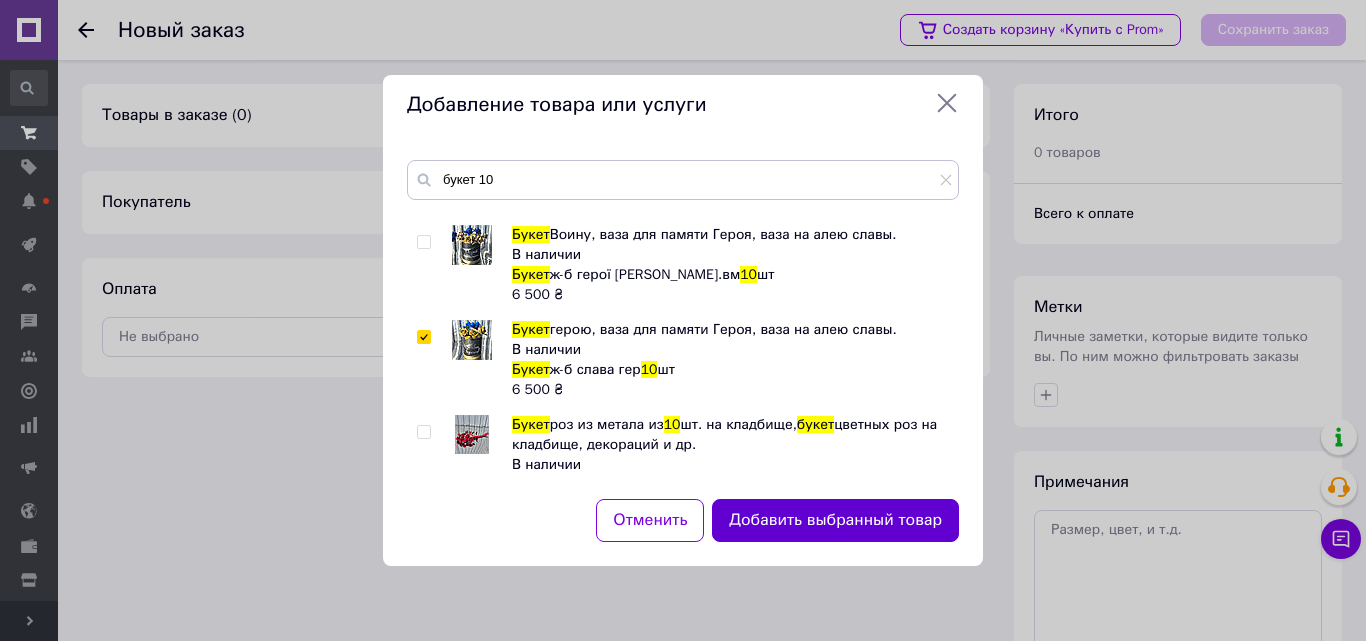 click on "Добавить выбранный товар" at bounding box center [835, 520] 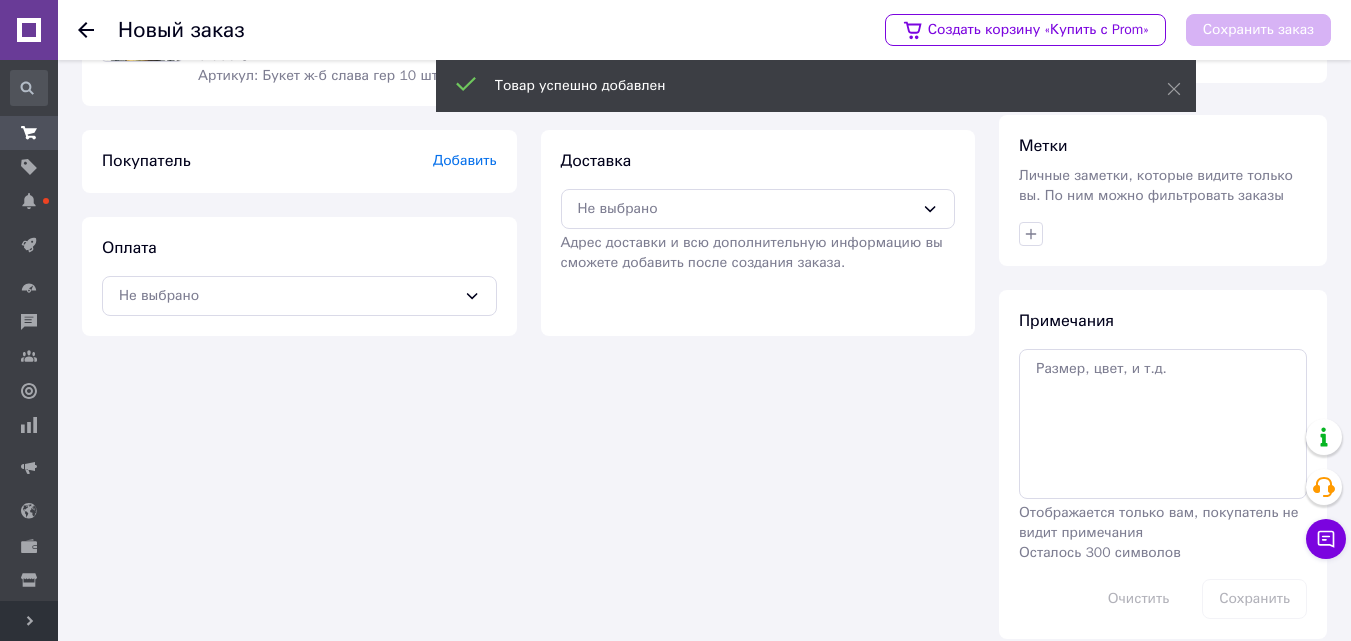 scroll, scrollTop: 183, scrollLeft: 0, axis: vertical 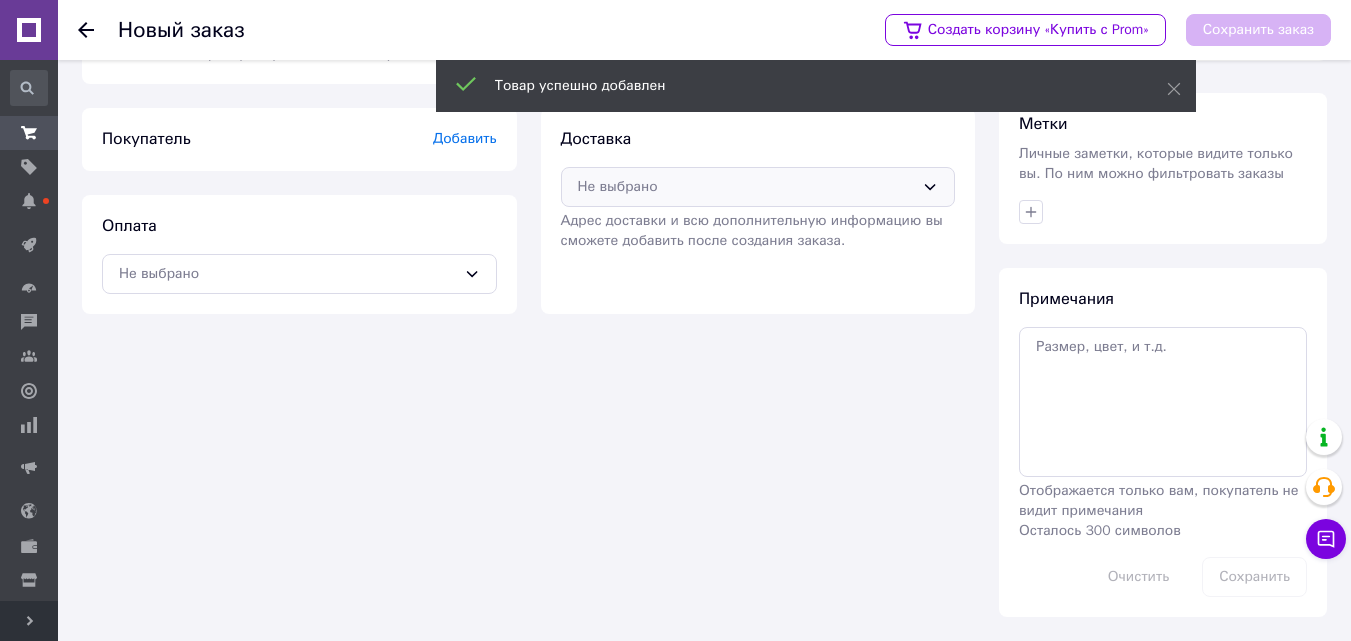 click on "Не выбрано" at bounding box center [746, 187] 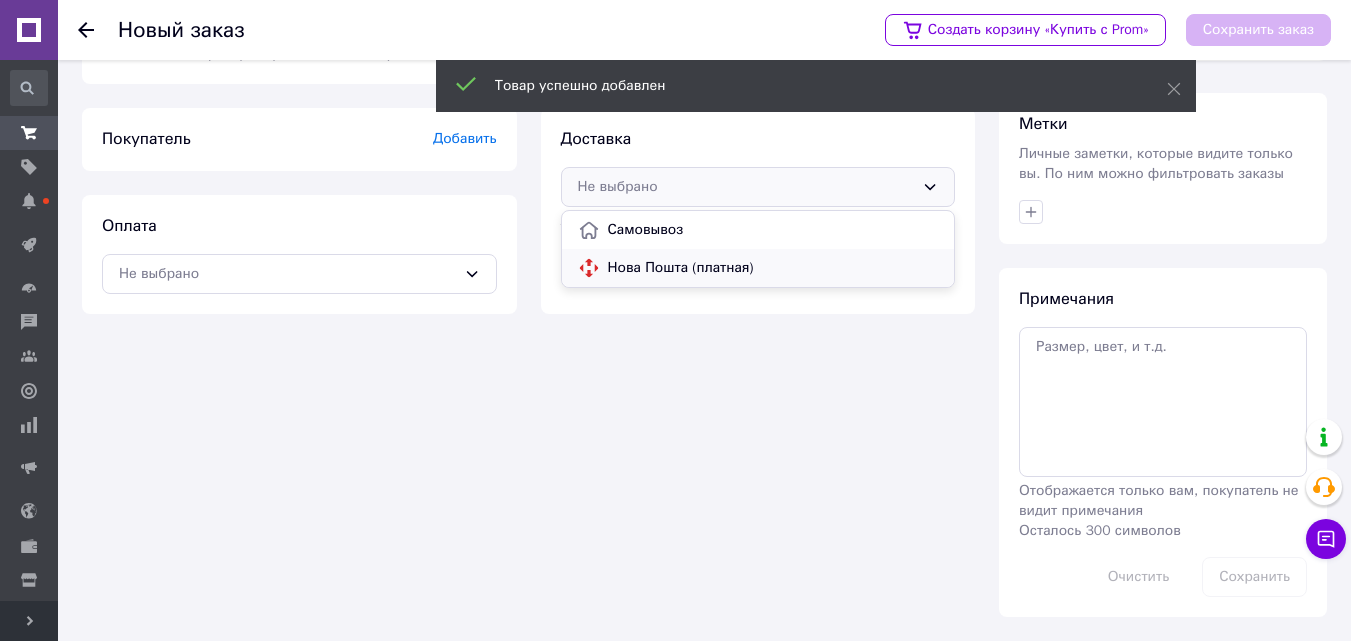click on "Нова Пошта (платная)" at bounding box center [773, 268] 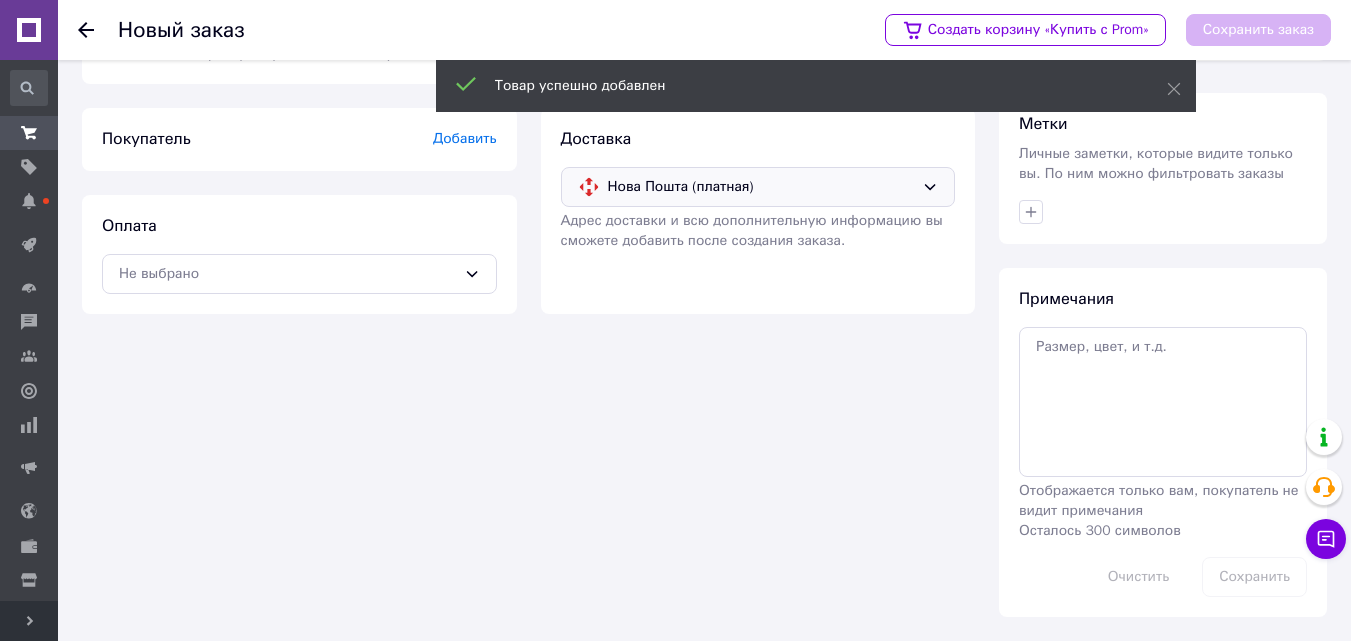 click on "Оплата Не выбрано" at bounding box center [299, 254] 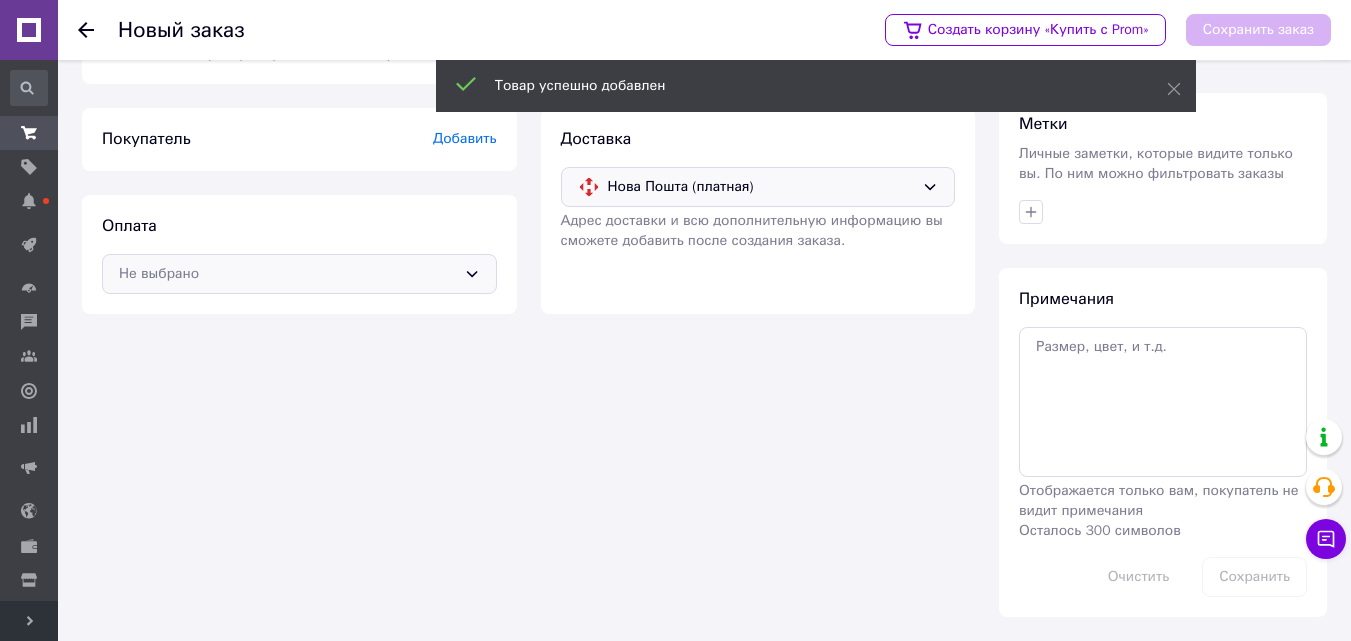 click on "Не выбрано" at bounding box center [287, 274] 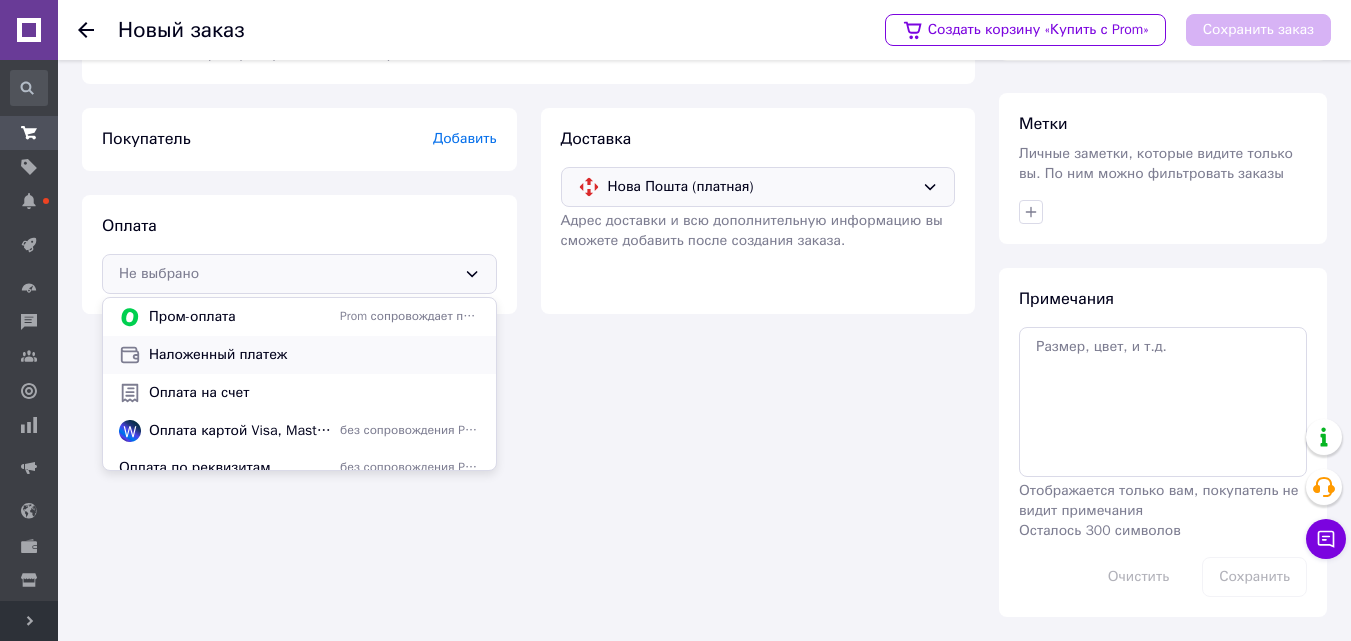 click on "Наложенный платеж" at bounding box center [314, 355] 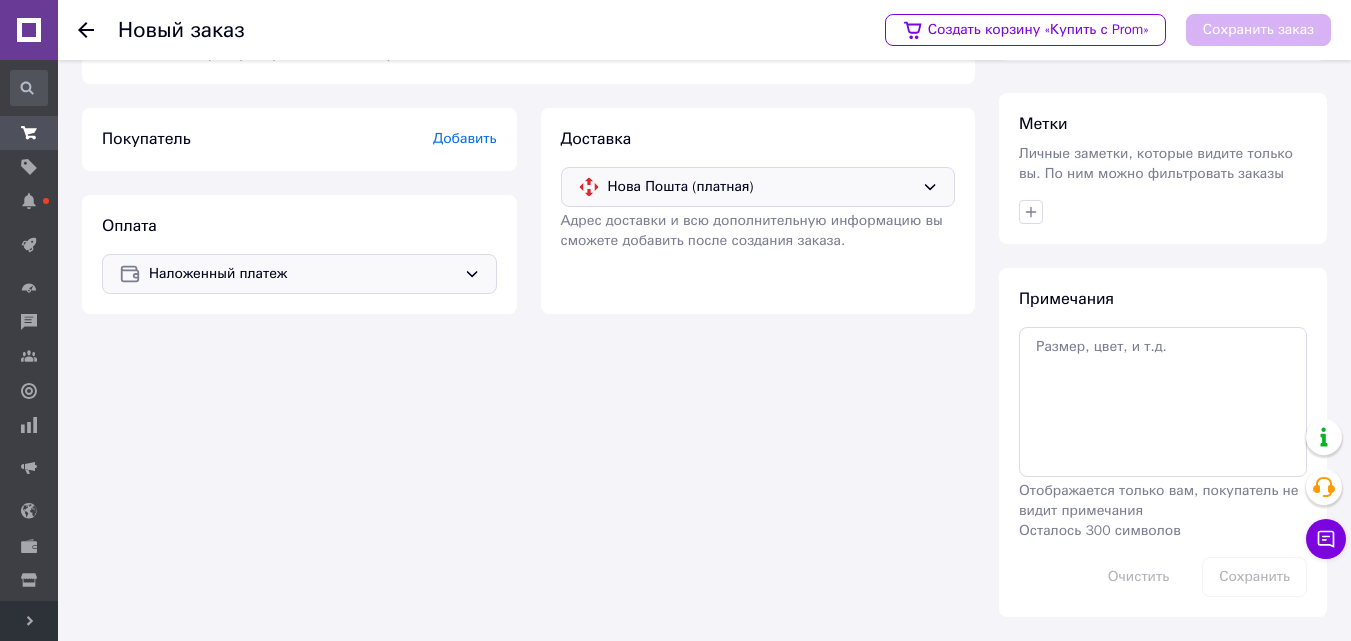 click on "Добавить" at bounding box center (465, 138) 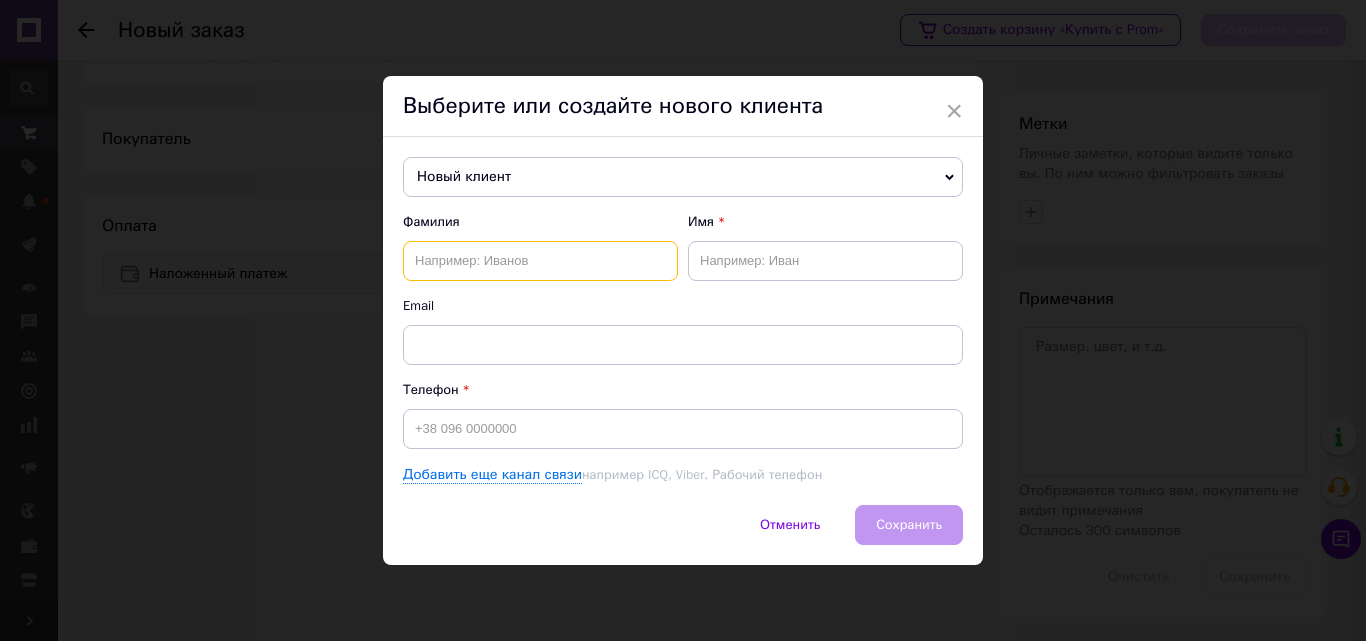 click at bounding box center (540, 261) 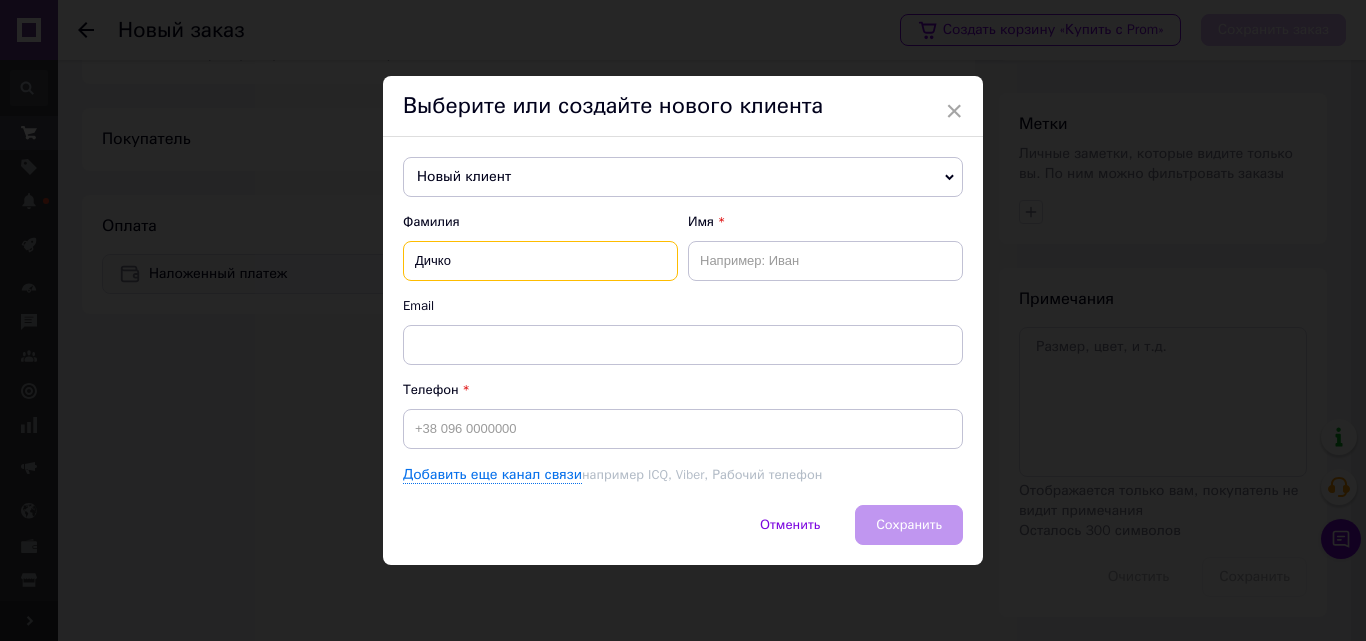 type on "Дичко" 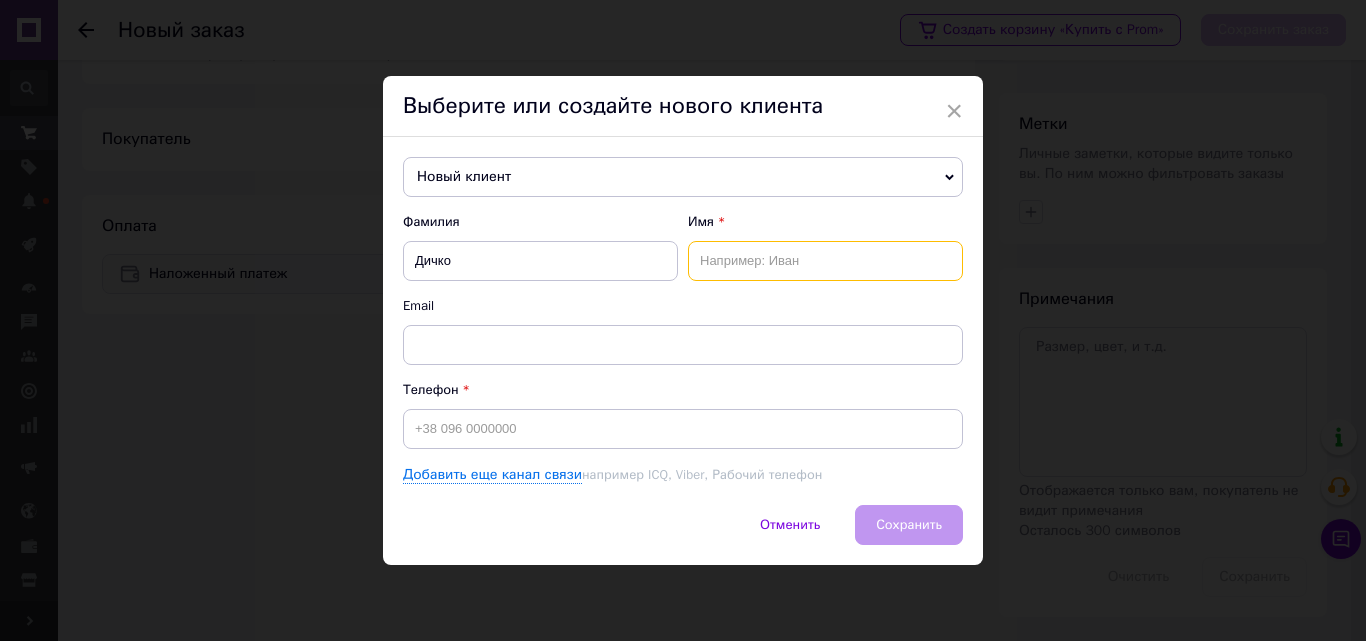 click at bounding box center [825, 261] 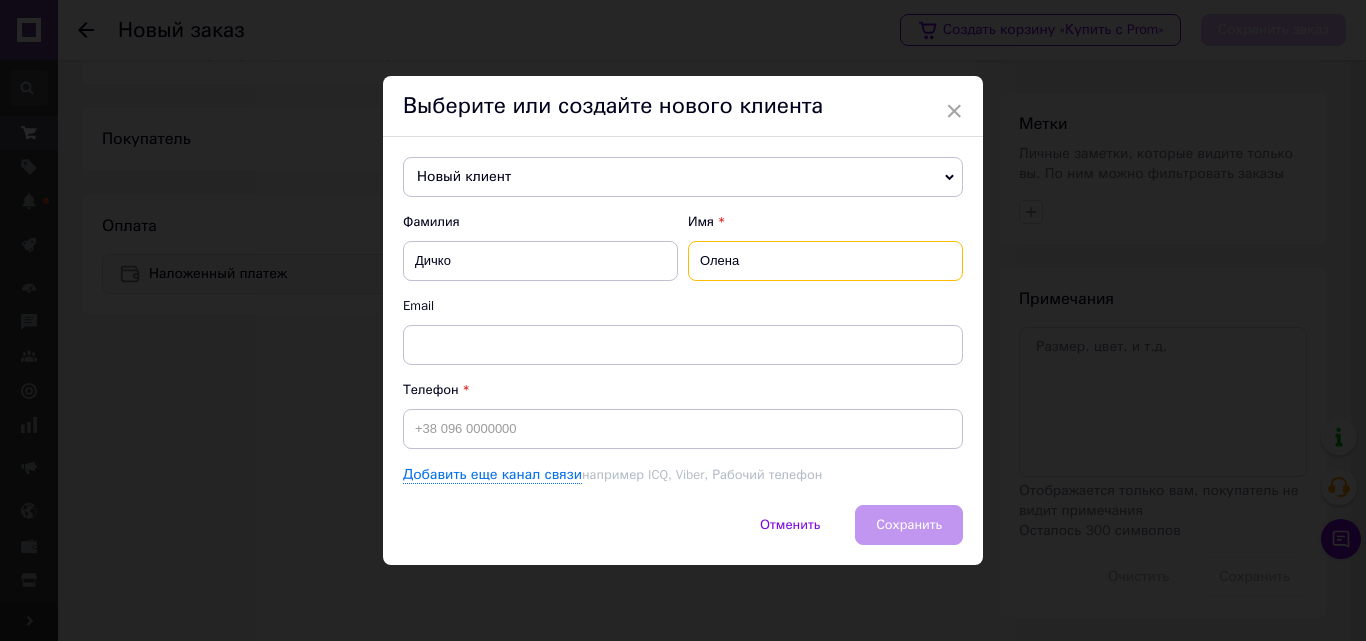 type on "Олена" 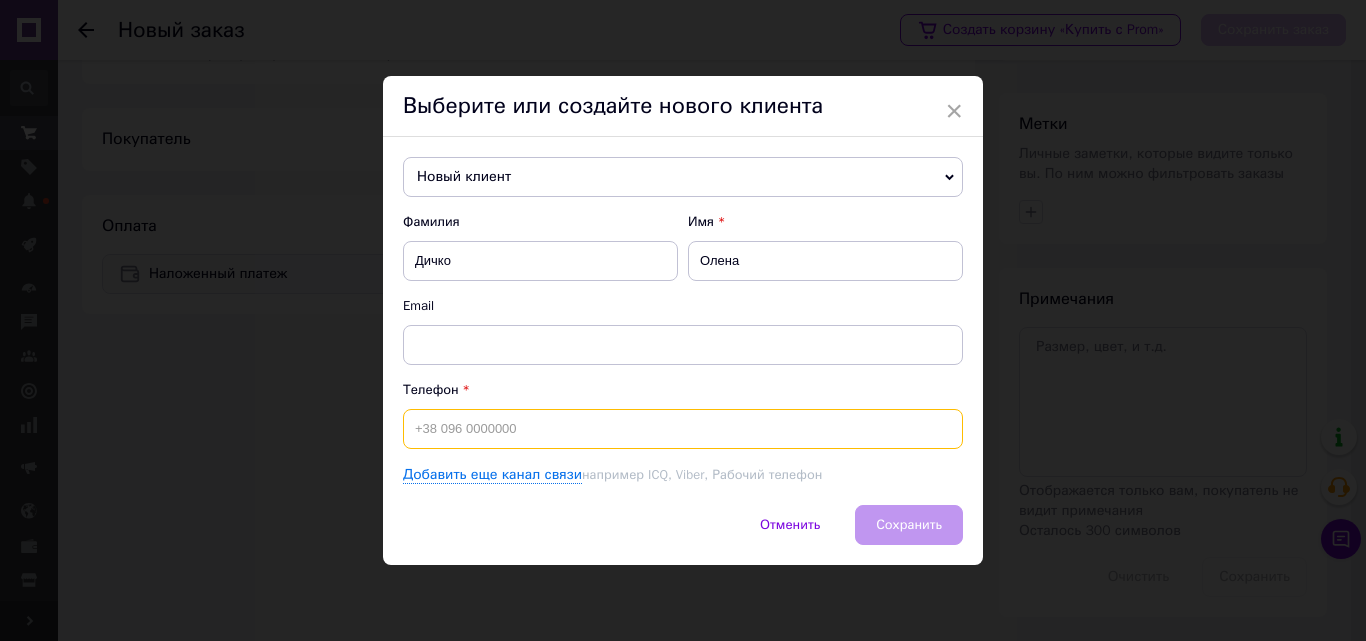 click at bounding box center (683, 429) 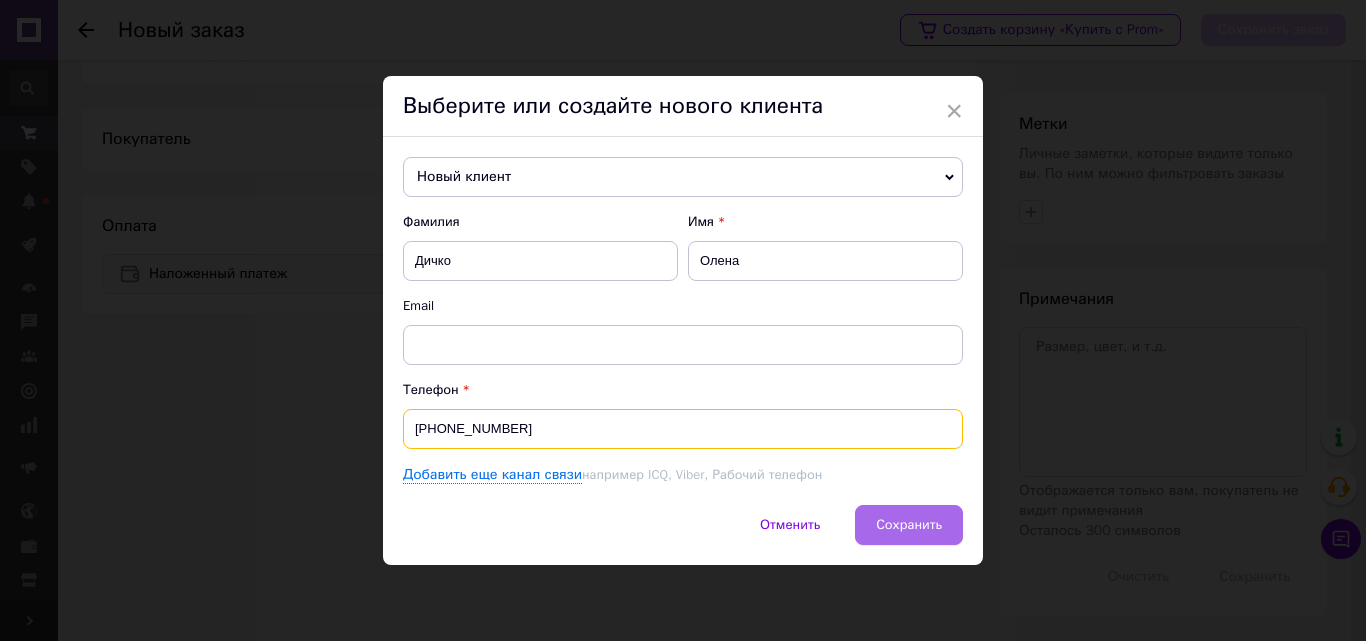 type on "+380974796693" 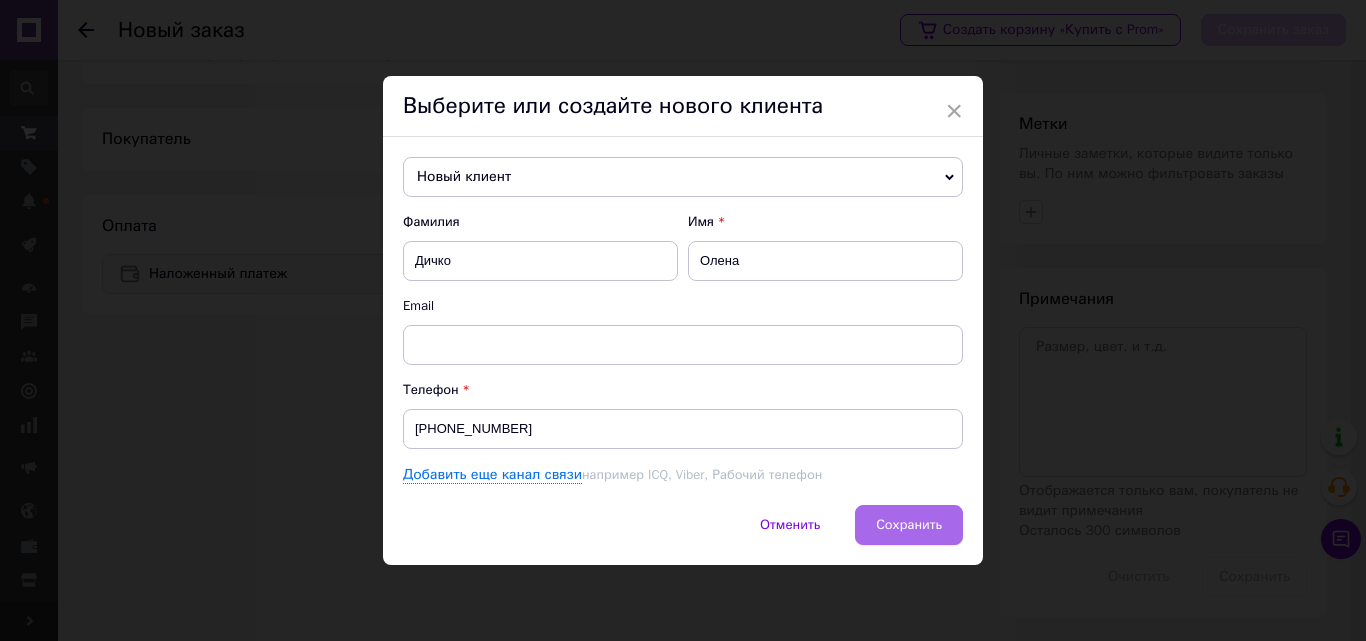 click on "Сохранить" at bounding box center (909, 525) 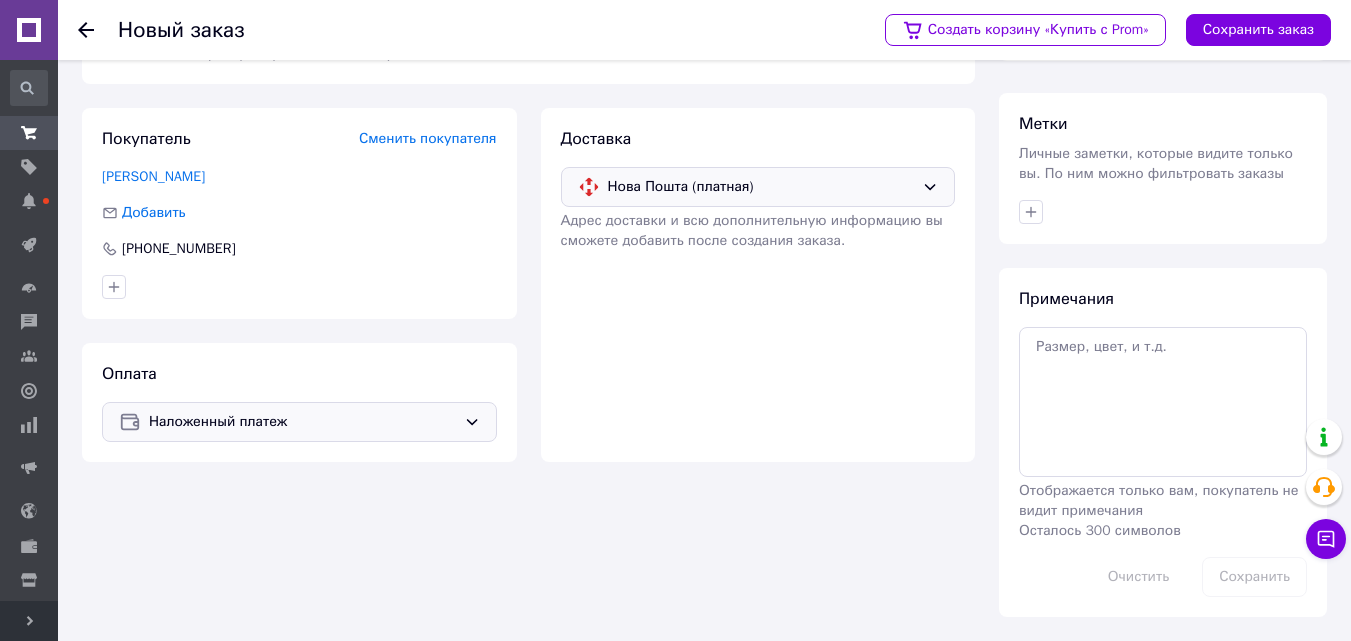 click on "Создать корзину «Купить с Prom» Сохранить заказ" at bounding box center (1098, 30) 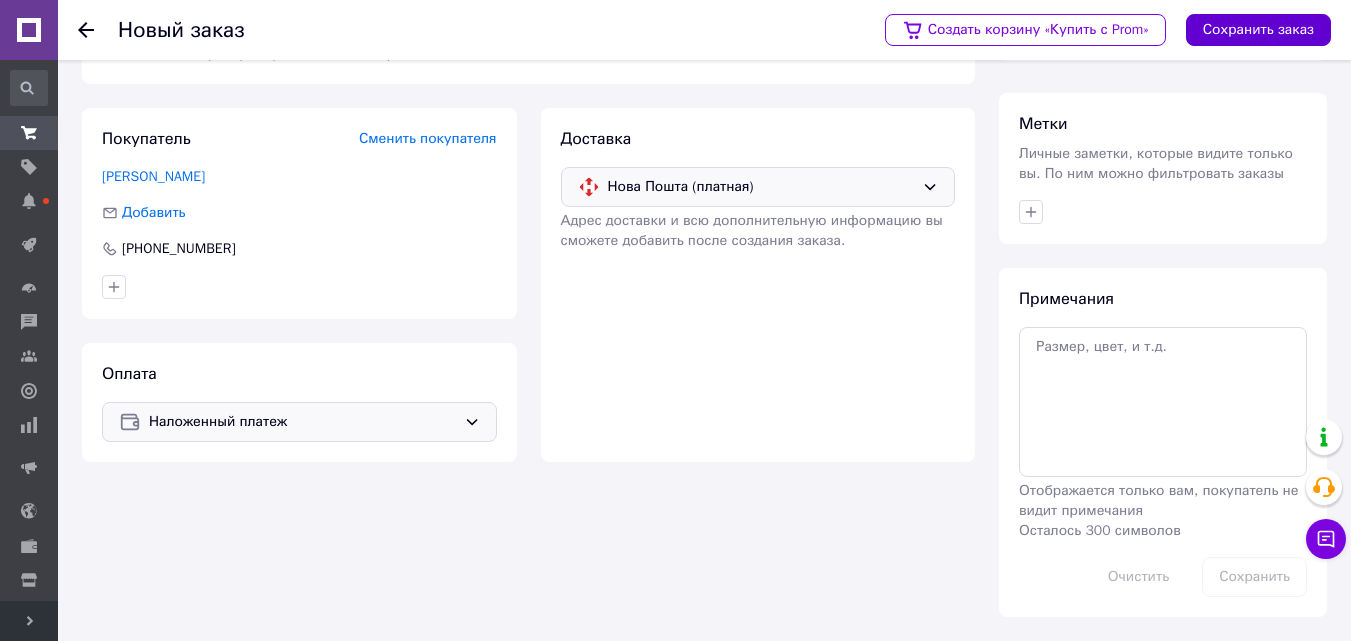 click on "Сохранить заказ" at bounding box center [1258, 30] 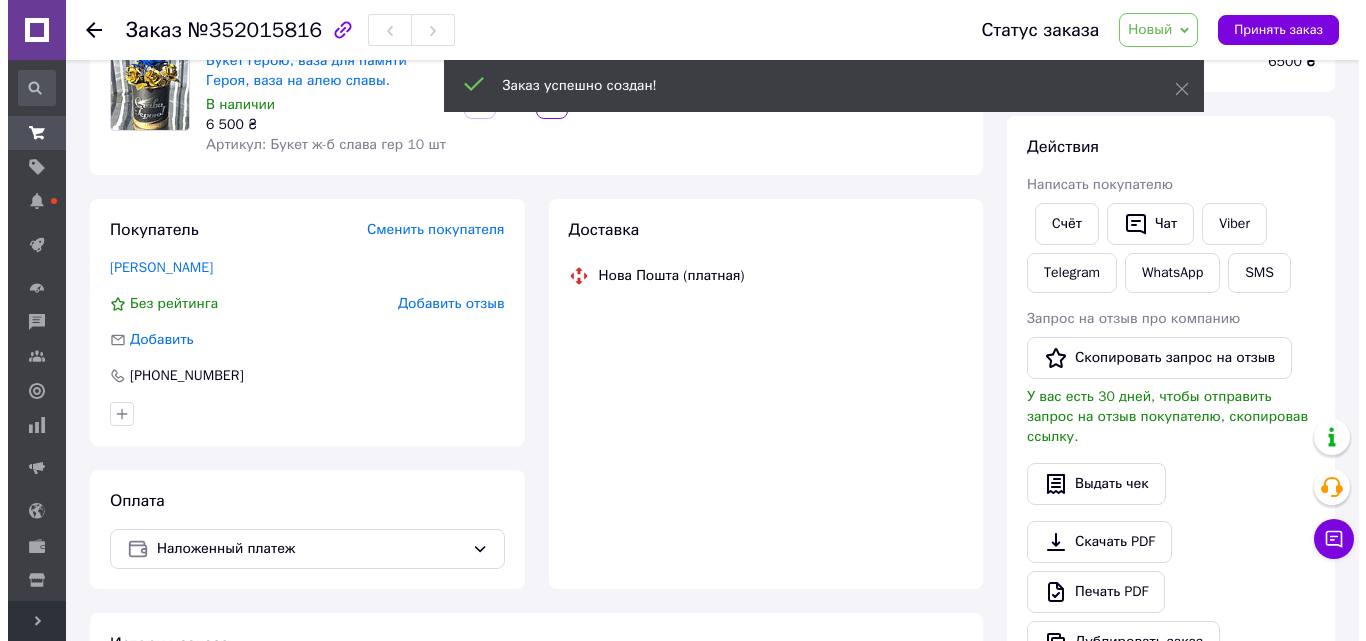 scroll, scrollTop: 183, scrollLeft: 0, axis: vertical 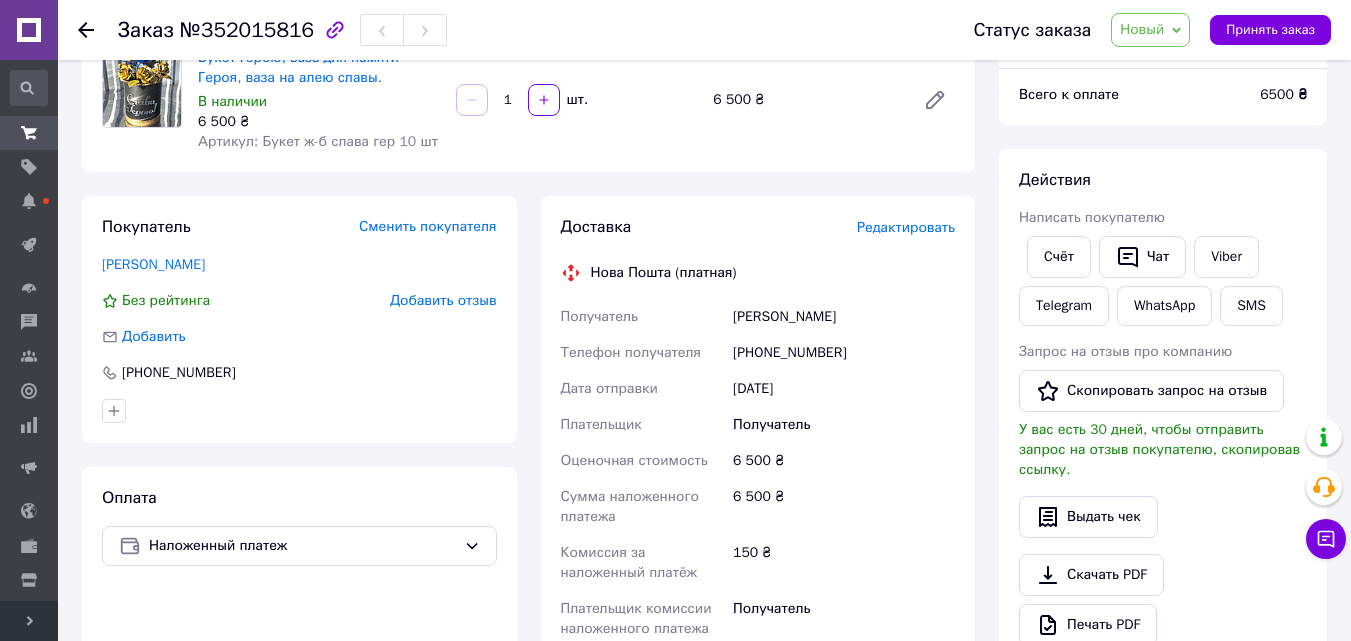 click on "Новый" at bounding box center (1150, 30) 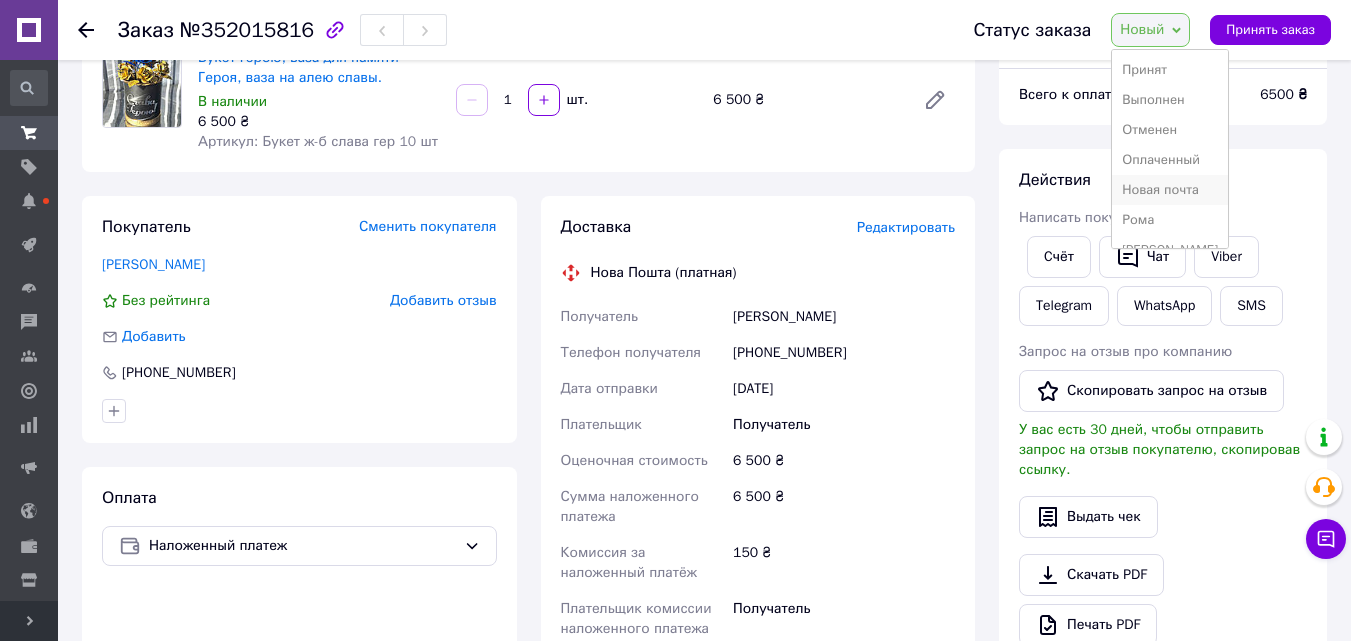 click on "Новая почта" at bounding box center (1170, 190) 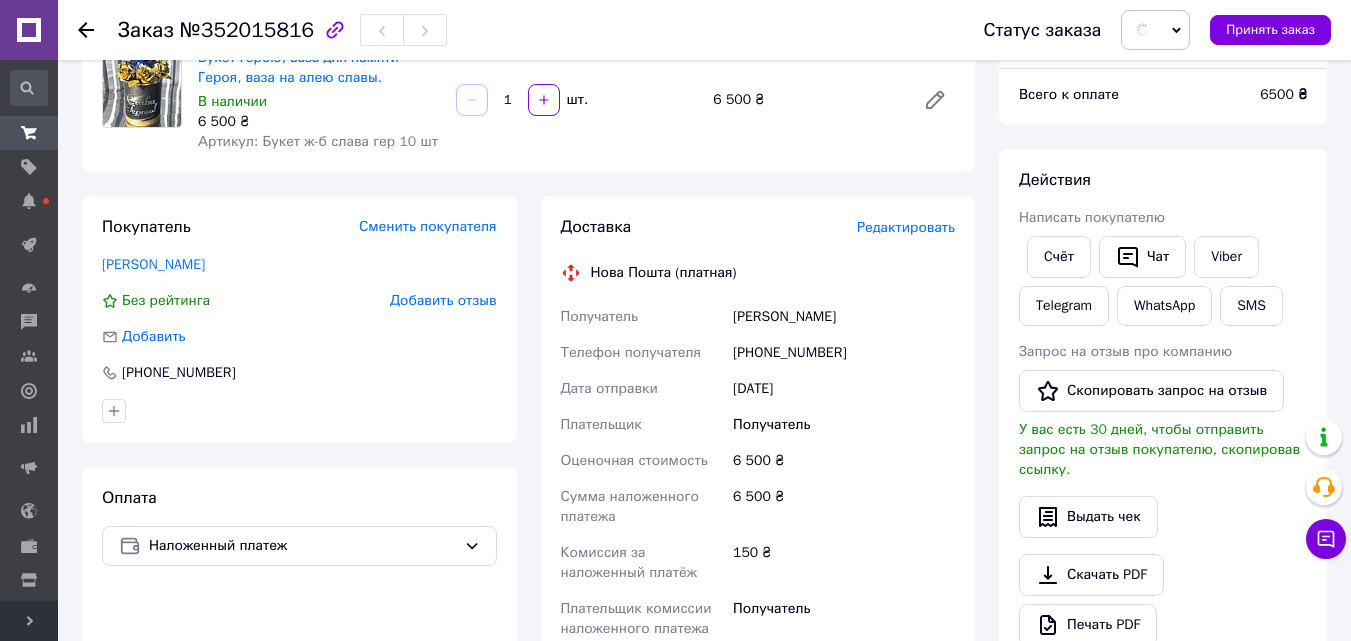 click on "Редактировать" at bounding box center [906, 227] 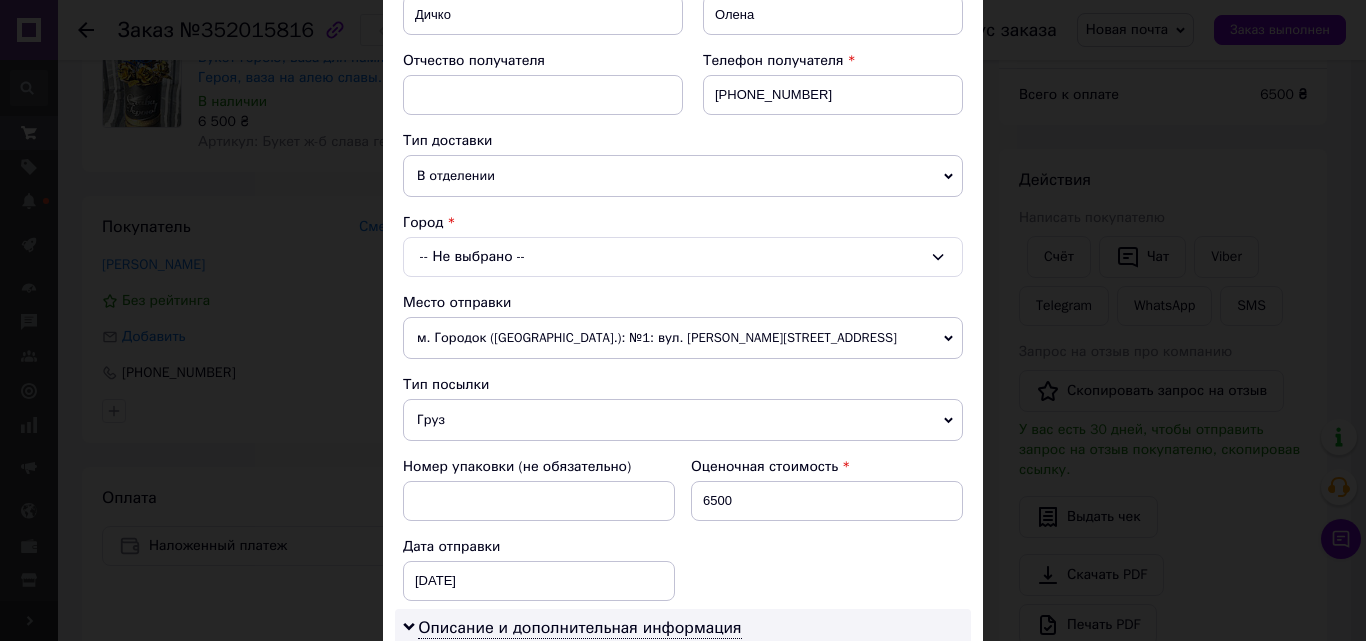scroll, scrollTop: 300, scrollLeft: 0, axis: vertical 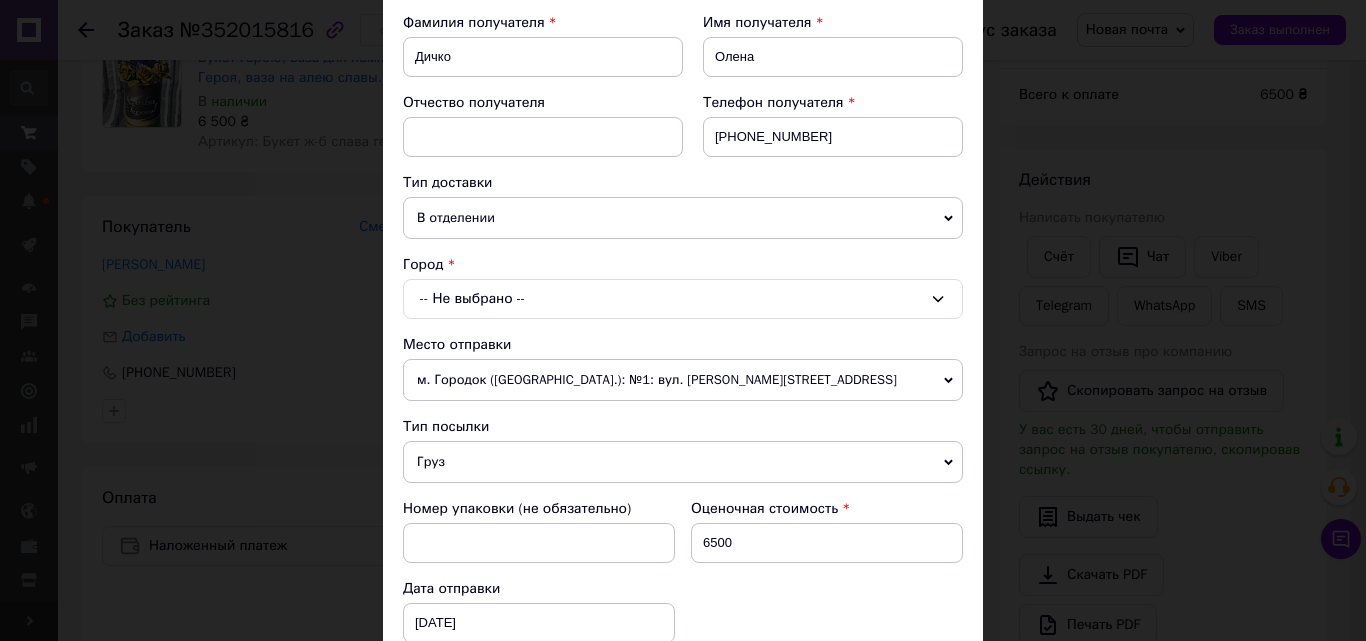 click on "-- Не выбрано --" at bounding box center [683, 299] 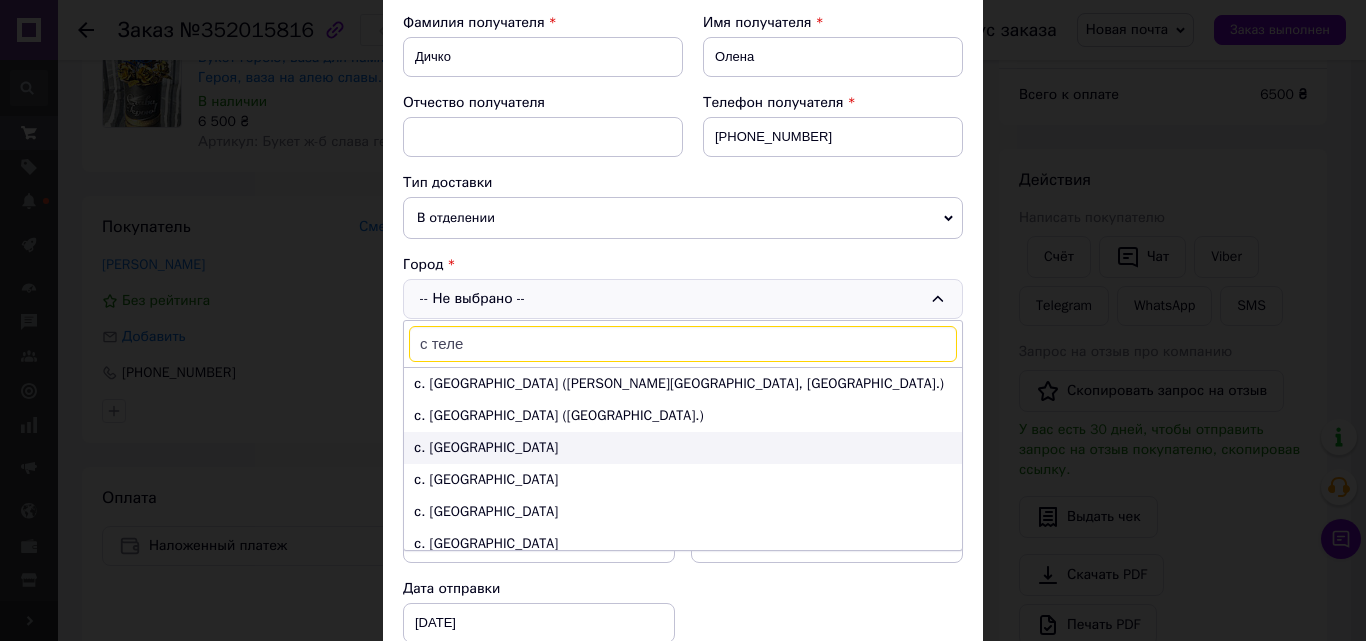 type on "с теле" 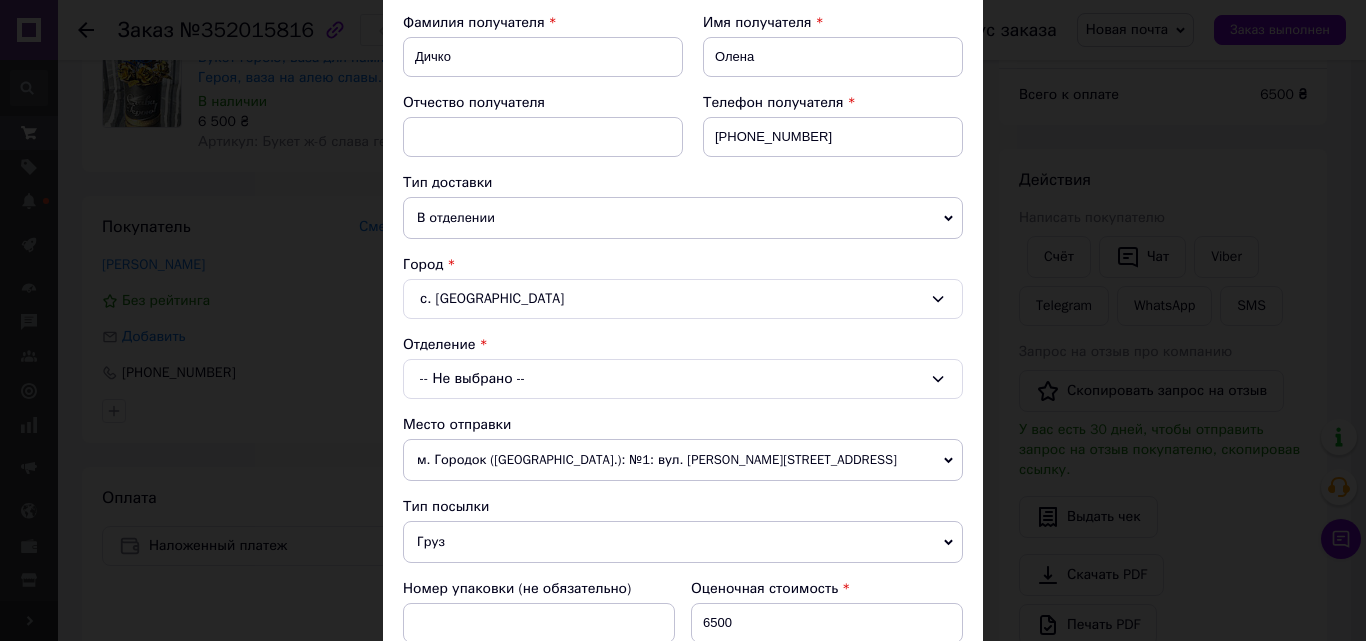 click on "-- Не выбрано --" at bounding box center (683, 379) 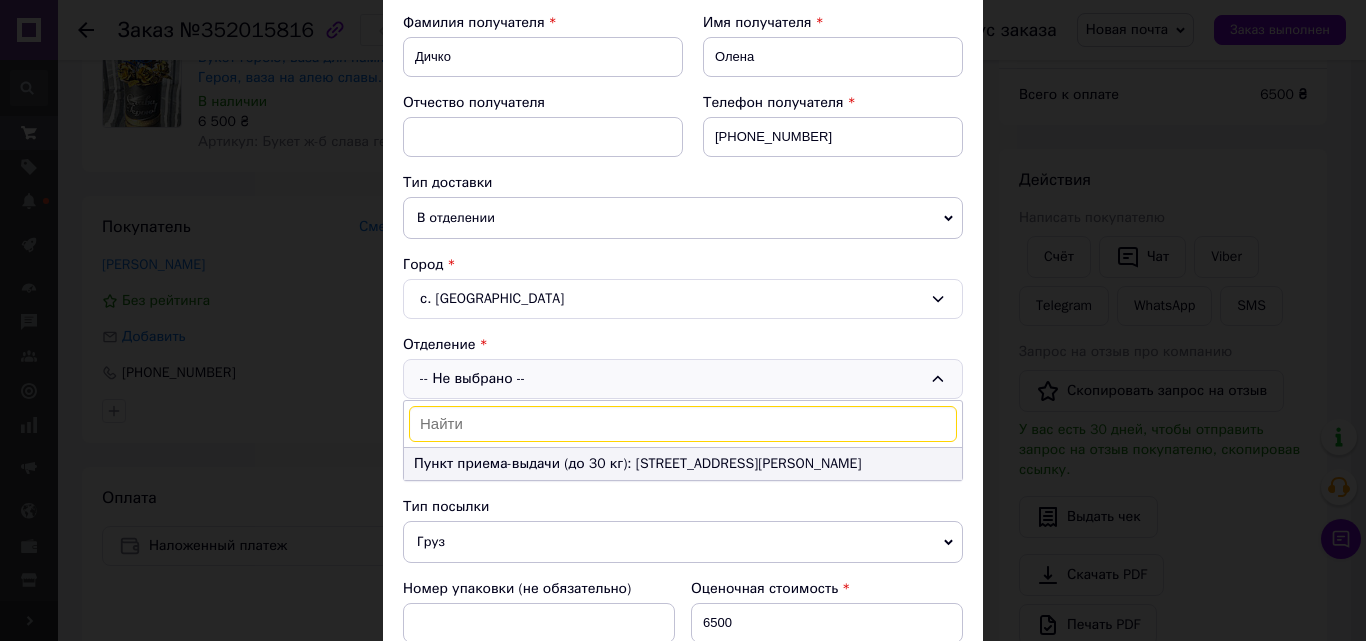 click on "Пункт приема-выдачи (до 30 кг): ул. Гагарина, 54" at bounding box center (683, 464) 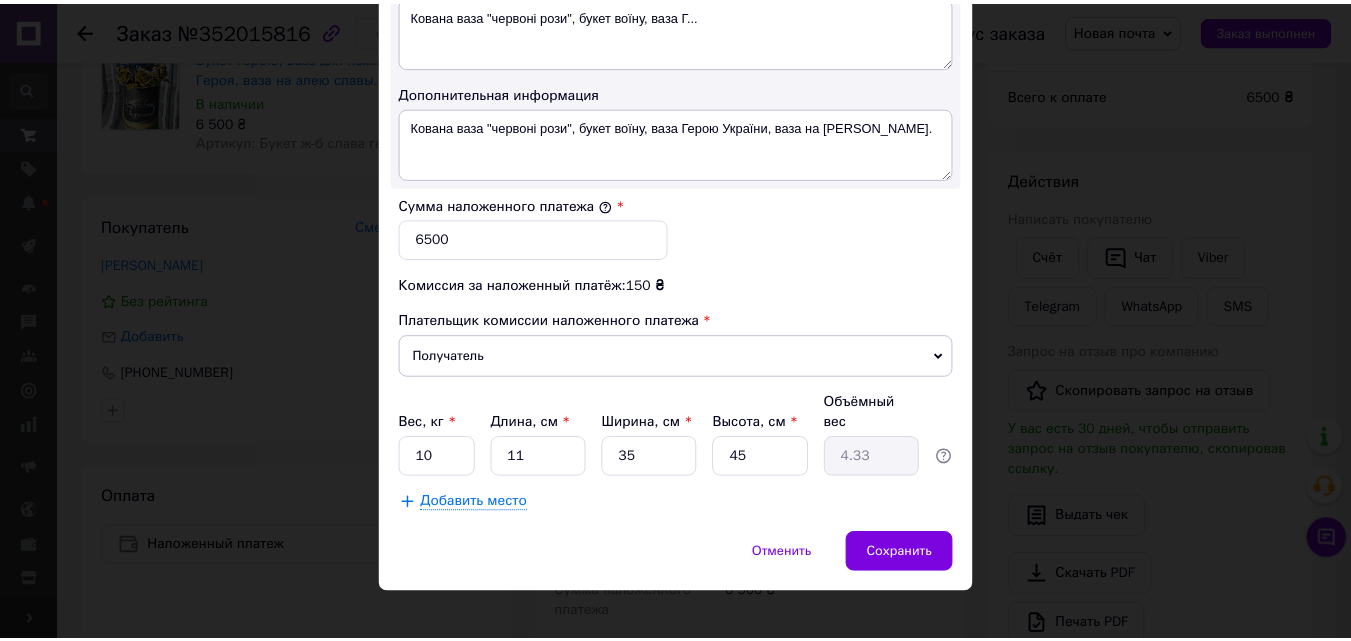 scroll, scrollTop: 1109, scrollLeft: 0, axis: vertical 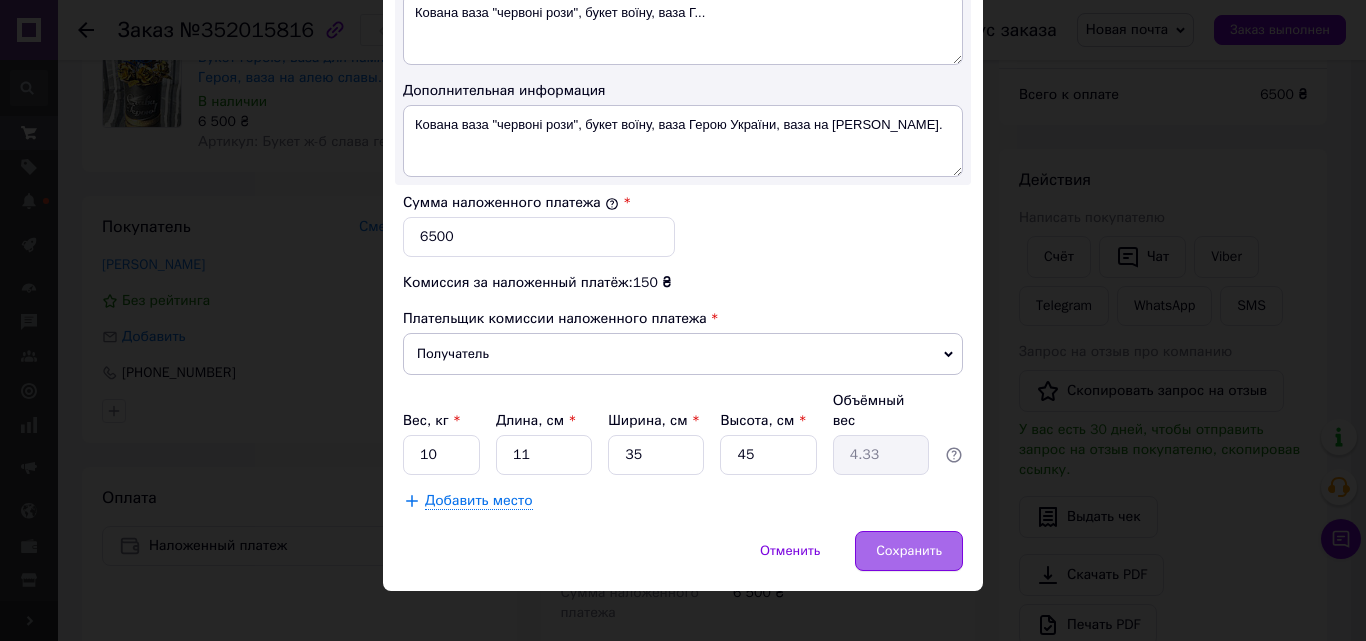 click on "Сохранить" at bounding box center [909, 551] 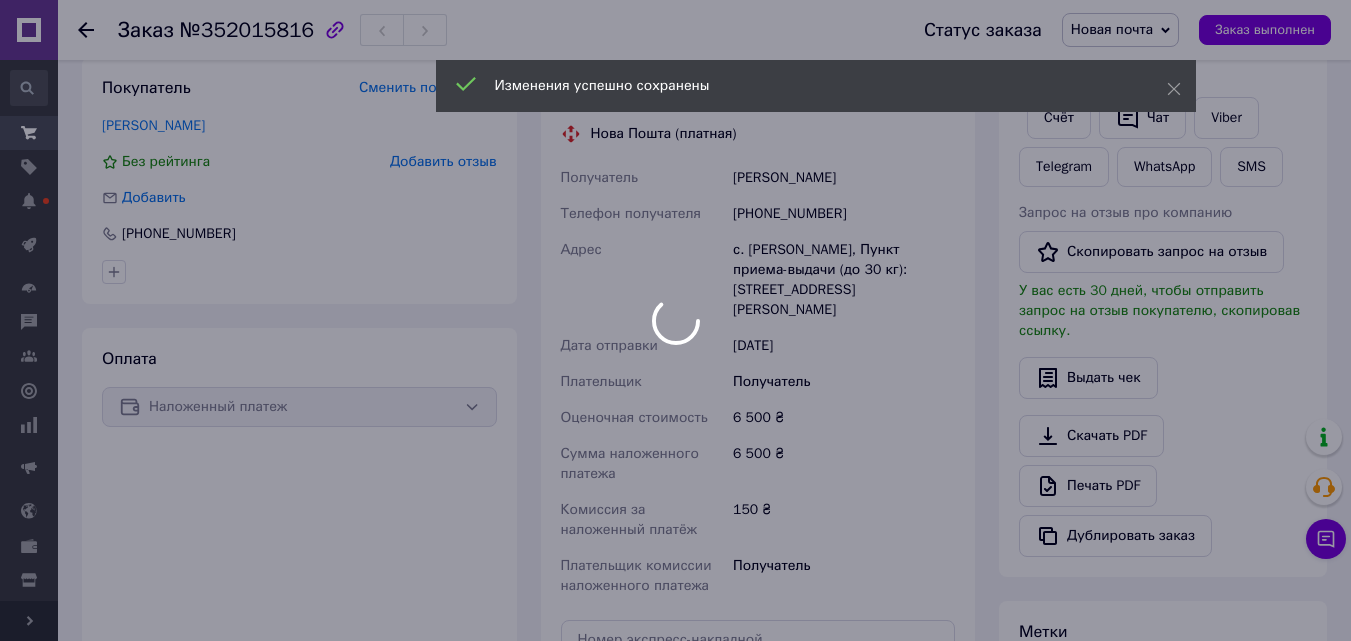 scroll, scrollTop: 683, scrollLeft: 0, axis: vertical 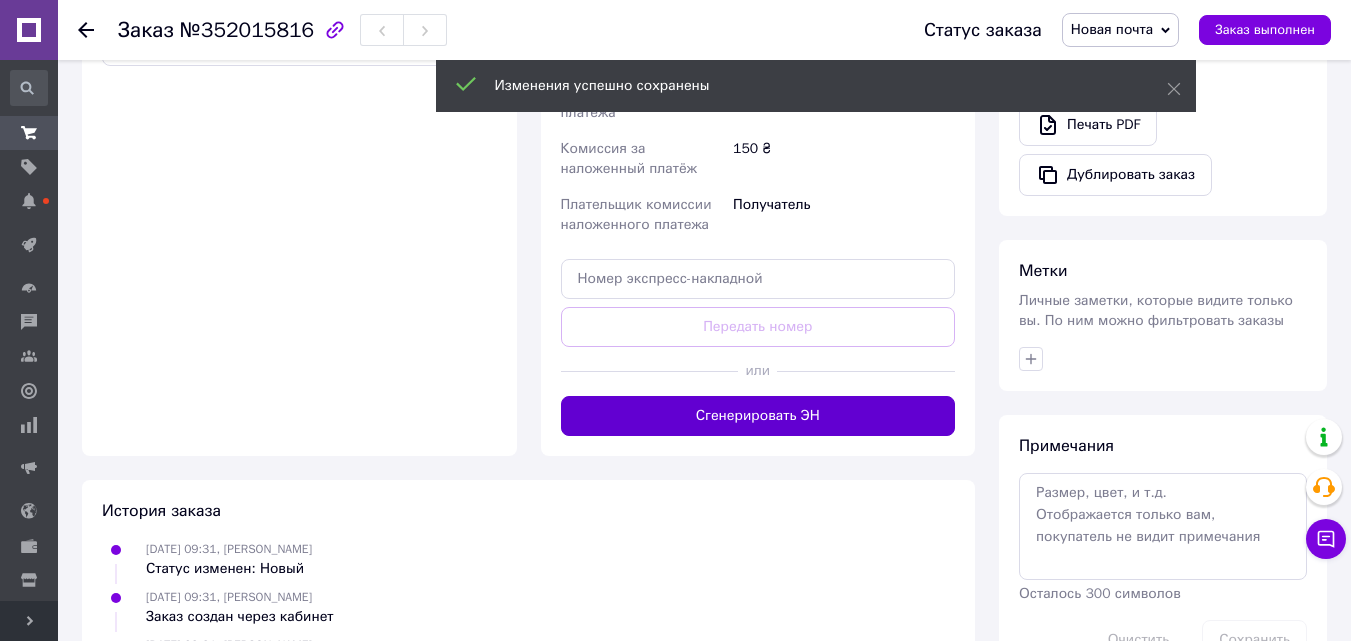 click on "Сгенерировать ЭН" at bounding box center [758, 416] 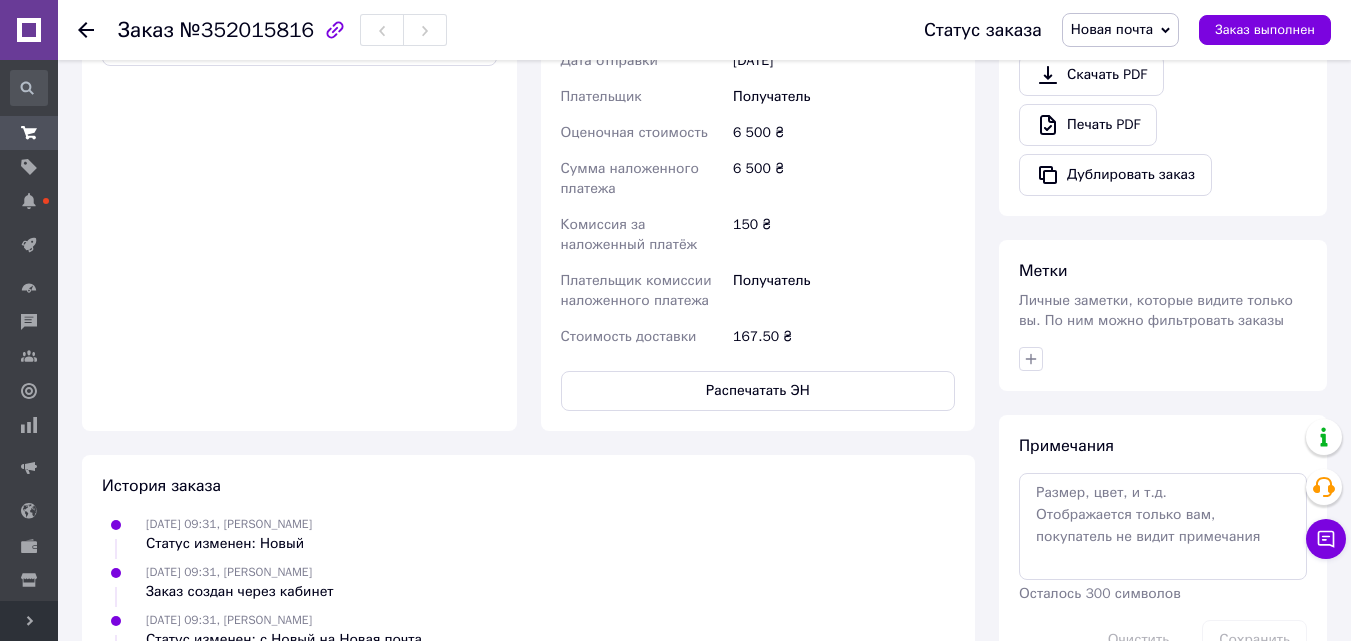click on "Заказ №352015816 Статус заказа Новая почта Принят Выполнен Отменен Оплаченный Рома Саша борода Сергей  Укр.Почта упаковано Заказ выполнен" at bounding box center [704, 30] 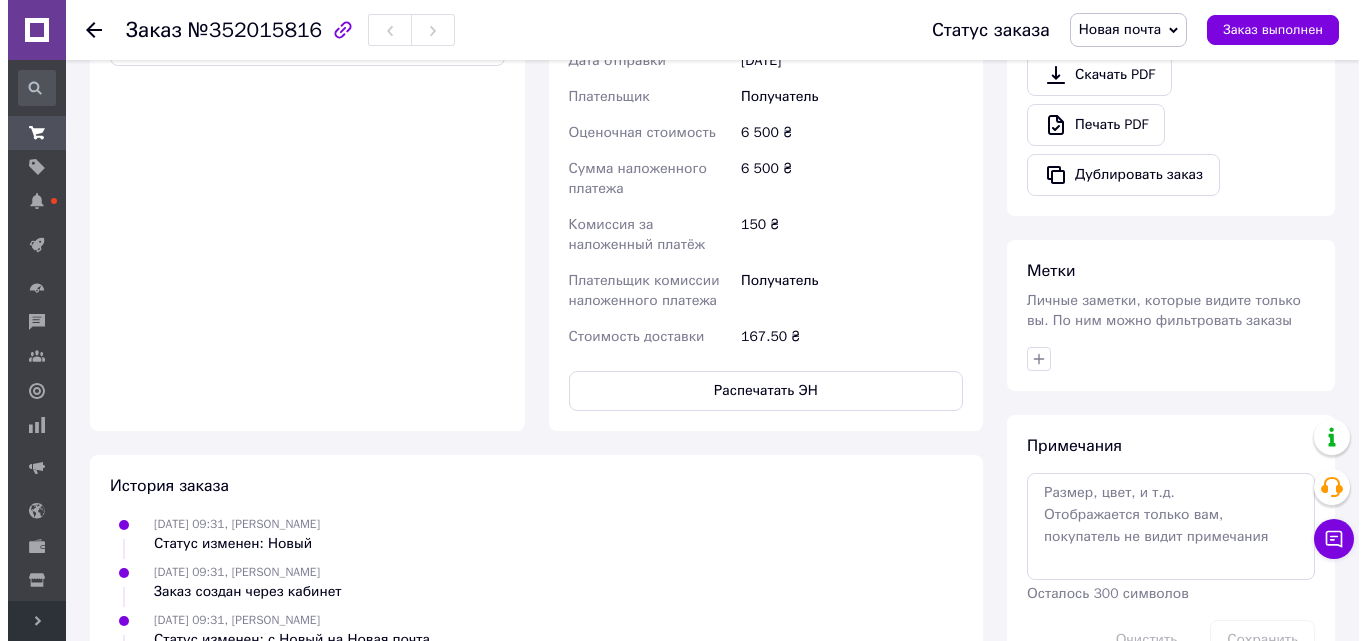 scroll, scrollTop: 0, scrollLeft: 0, axis: both 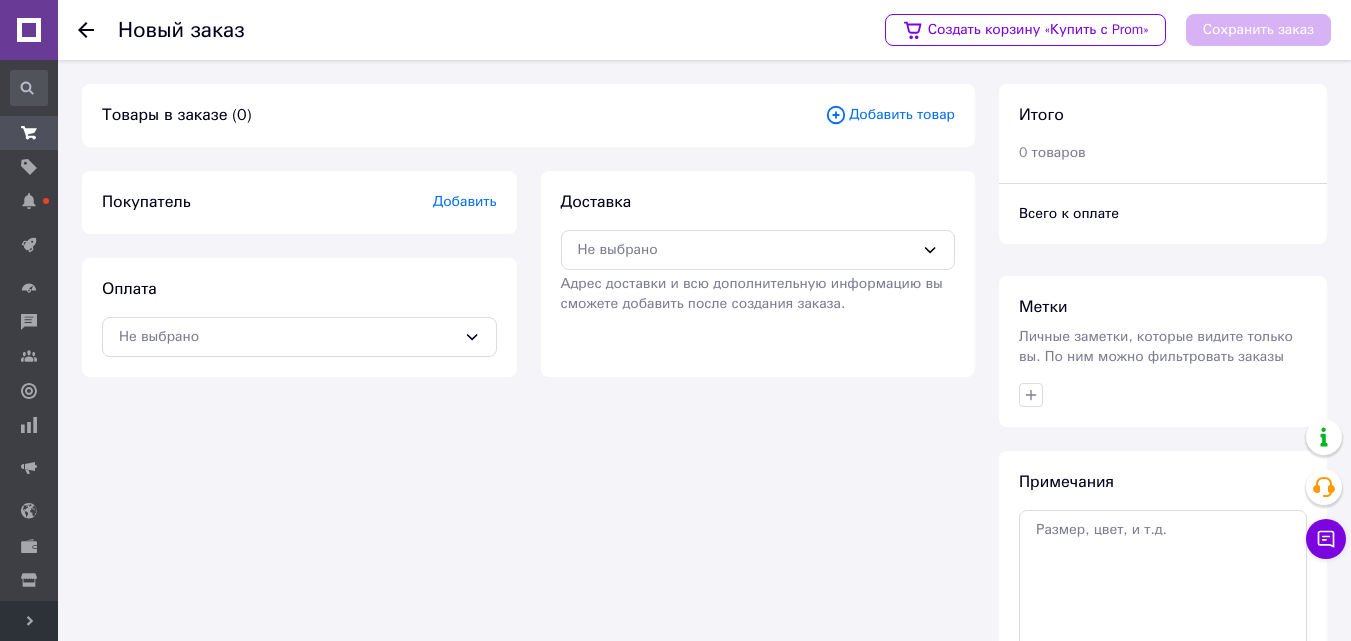 click on "Добавить товар" at bounding box center [890, 115] 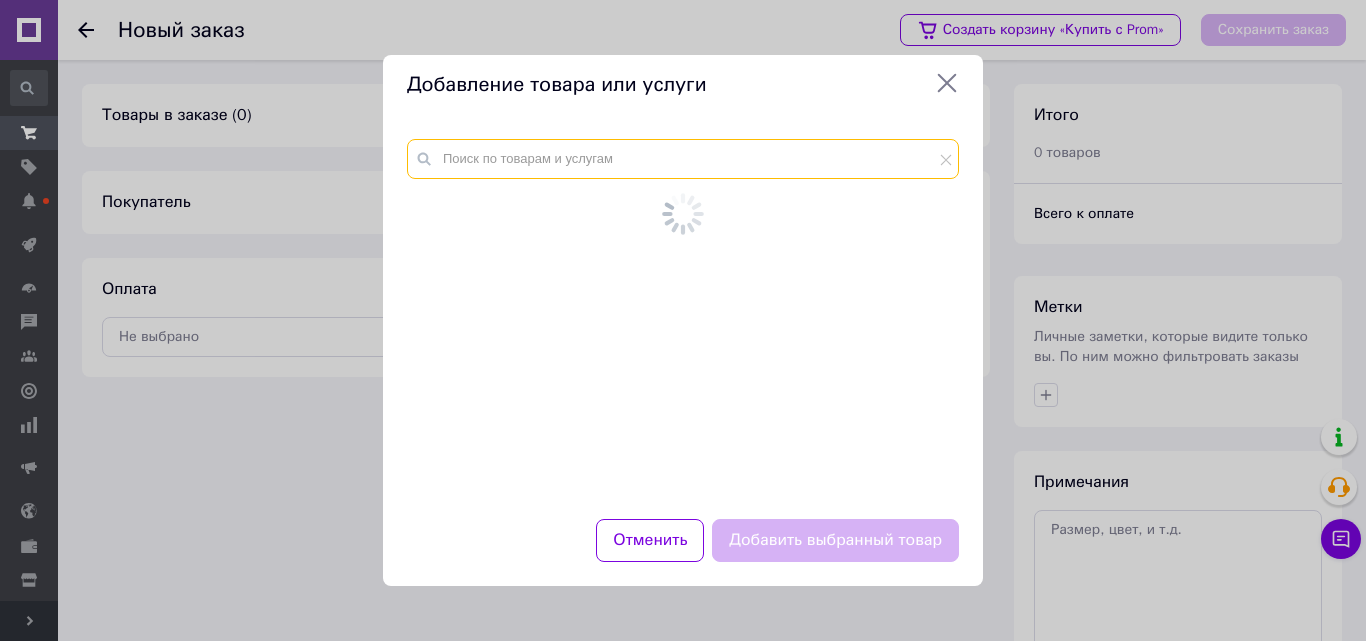 click at bounding box center (683, 317) 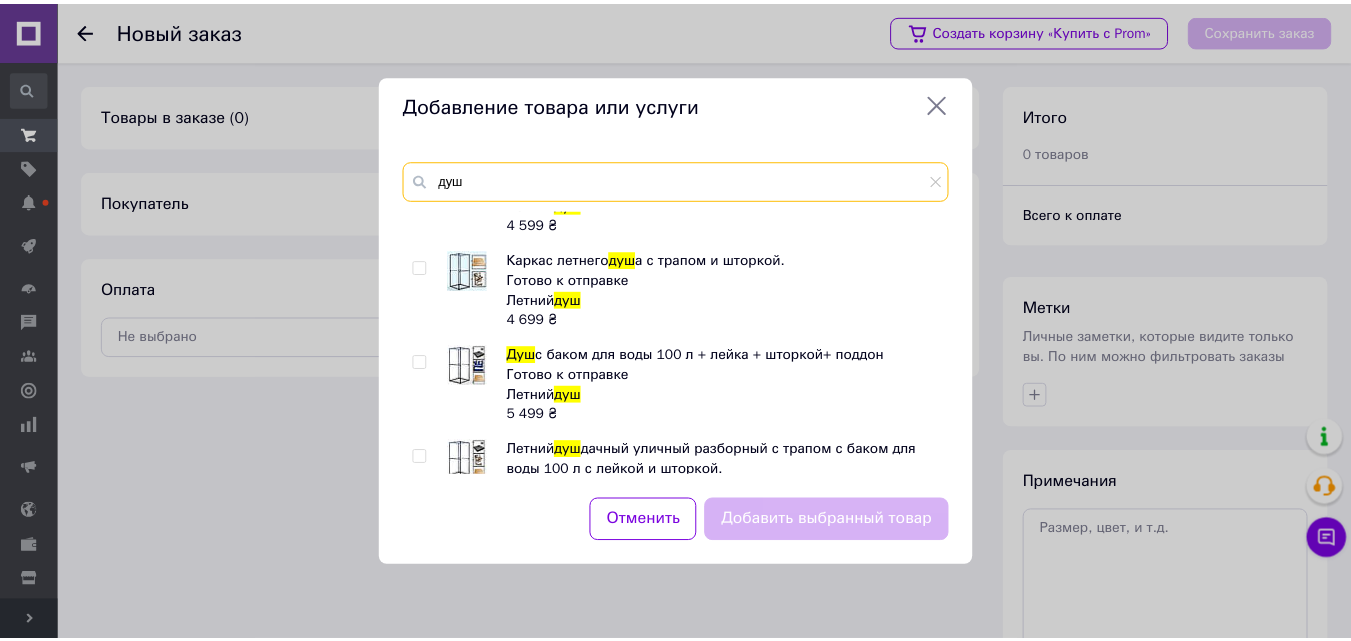 scroll, scrollTop: 1400, scrollLeft: 0, axis: vertical 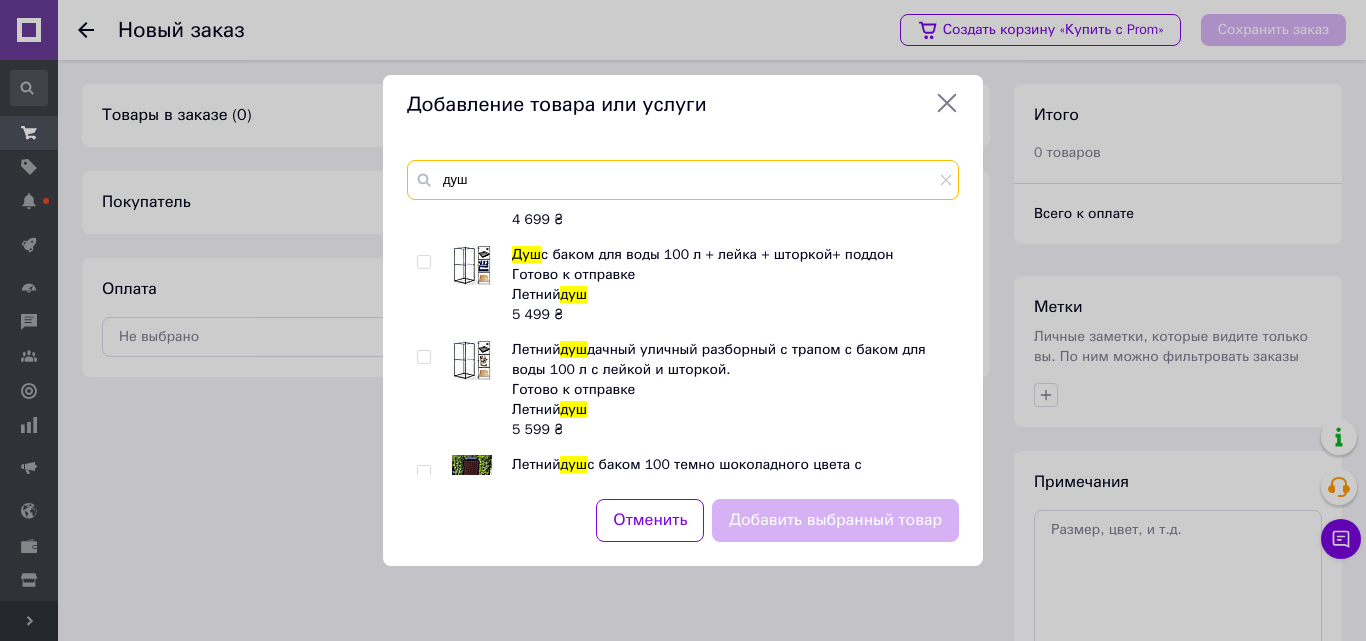 type on "душ" 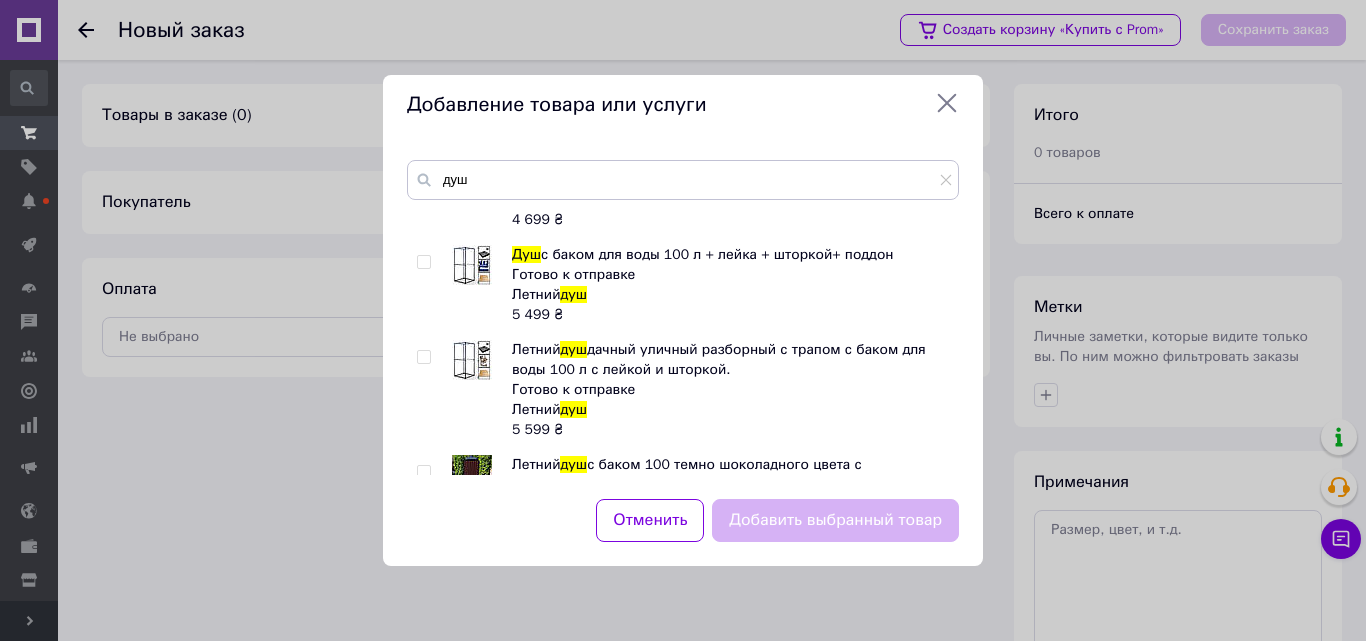 click at bounding box center [427, 390] 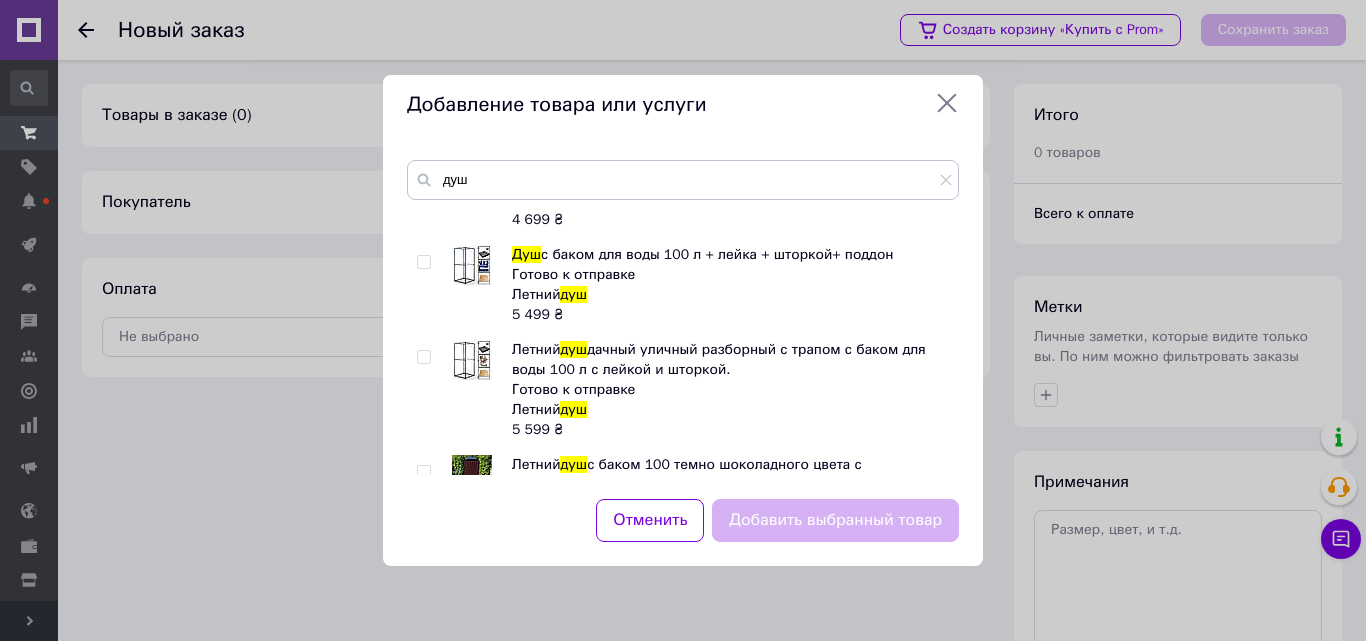 click at bounding box center [423, 357] 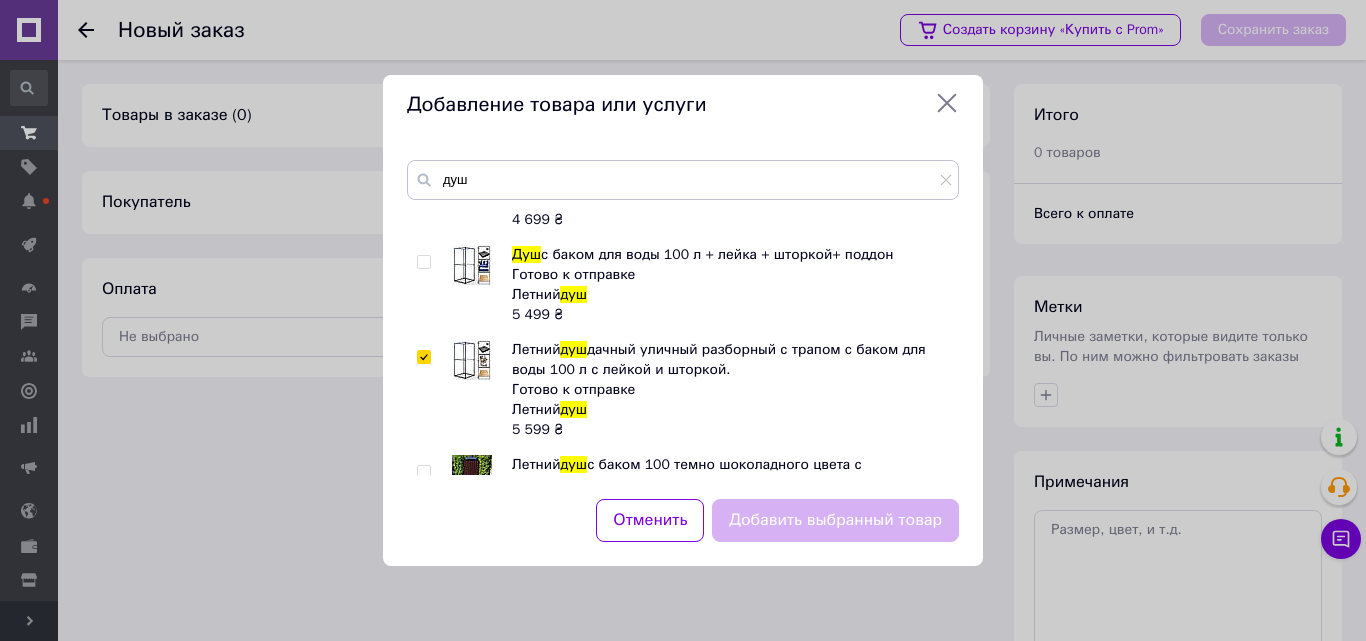 checkbox on "true" 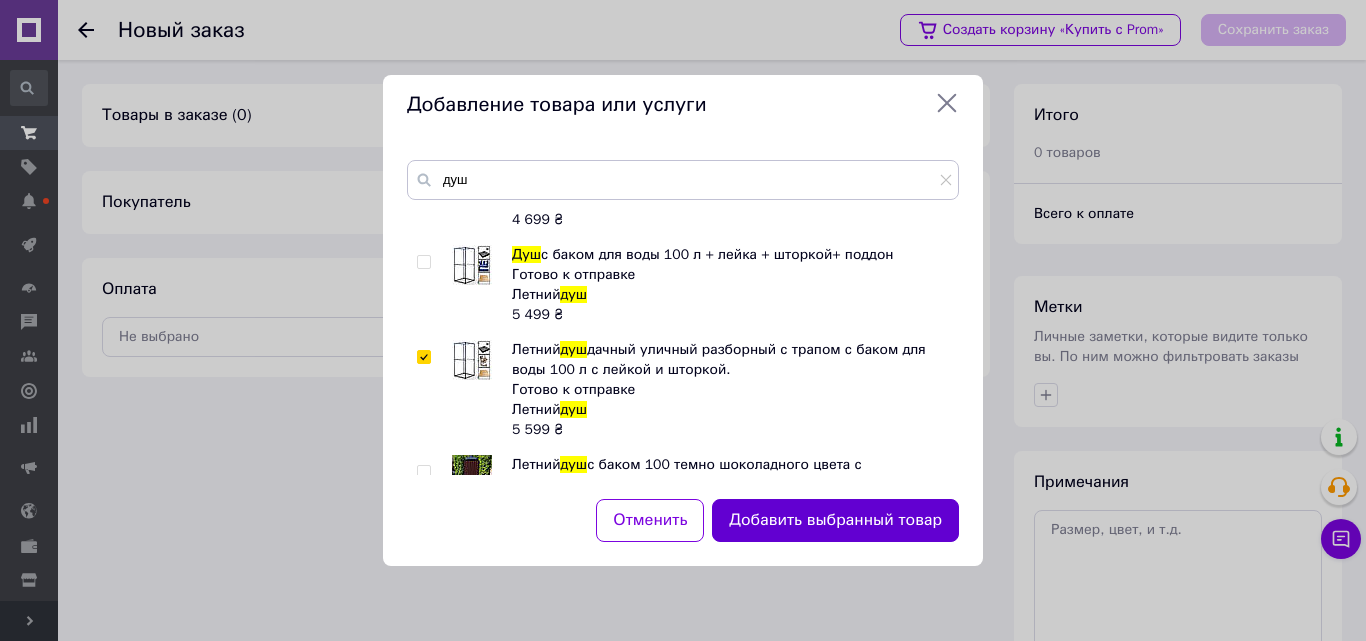 click on "Добавить выбранный товар" at bounding box center [835, 520] 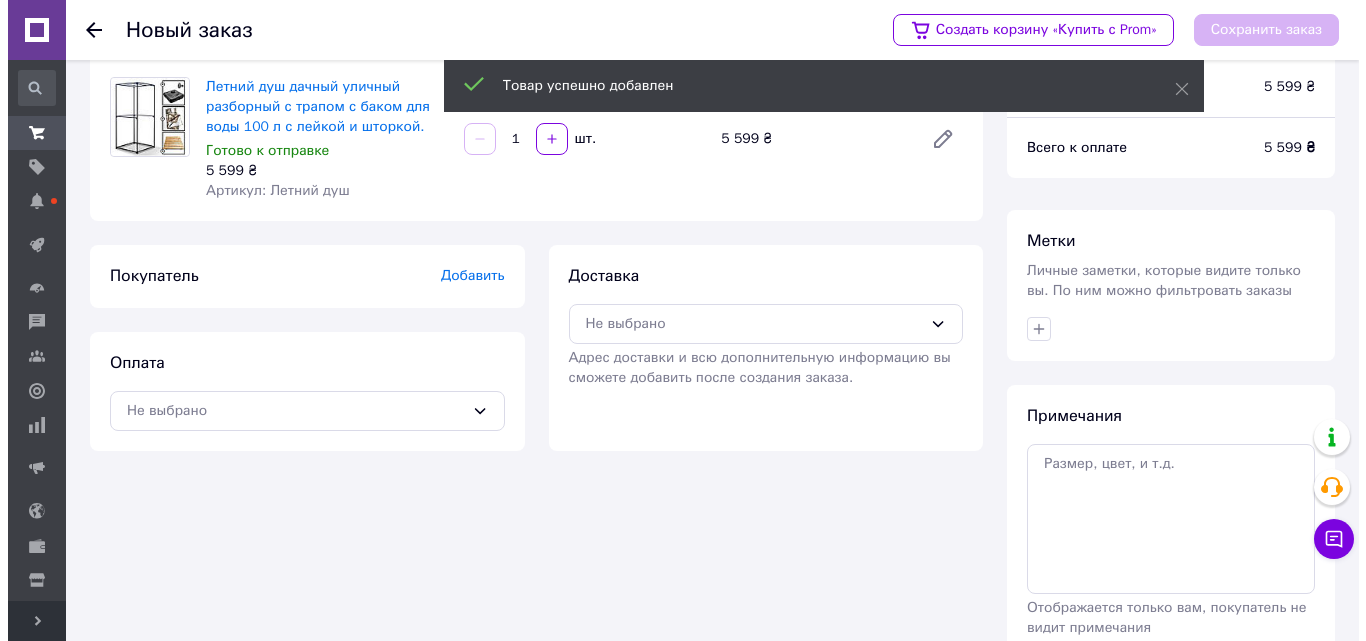 scroll, scrollTop: 100, scrollLeft: 0, axis: vertical 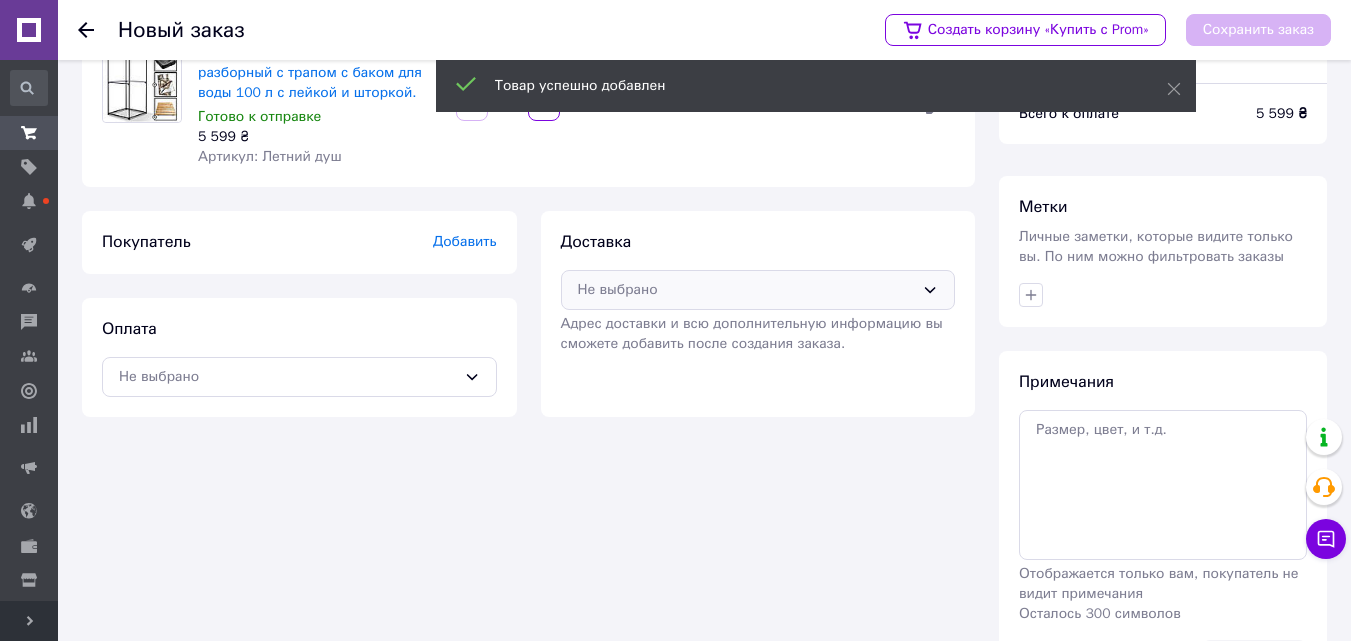 click on "Не выбрано" at bounding box center [746, 290] 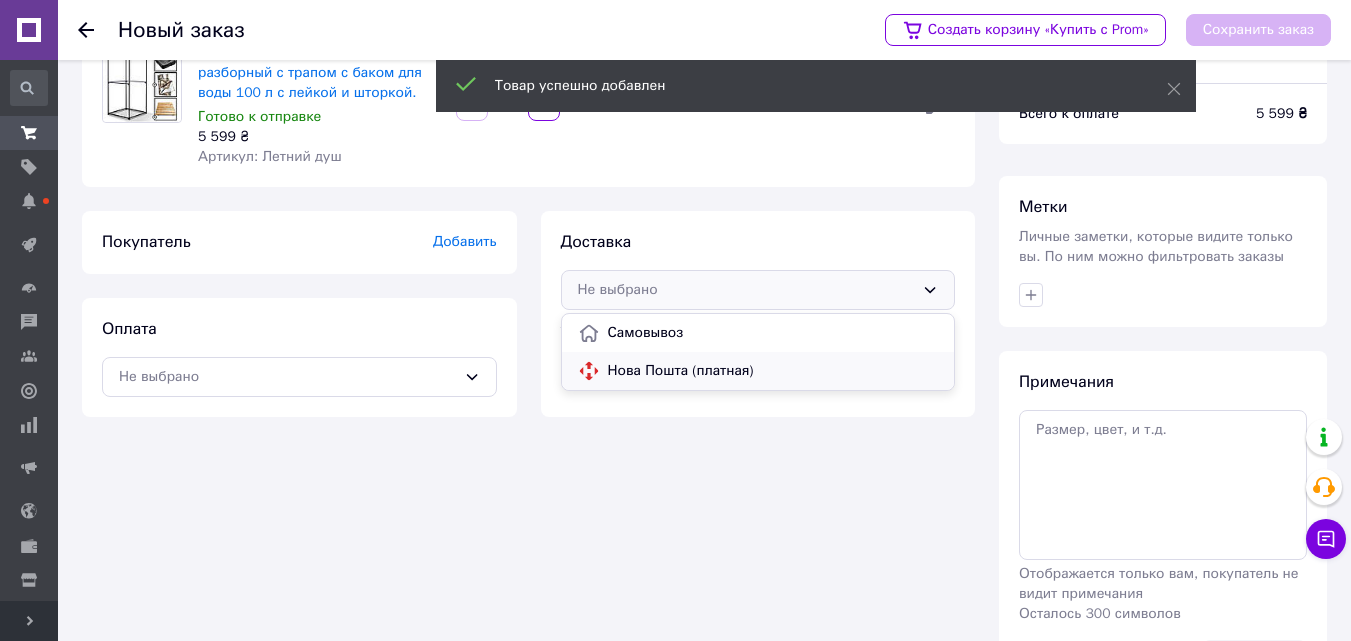 click 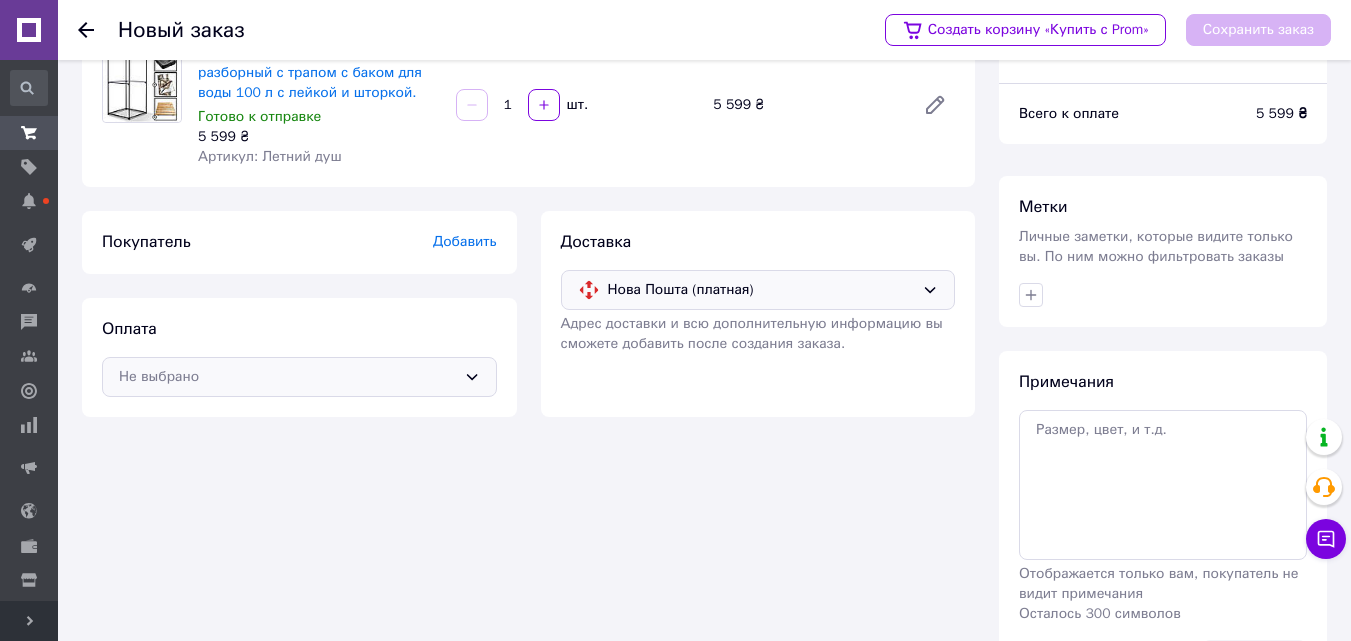 click on "Не выбрано" at bounding box center [299, 377] 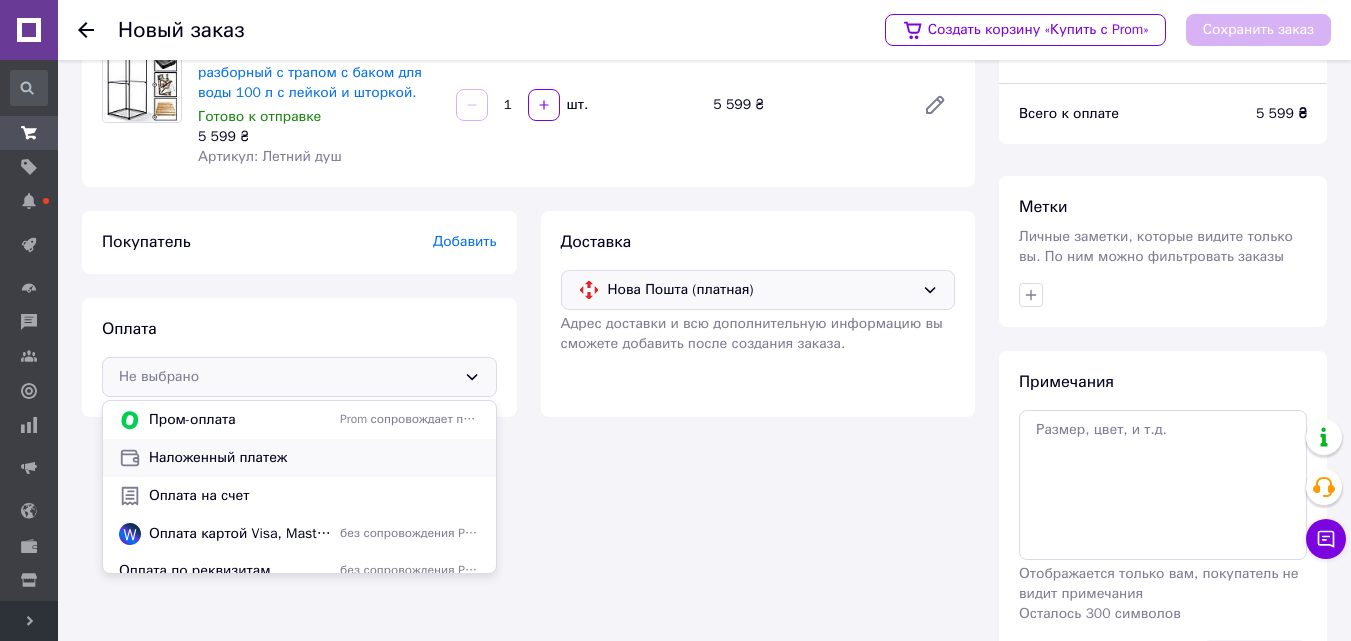 click on "Наложенный платеж" at bounding box center (299, 458) 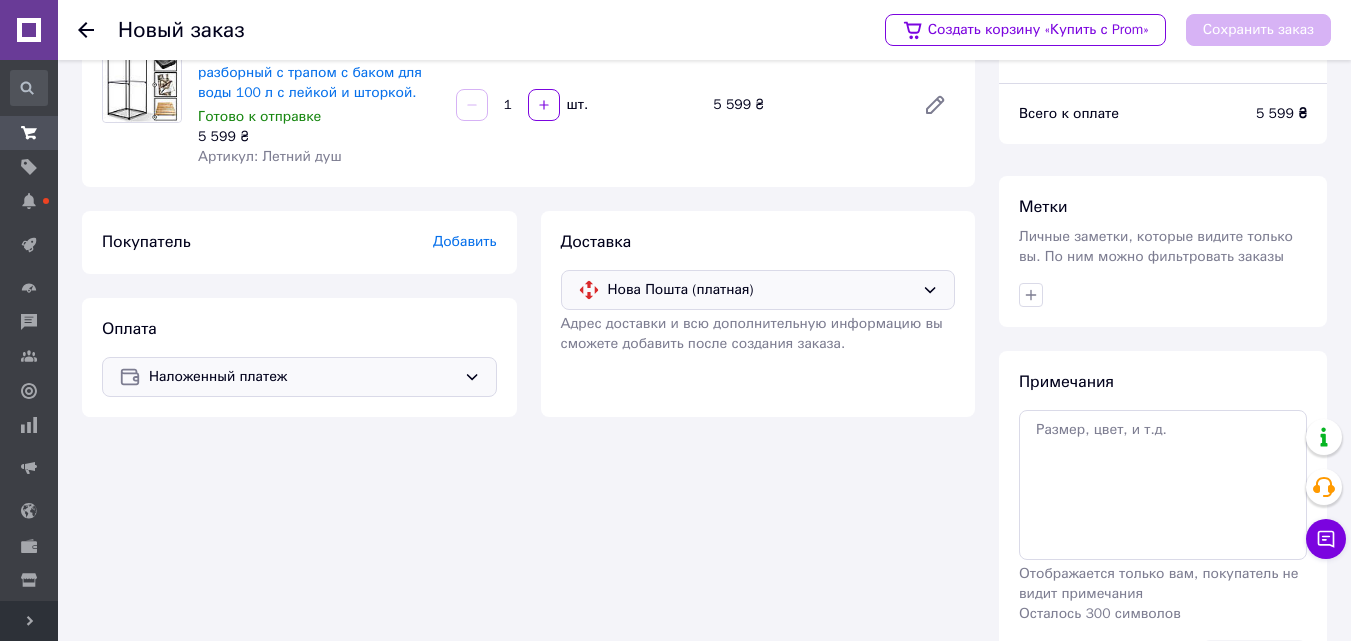 click on "Добавить" at bounding box center (465, 241) 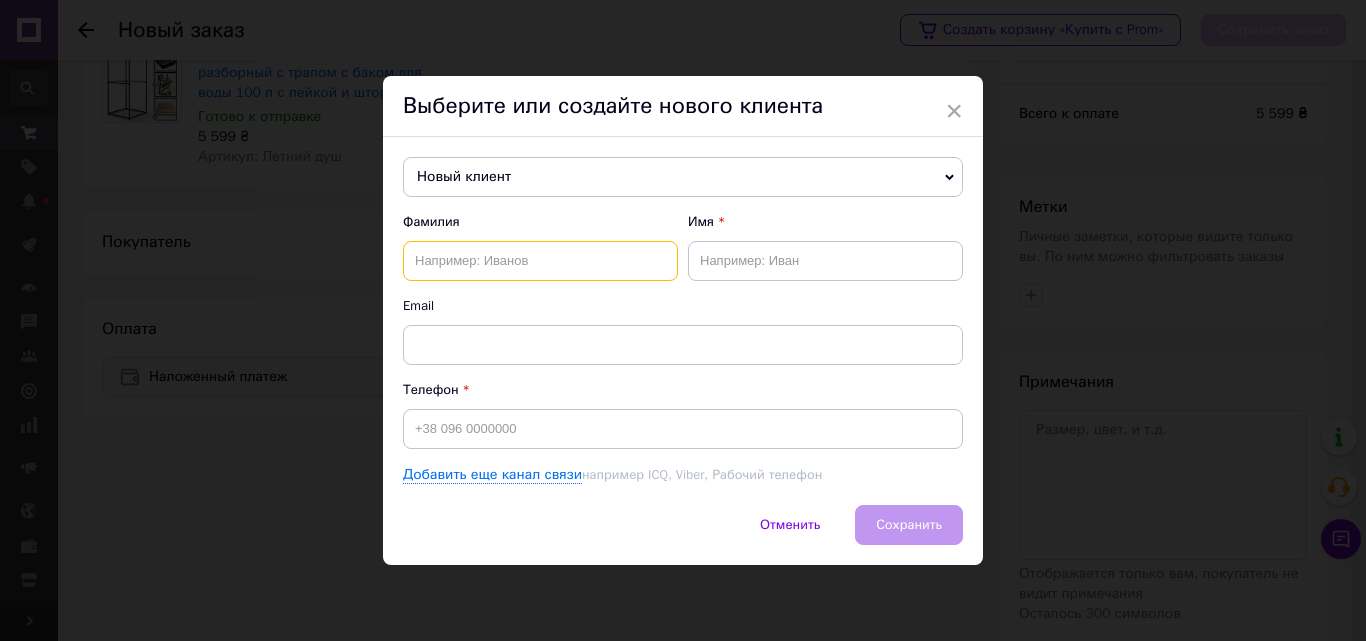 click at bounding box center [540, 261] 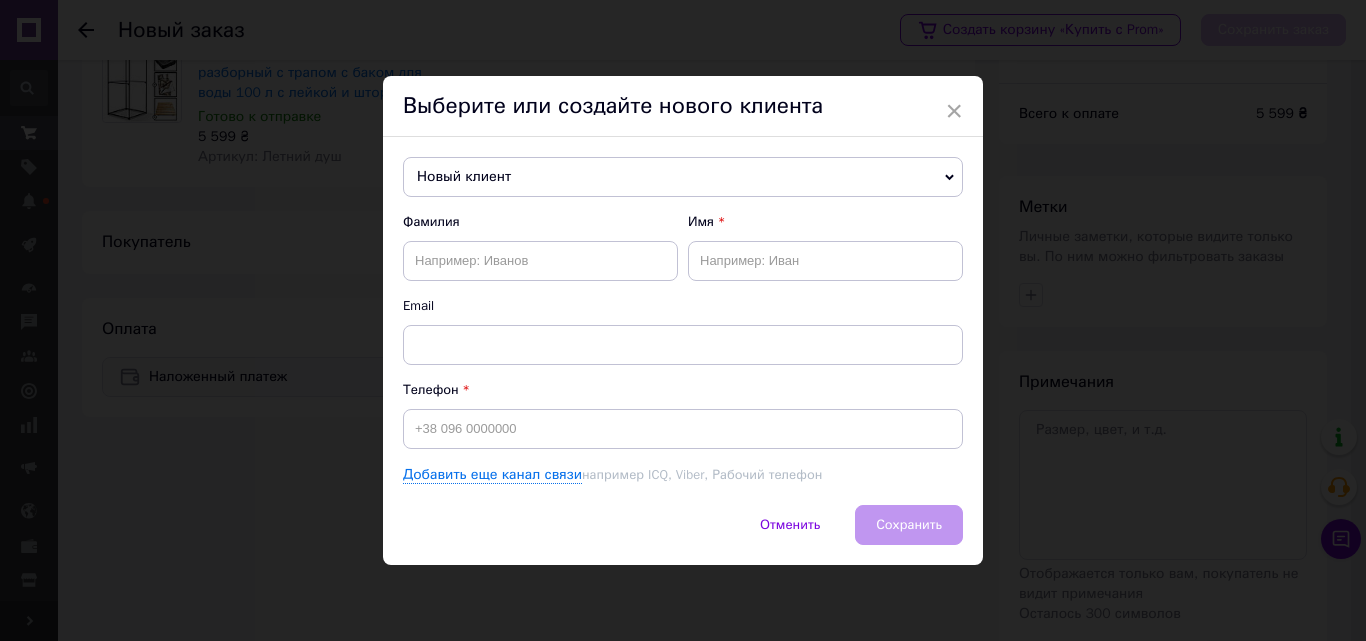 click on "× Выберите или создайте нового клиента Новый клиент Ігор Коваль   +380973047981 Ігор Мосевич   +380934496742 Ігор Мосевич   +380934496742 Алексеєва Тетяна   +380977352292 Балицький Сергей   +380509079559 Бірюк Наталія   +380639886942 Гаркуша Юлія   +380969761535 Герасимюк Ігор   +380991546926 Дворянкіна Олена   +380966317151 Ковалишина Оксана   +380676891303 Комісаров Дмитро   +380663076269 Криворот Дар'я   +380992823830 Назаренко Людмила   +380964940081 Нетреба Євгеній   +380503832003 Новый клиент   Ольга Тригуб   +380689656348 Ольга Тригуб   +380689656348 Пазина Тетяна   +380957341120 Панченко Сергій   +380978431291 Сімоненко Олег   +380661607144 Цюпьяк Наталья   +380669165233" at bounding box center [683, 320] 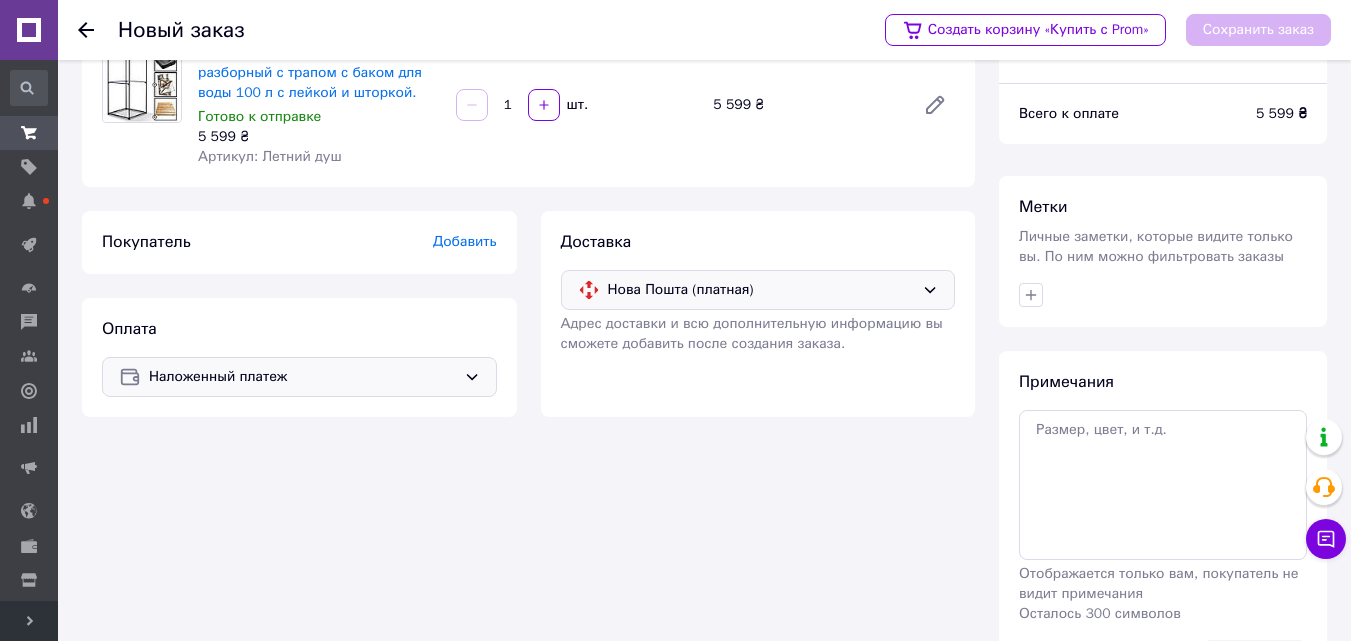 click on "Добавить" at bounding box center [465, 241] 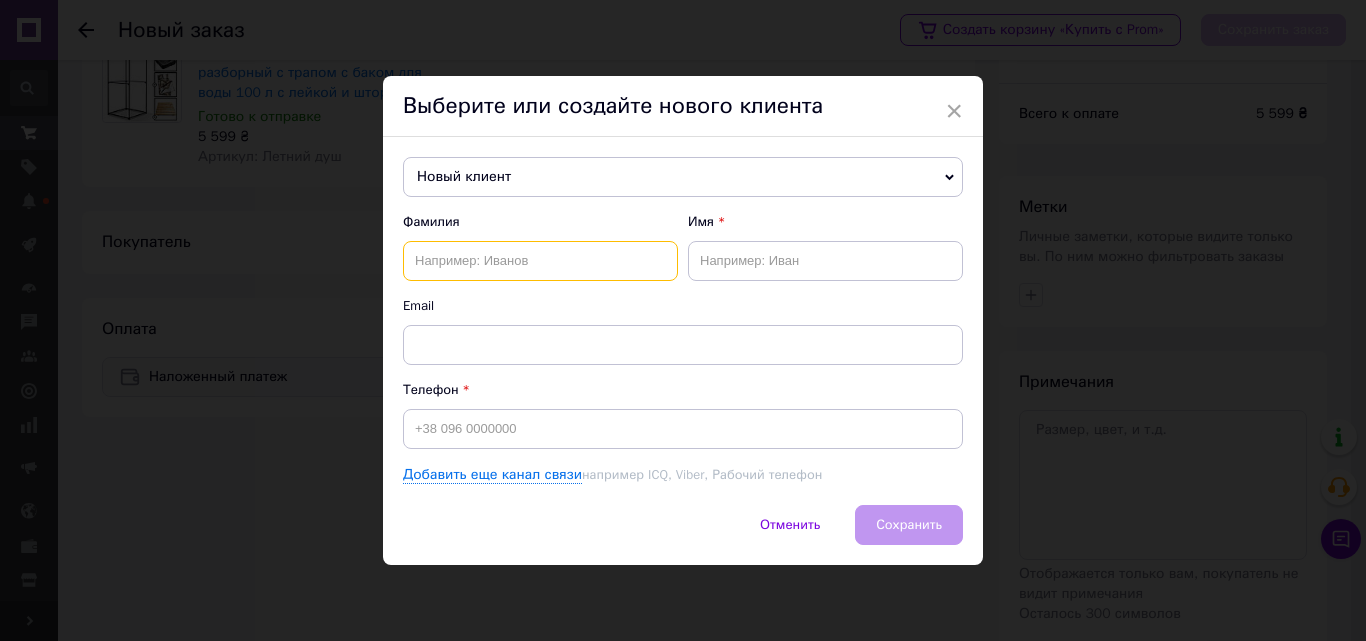click at bounding box center [540, 261] 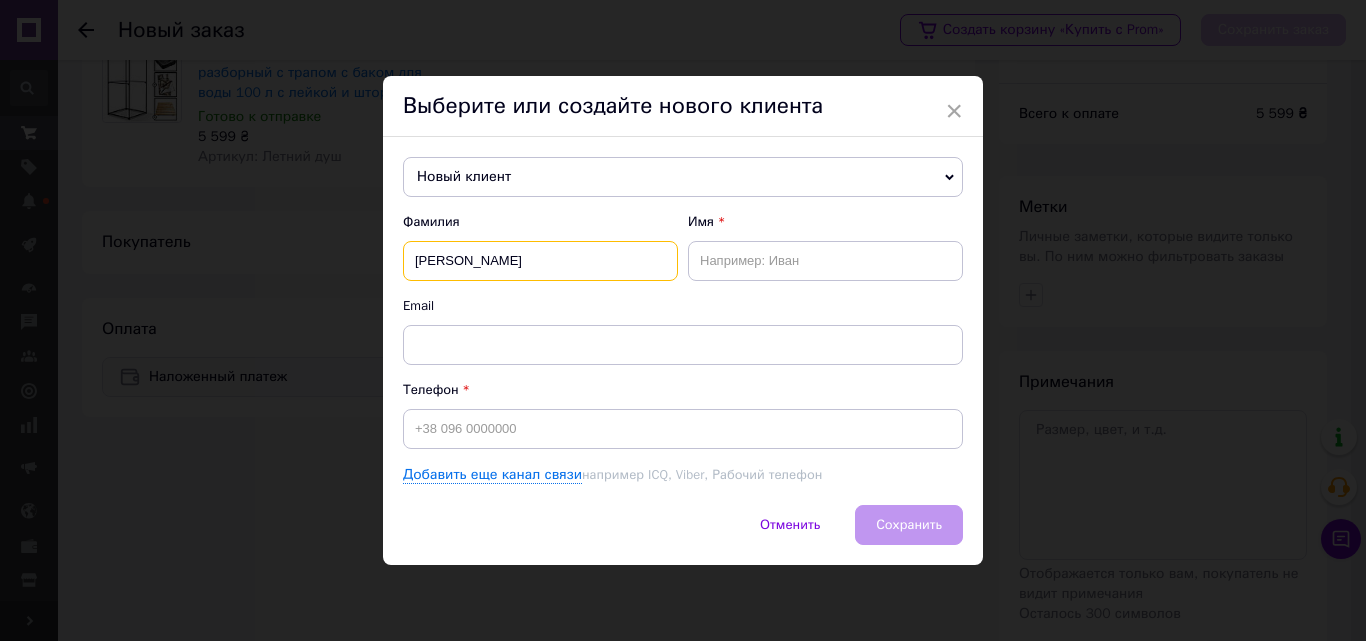 type on "Шушман" 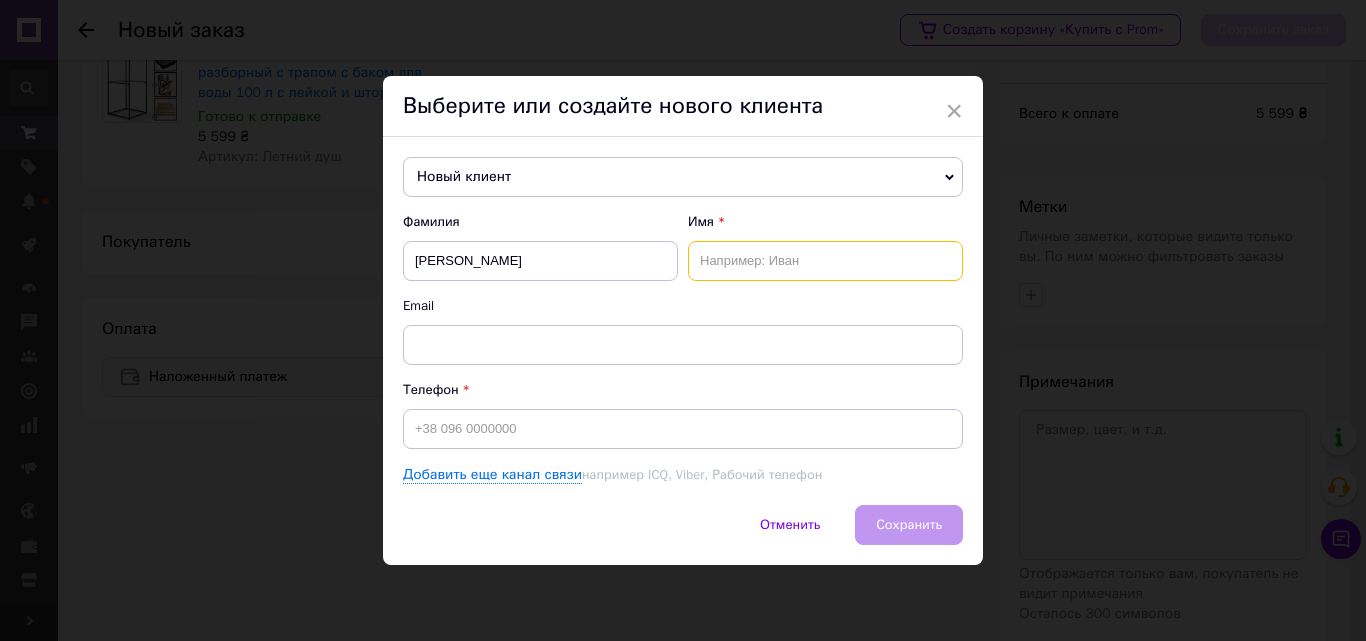 click at bounding box center [825, 261] 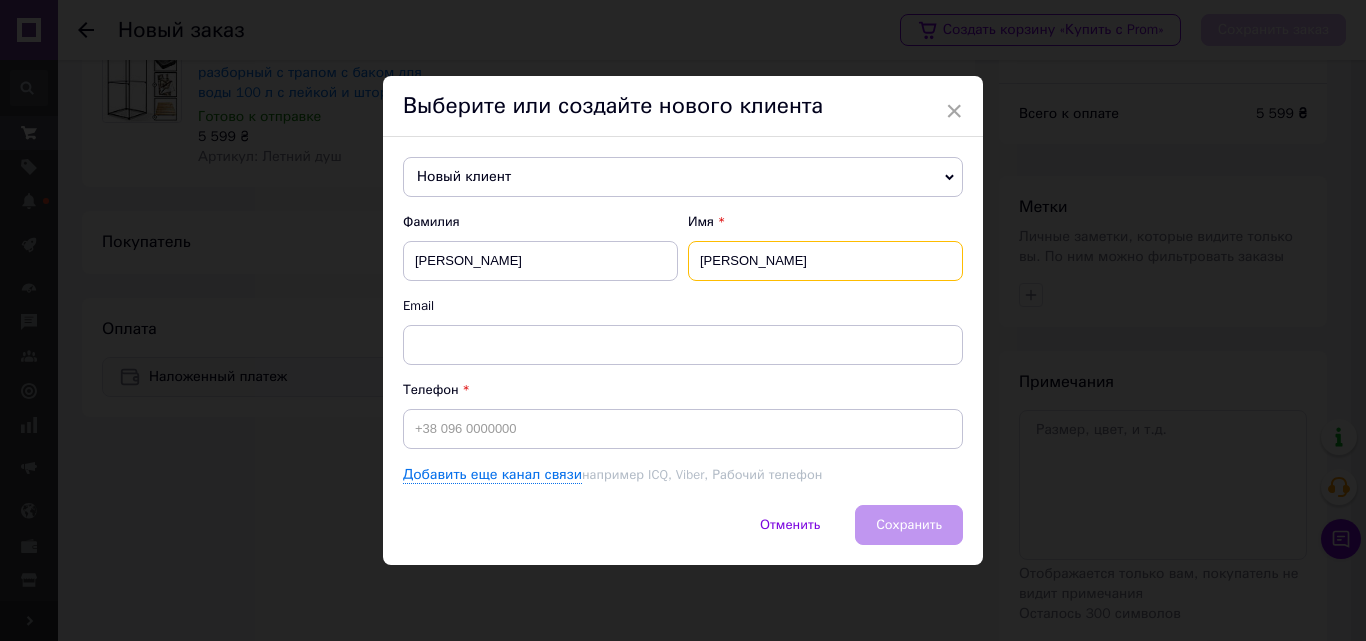 type on "Юрій" 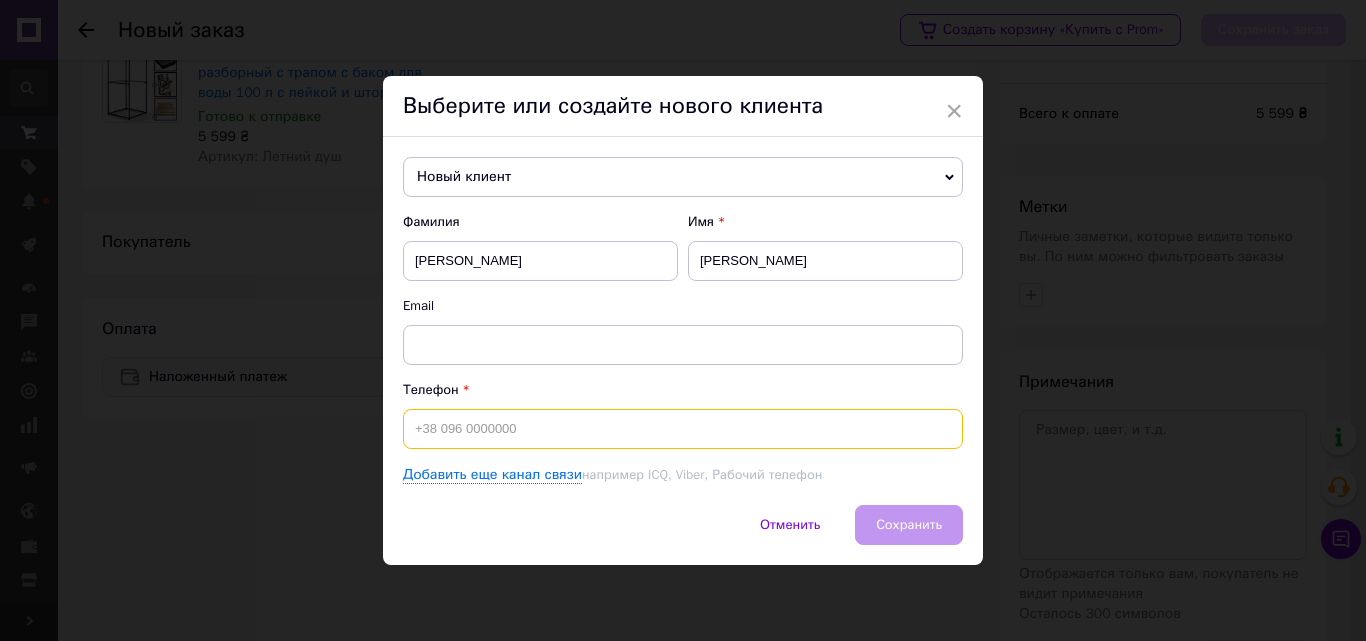 click at bounding box center (683, 429) 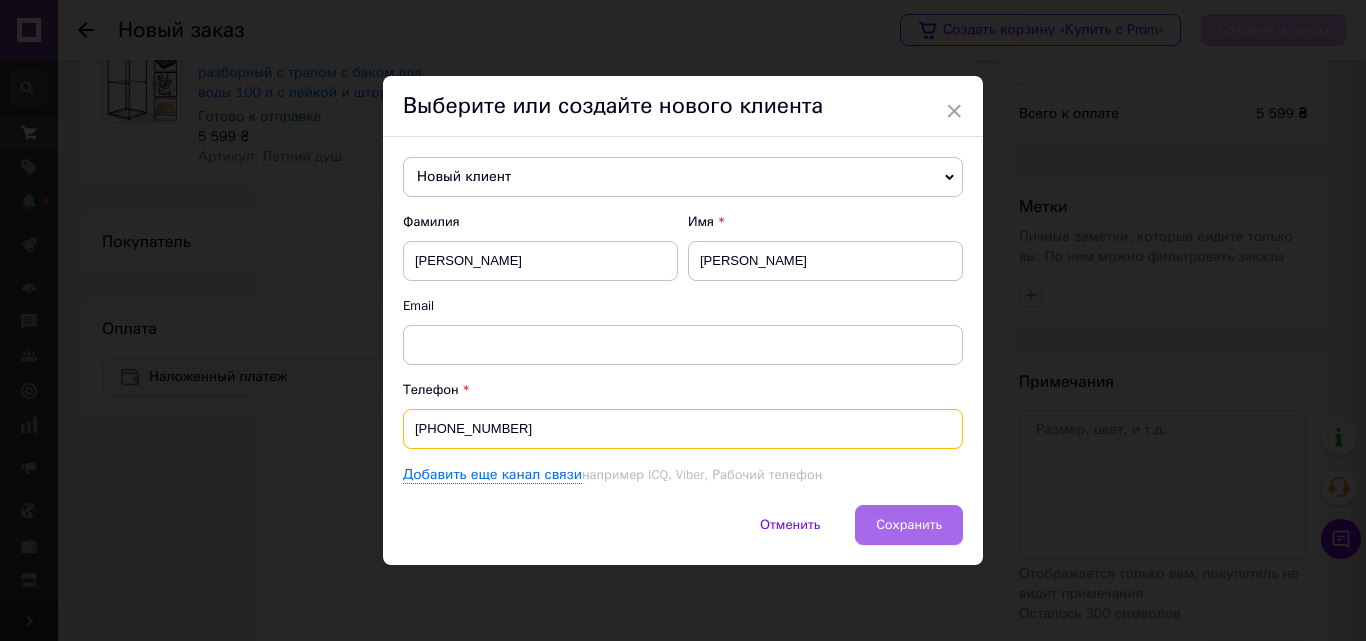type on "+380974692837" 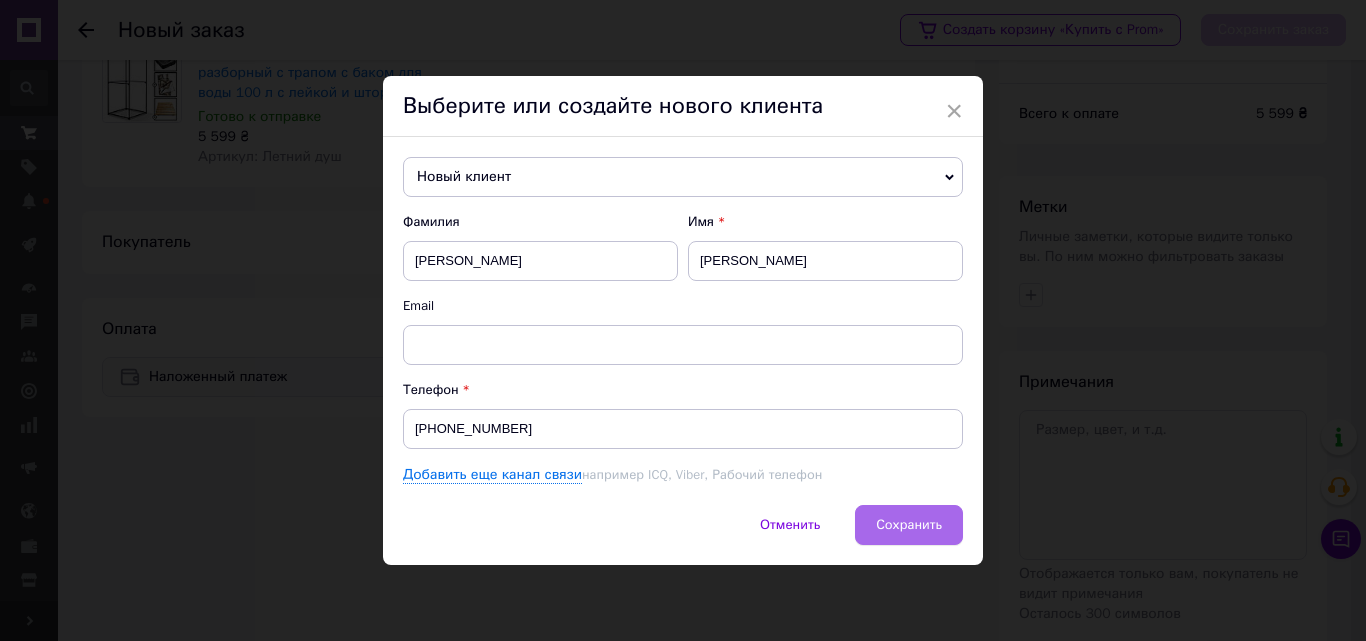 click on "Сохранить" at bounding box center [909, 525] 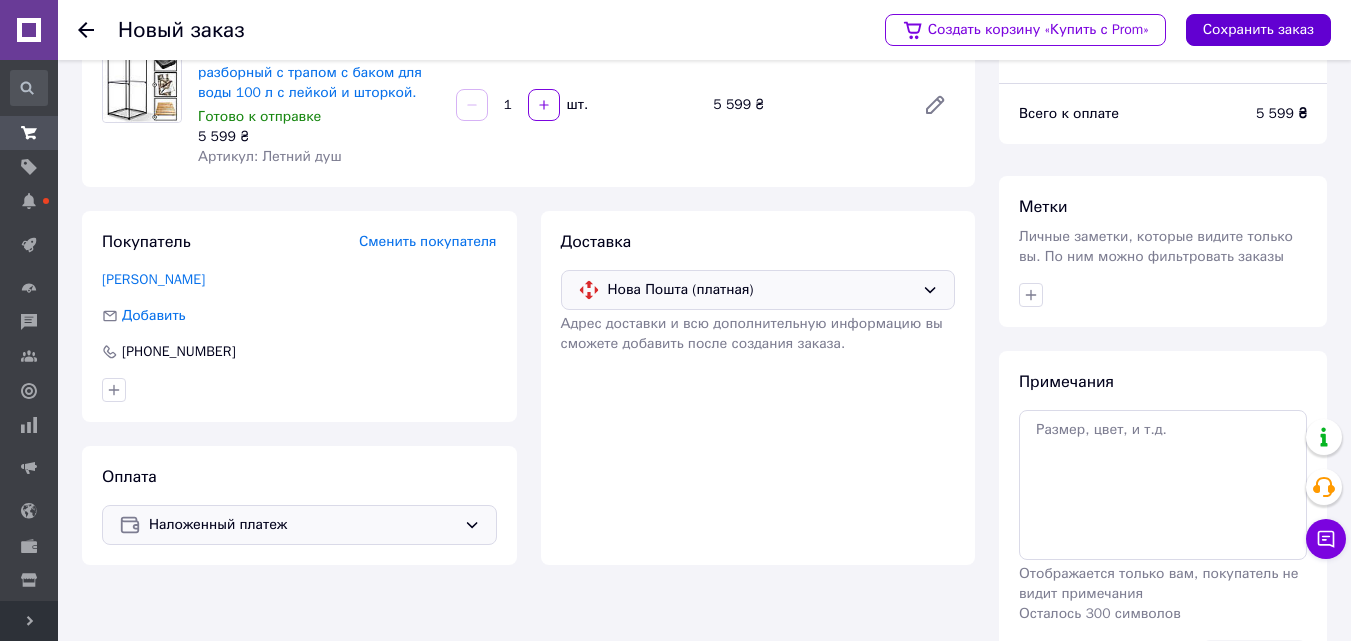 click on "Сохранить заказ" at bounding box center (1258, 30) 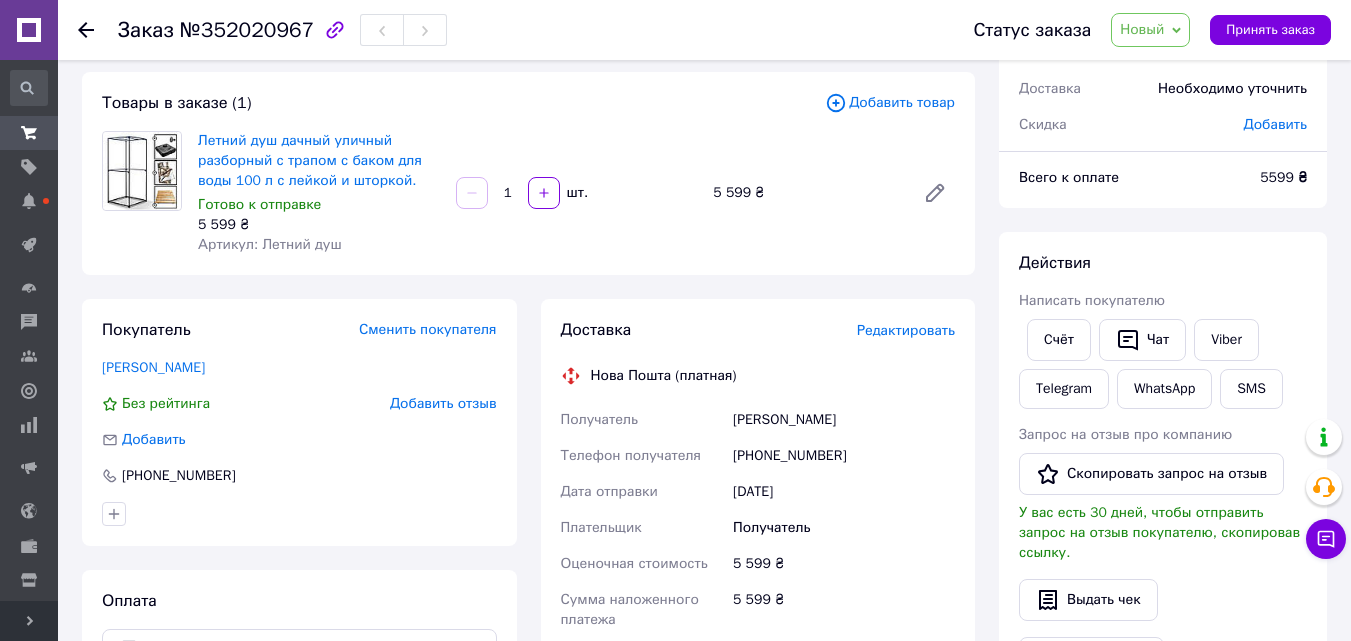 click on "Статус заказа Новый Принят Выполнен Отменен Оплаченный Новая почта Рома Саша борода Сергей  Укр.Почта упаковано Принять заказ" at bounding box center (1132, 30) 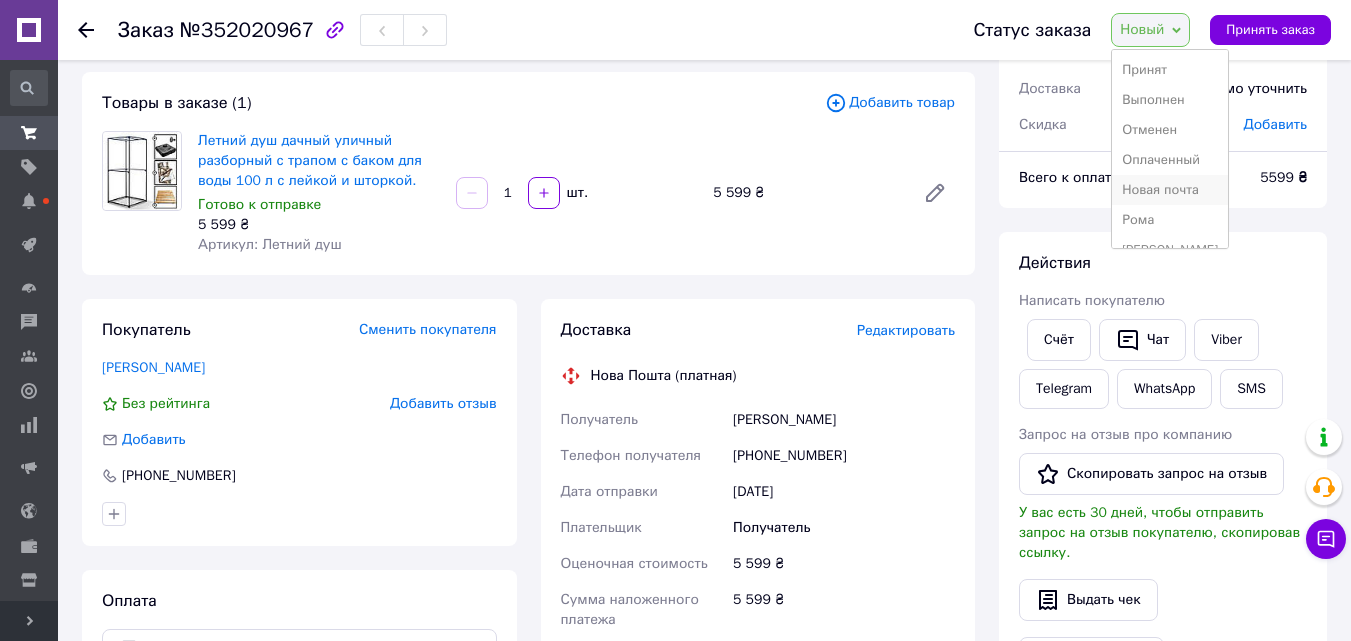 click on "Новая почта" at bounding box center [1170, 190] 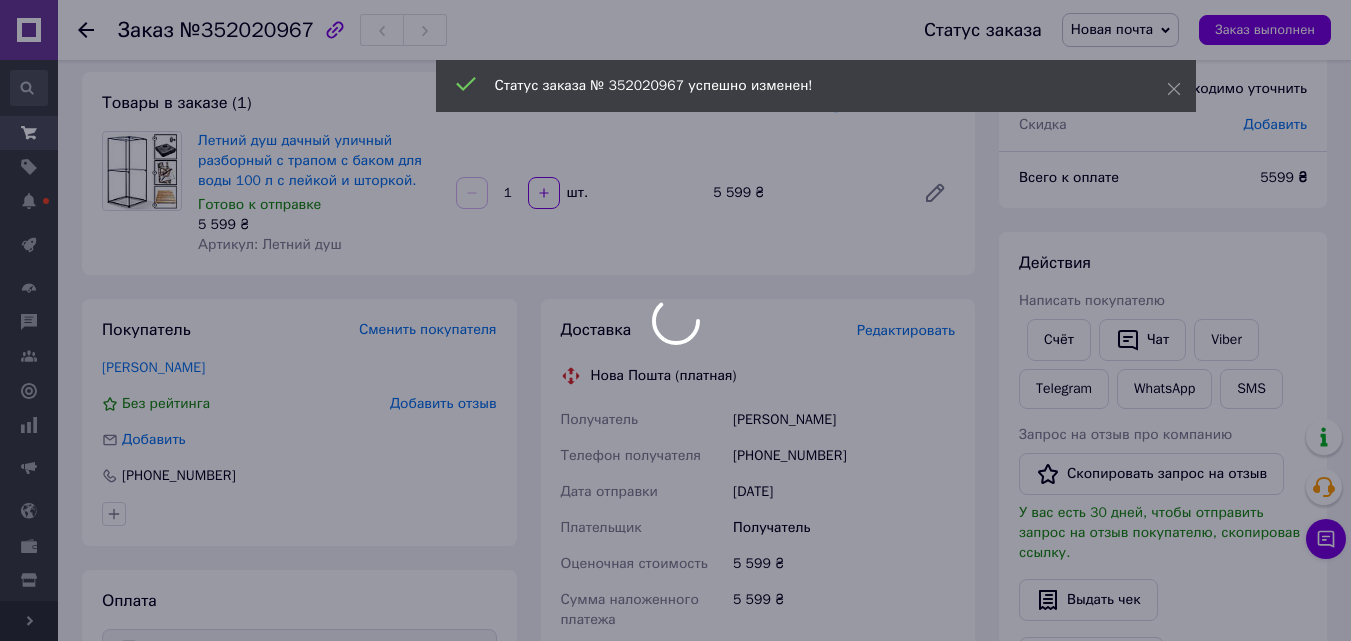 click on "Max Decor Ваш ID: 1069790 Сайт Max Decor Кабинет покупателя Проверить состояние системы Страница на портале Deco Style Справка Выйти История поиска пріс прі дущ 09334344 09334 Заказы и сообщения Заказы и сообщения Заказы Новые 0 Принятые 1 Выполненные 11922 Отмененные 3164 Оплаченные 1 Новая почта 5 Рома 14 Саша борода 5 Сергей  0 Укр.Почта 0 упаковано 0 Сообщения Товары и услуги Товары и услуги Позиции Группы и подборки Сезонные скидки Категории Импорт Акции и промокоды Удаленные позиции Удаленные модерацией Восстановление позиций Счета" at bounding box center (675, 593) 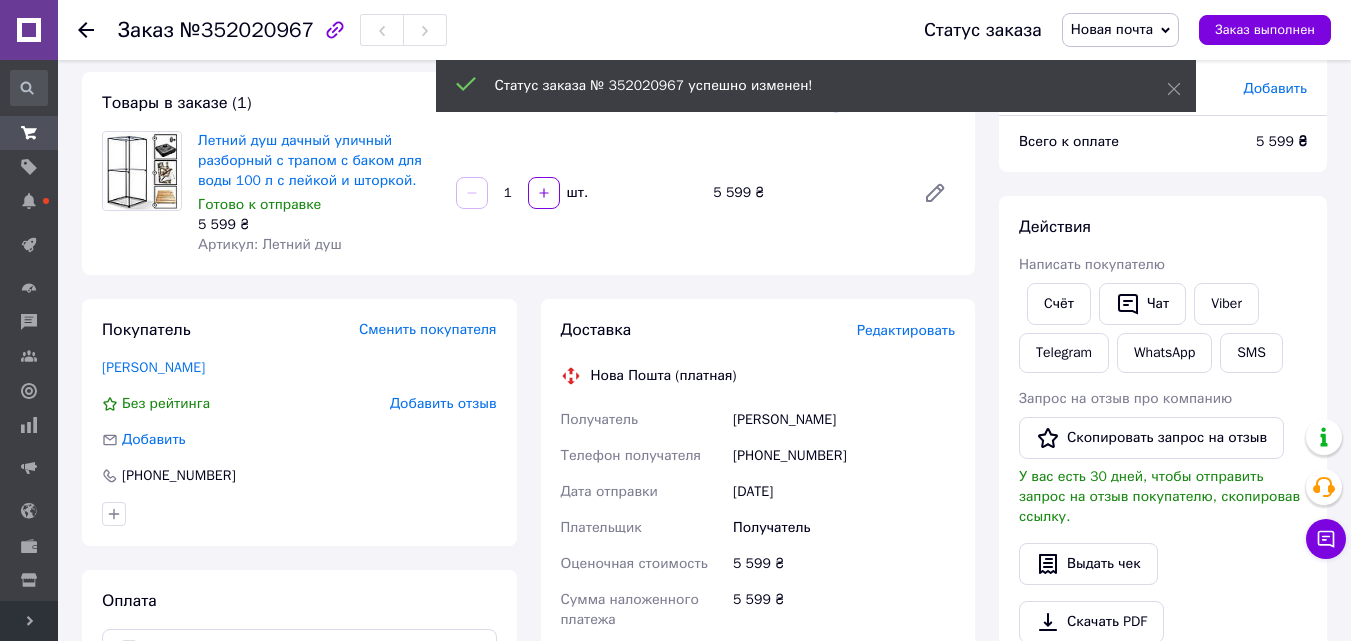 click on "Редактировать" at bounding box center [906, 330] 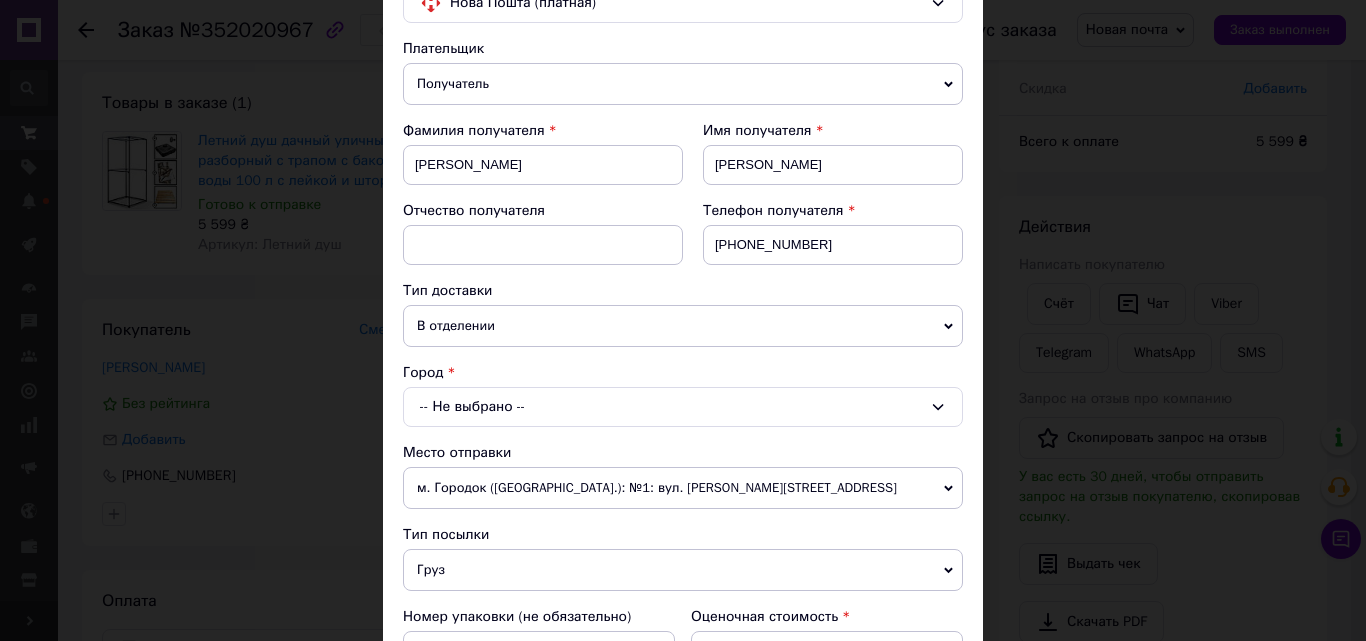 scroll, scrollTop: 200, scrollLeft: 0, axis: vertical 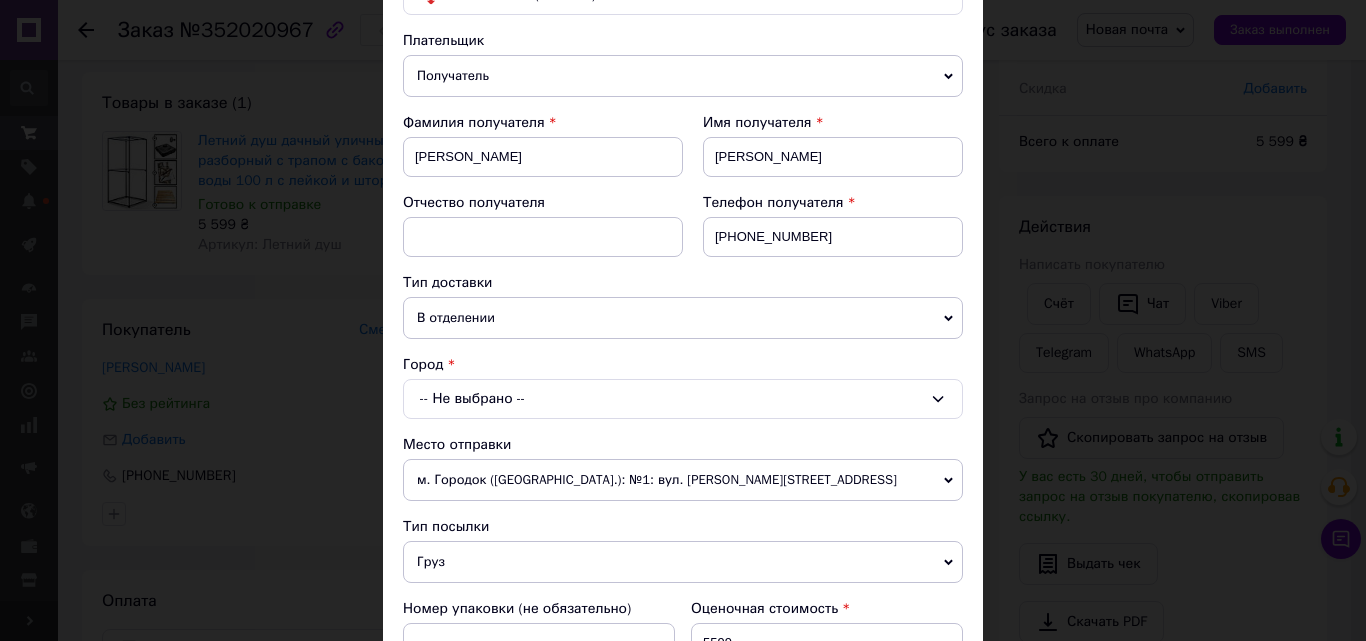 click on "-- Не выбрано --" at bounding box center [683, 399] 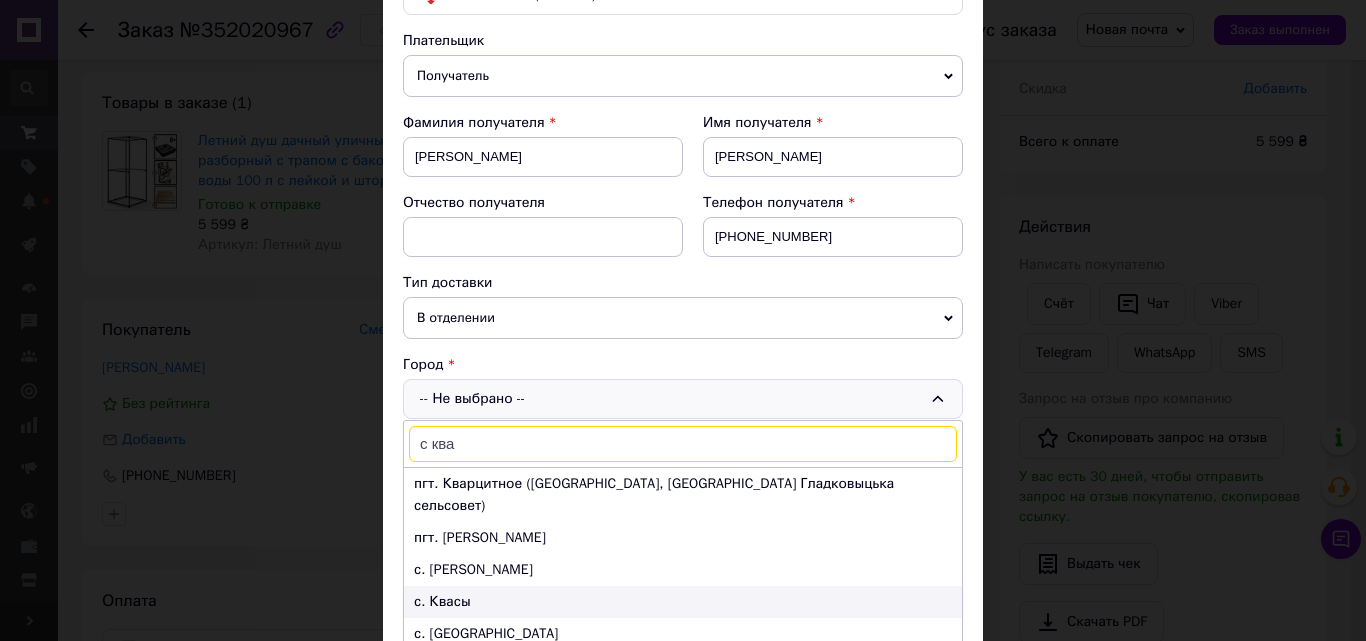 type on "с ква" 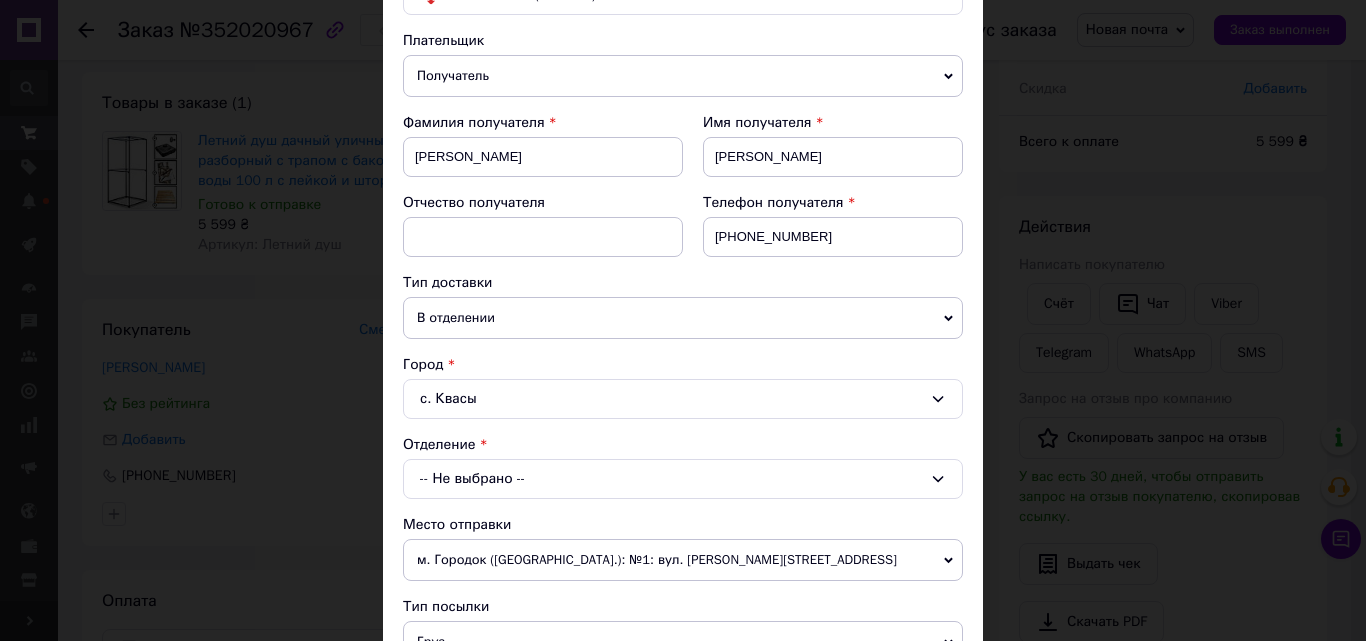 click on "-- Не выбрано --" at bounding box center (683, 479) 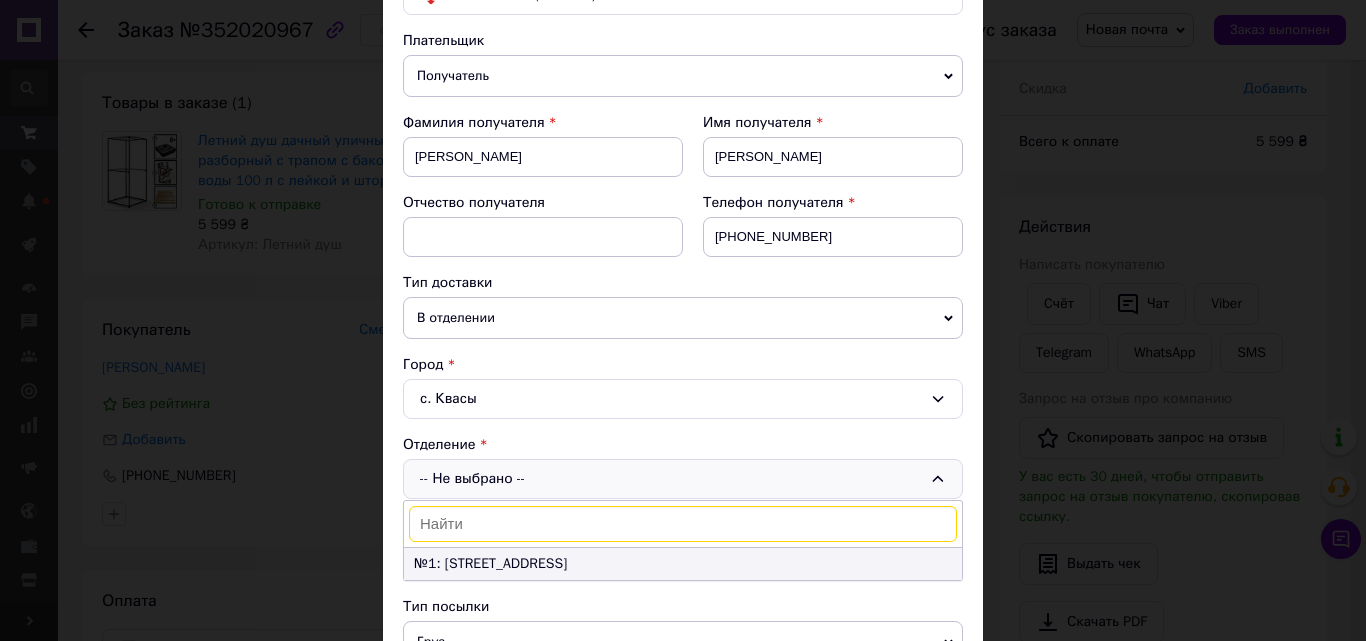 click on "№1: ул. б/н, 119" at bounding box center (683, 564) 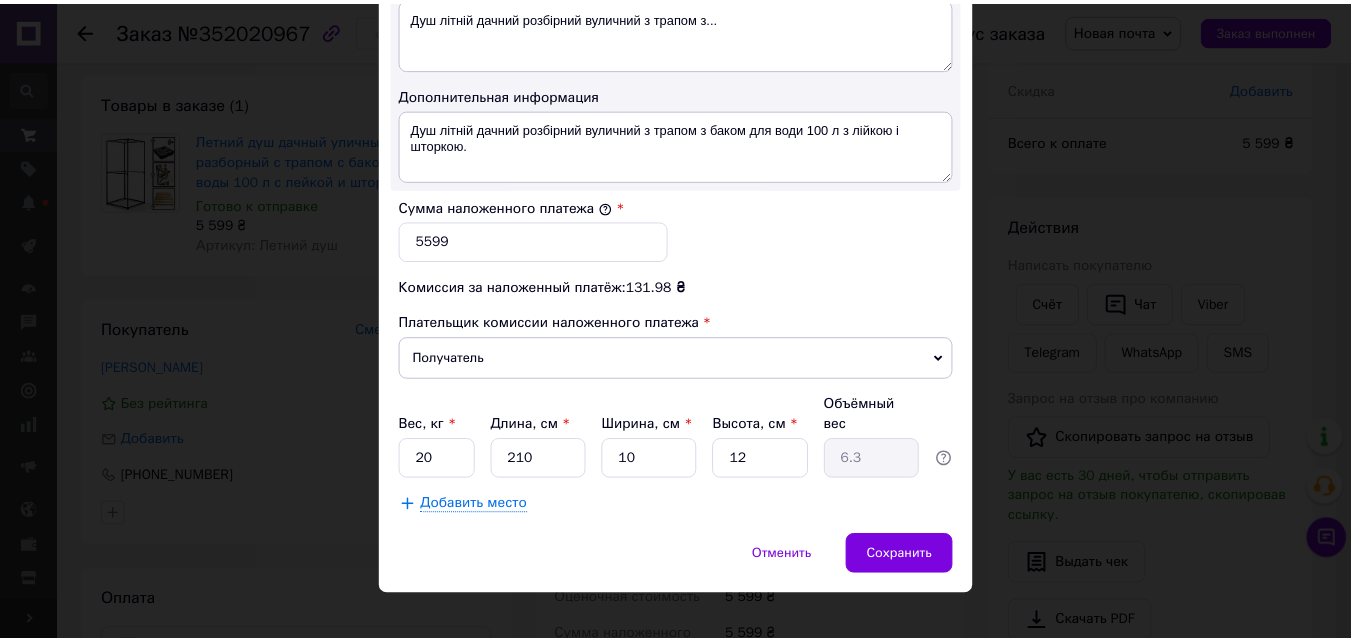scroll, scrollTop: 1109, scrollLeft: 0, axis: vertical 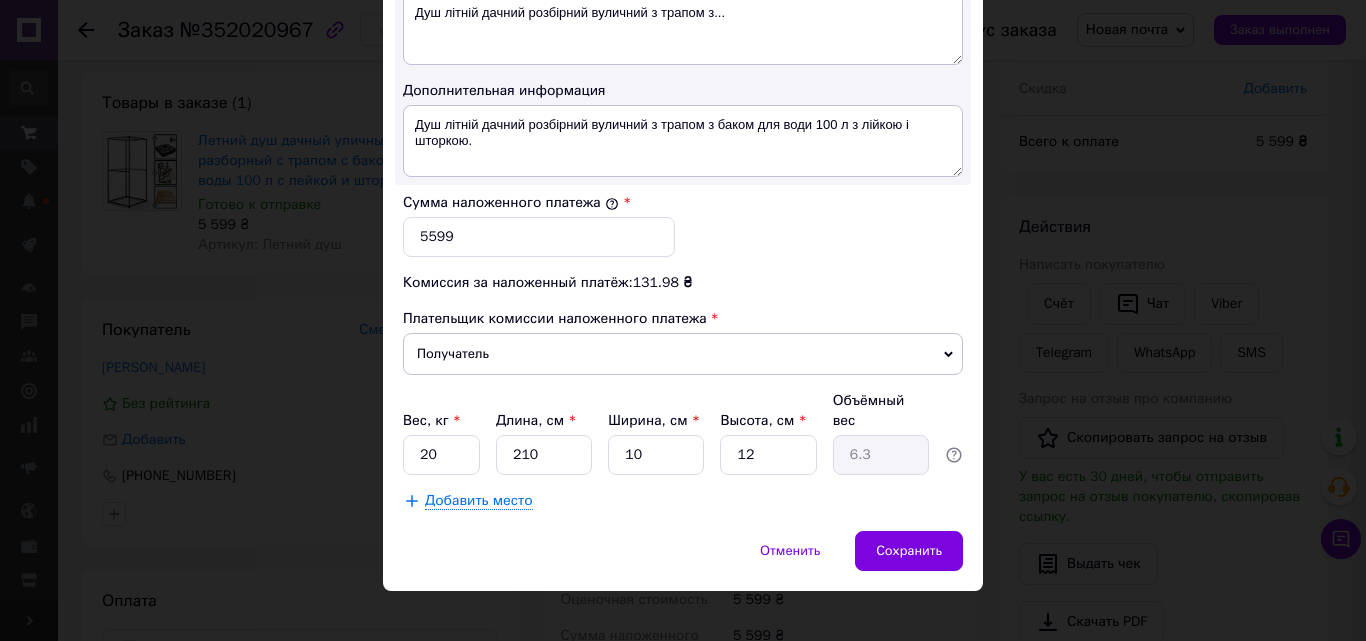 click on "Добавить место" at bounding box center (479, 501) 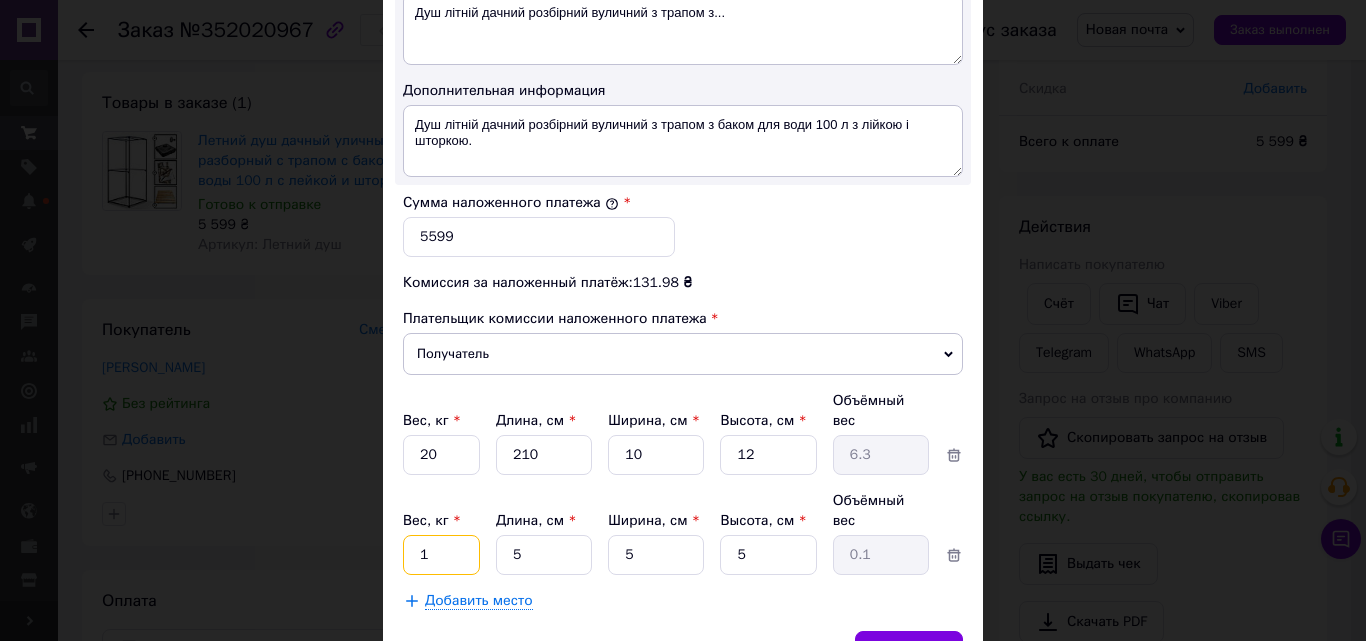 click on "1" at bounding box center (441, 455) 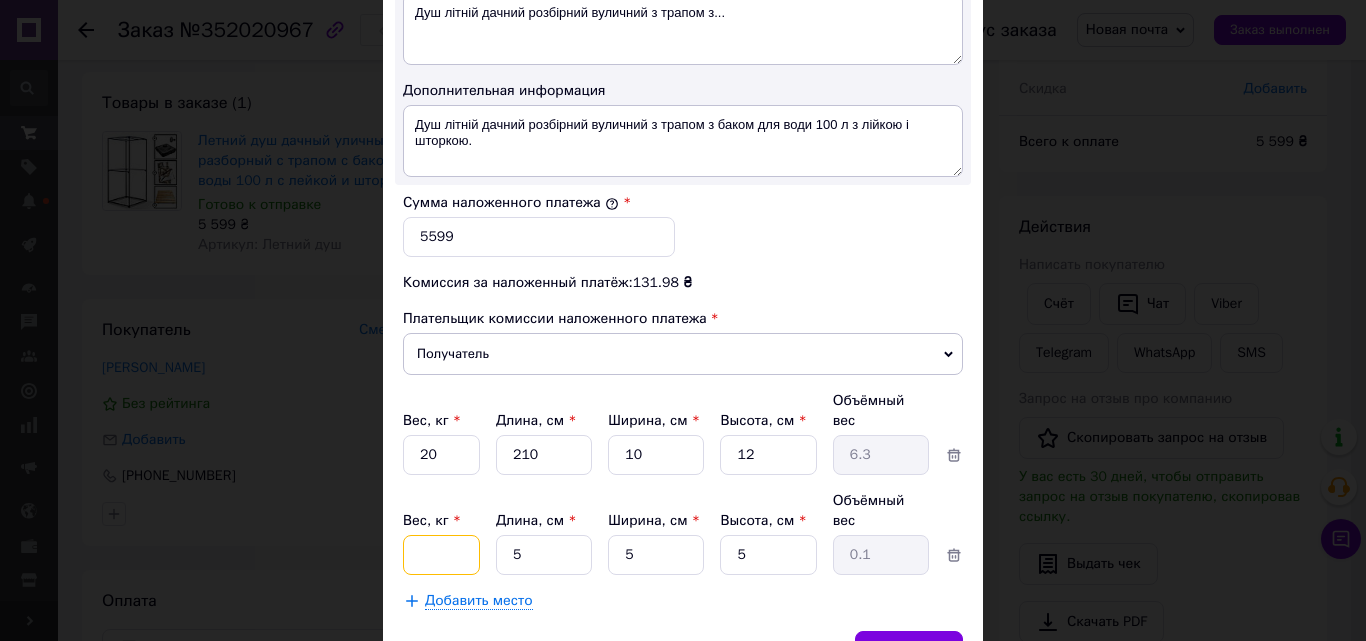 type on "6" 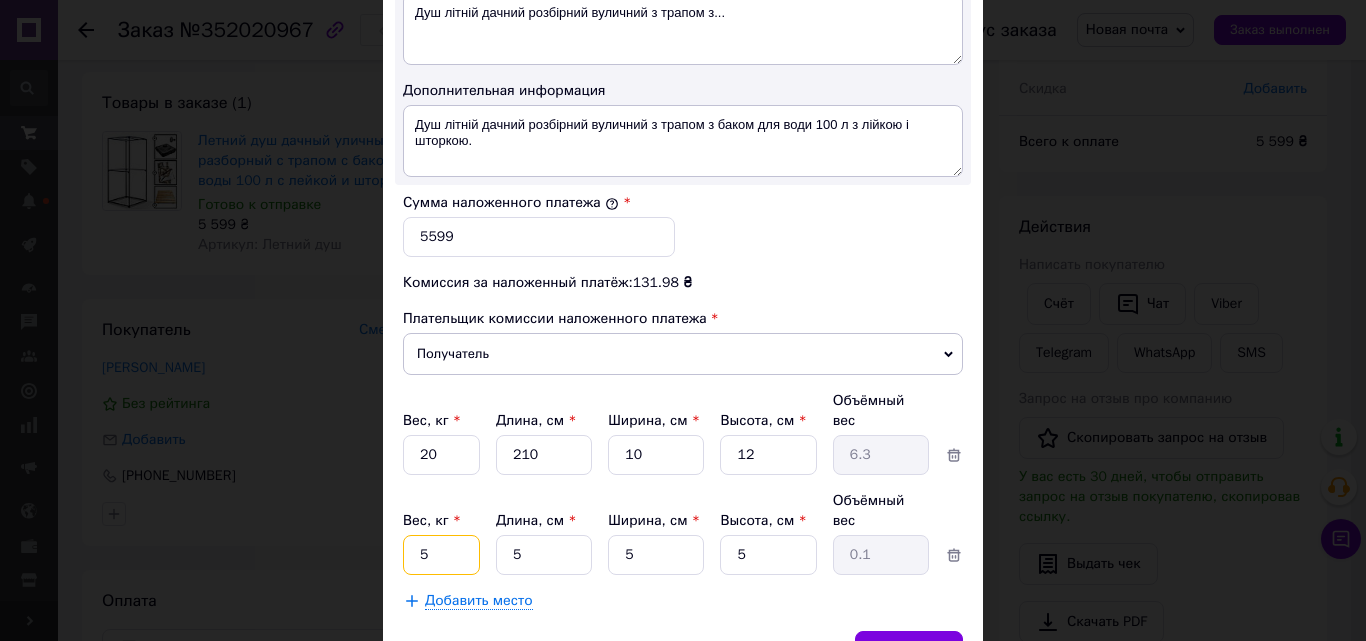 type on "5" 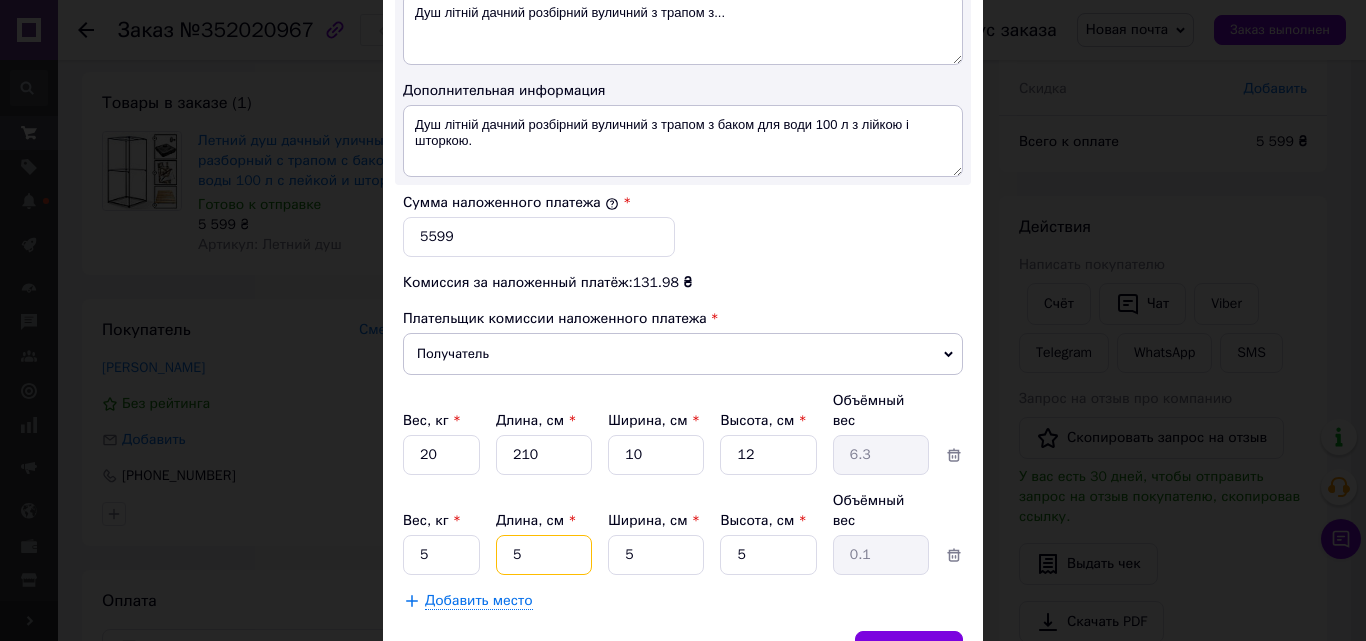 click on "5" at bounding box center [544, 455] 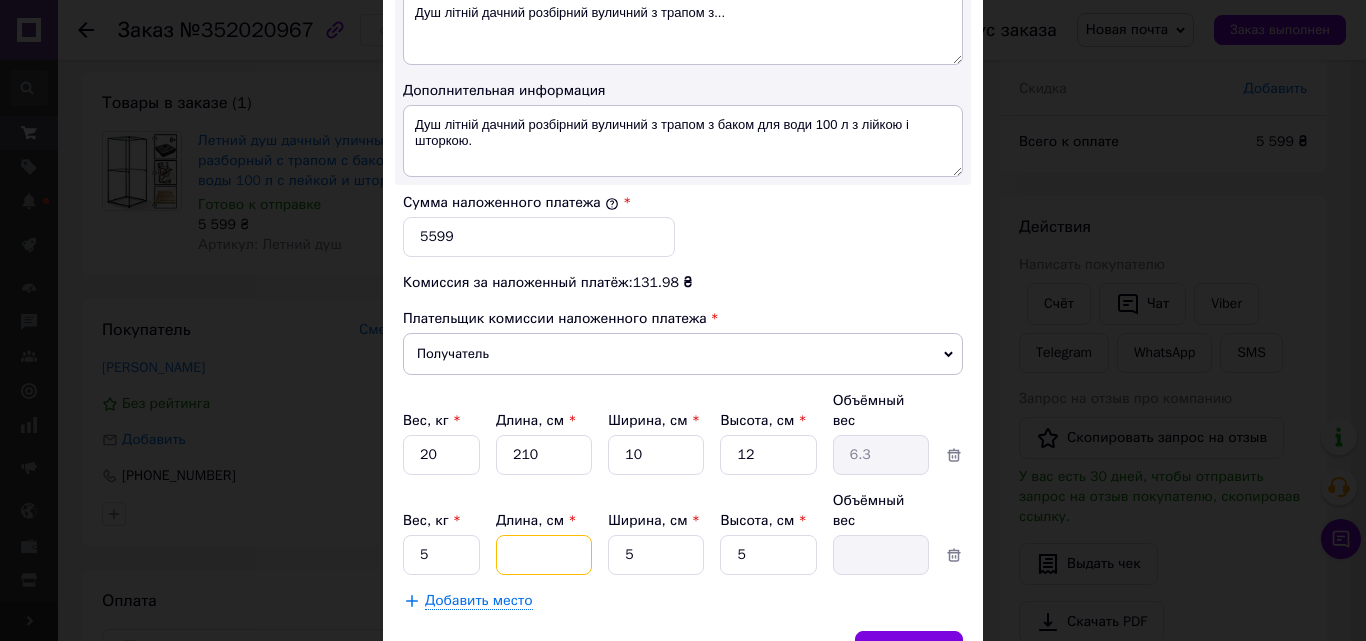 type on "7" 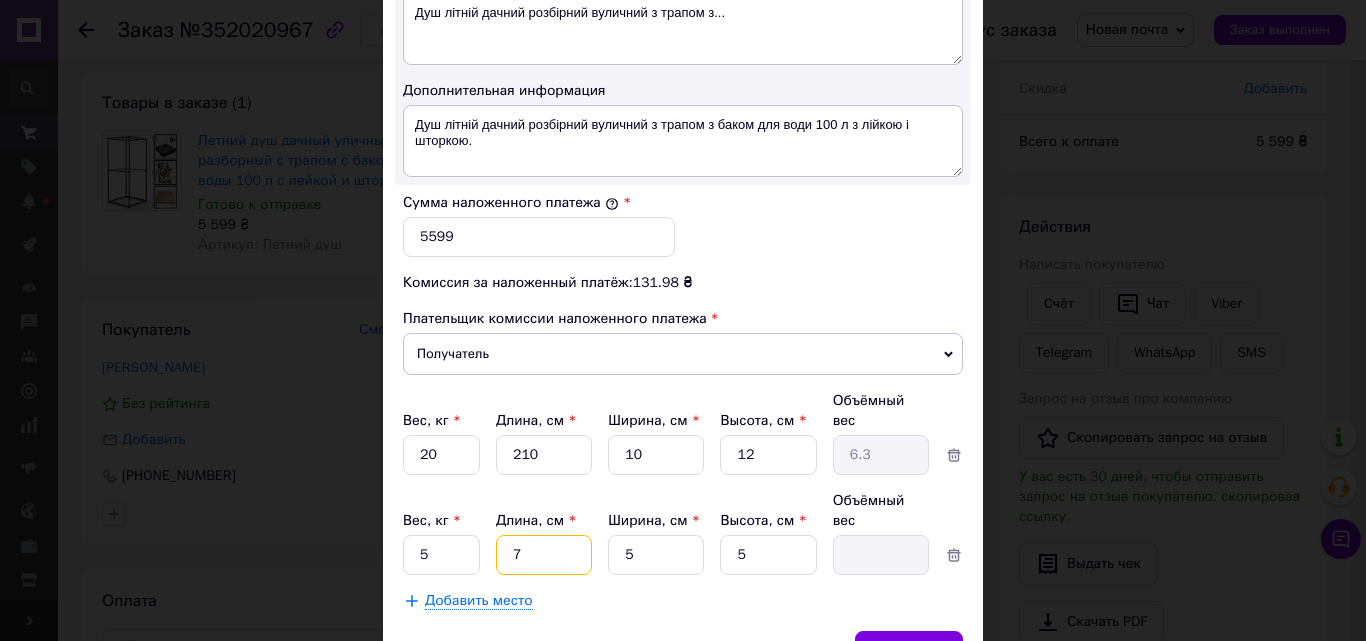 type on "0.1" 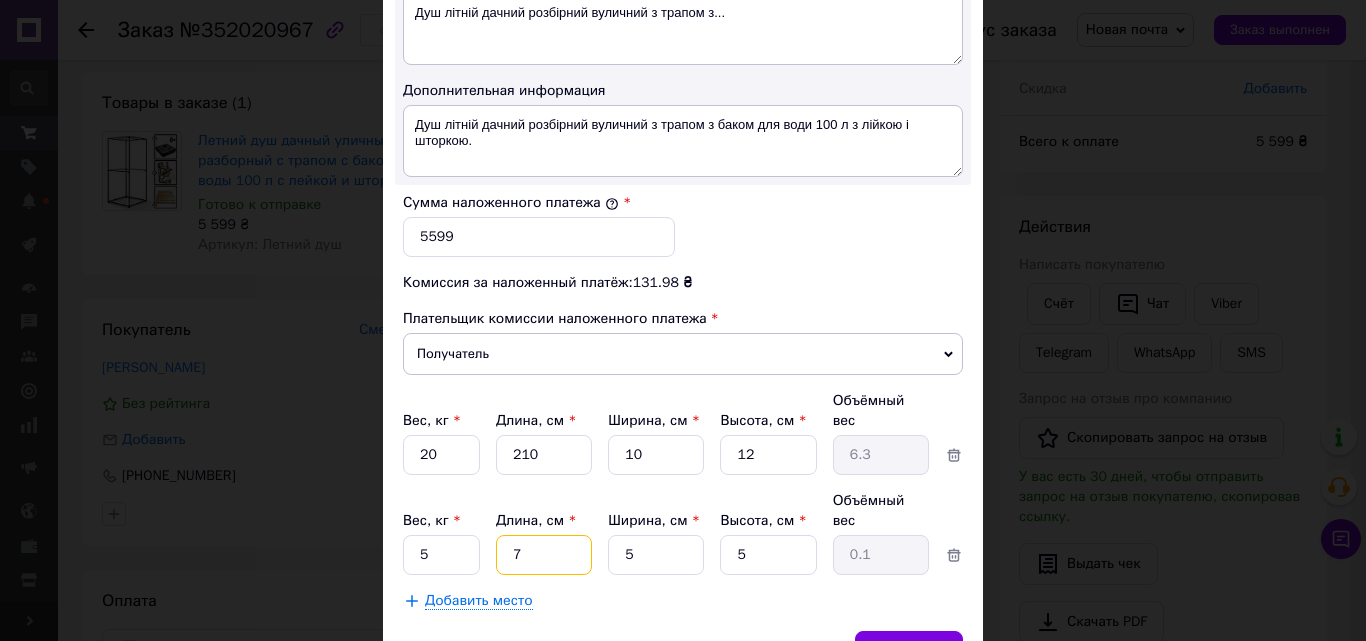 type on "70" 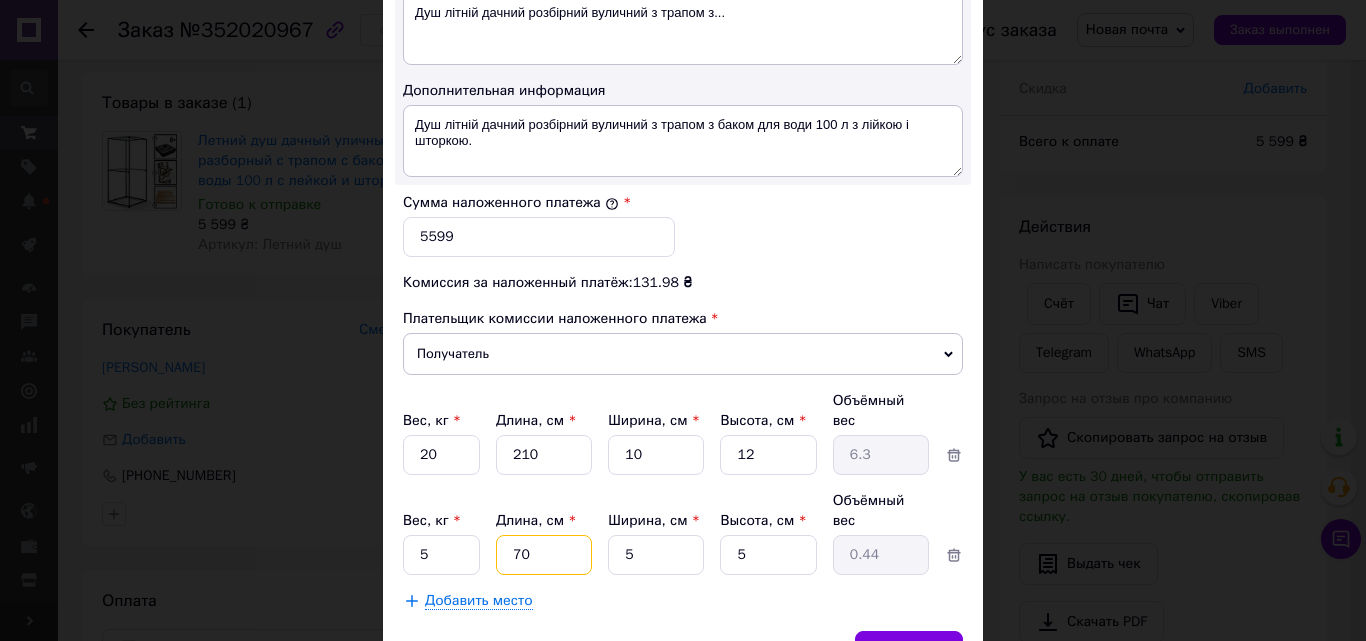 type on "70" 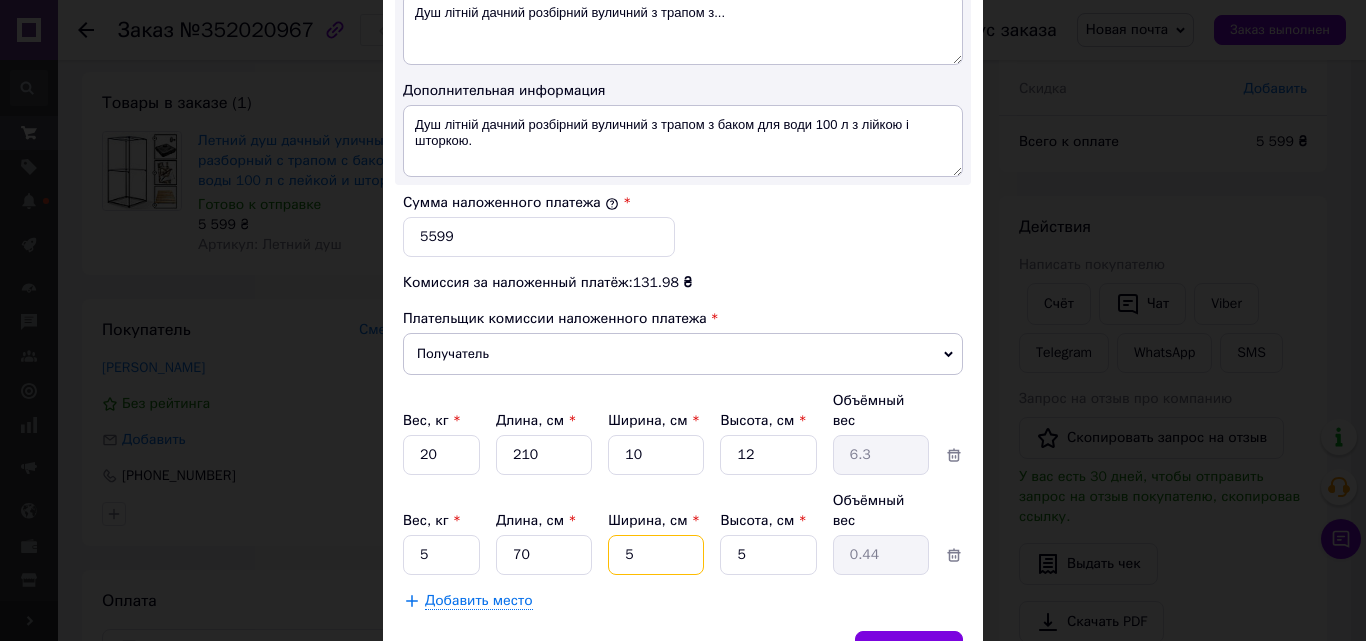 click on "5" at bounding box center (656, 455) 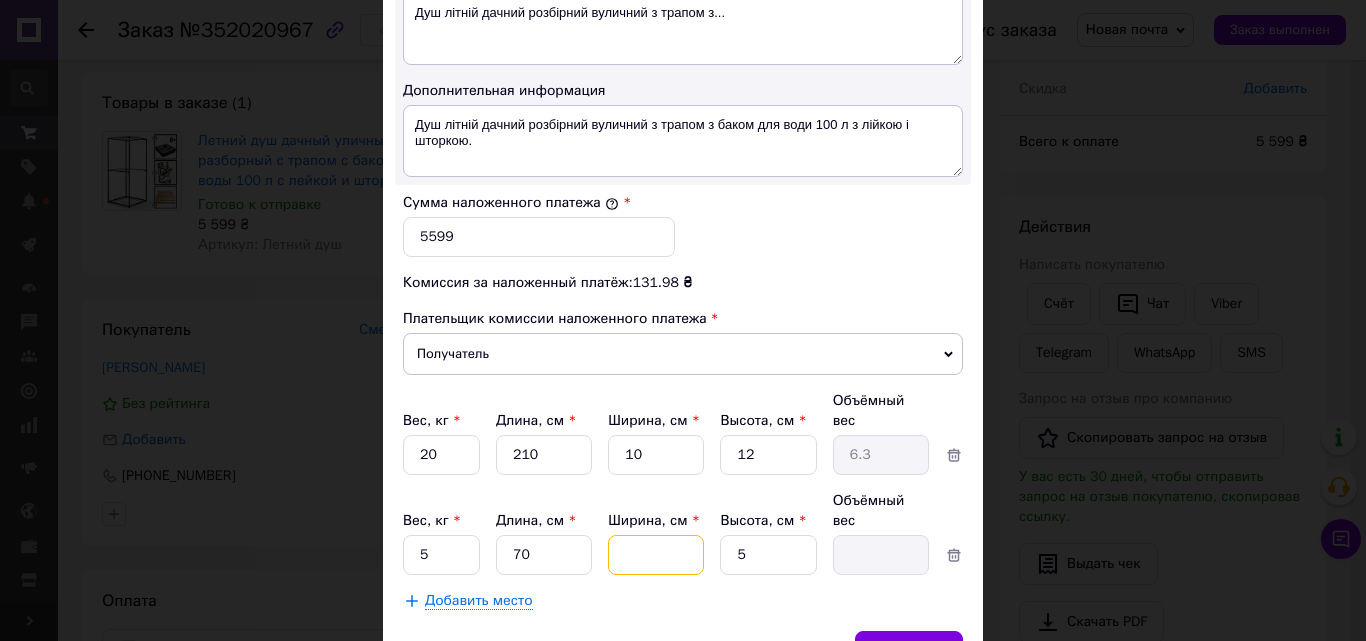 type on "7" 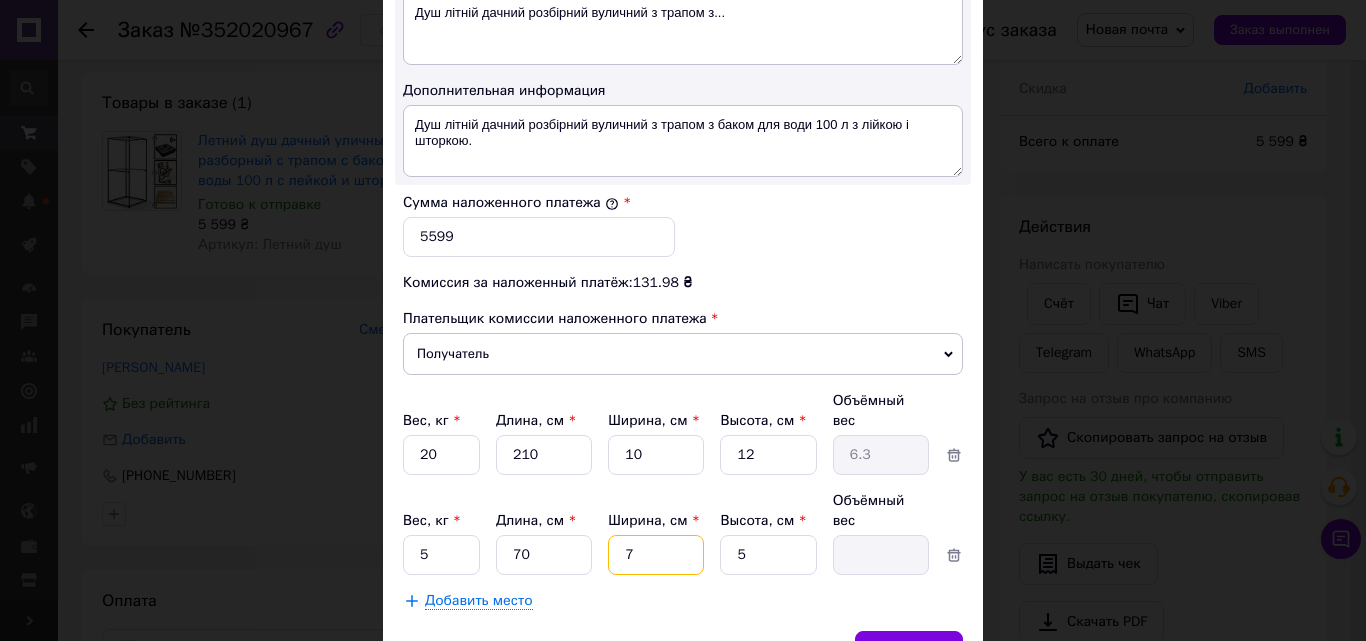 type on "0.61" 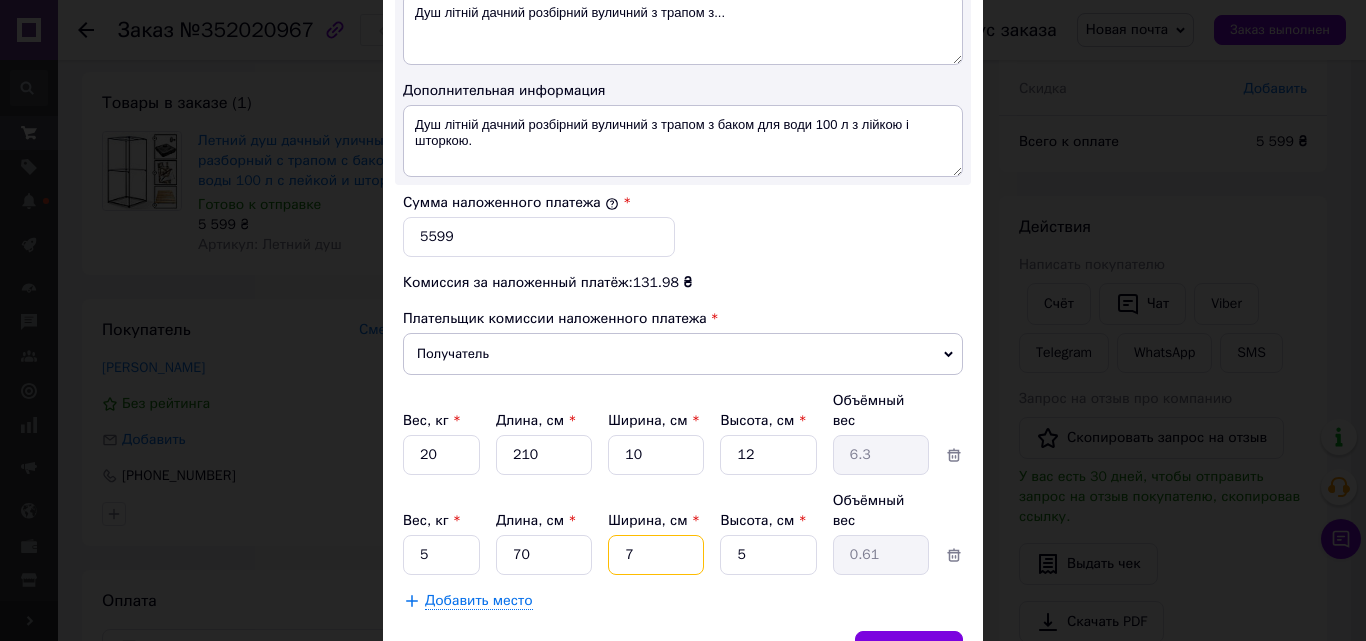 type on "70" 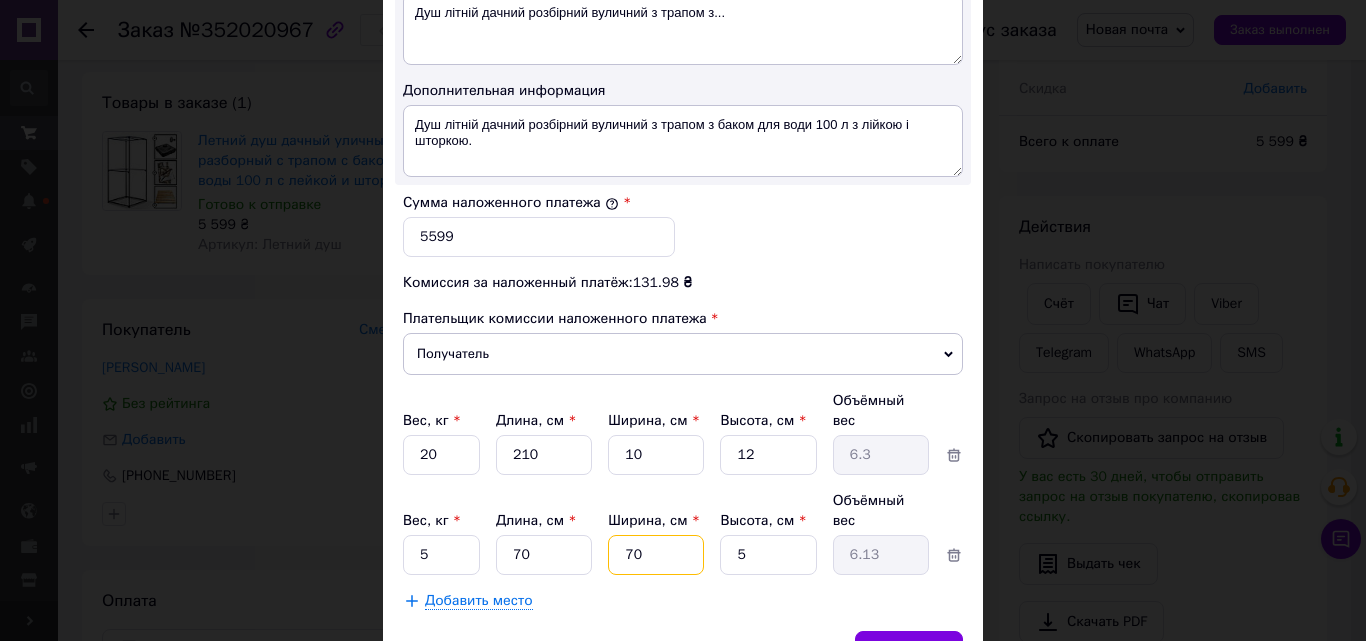 type on "70" 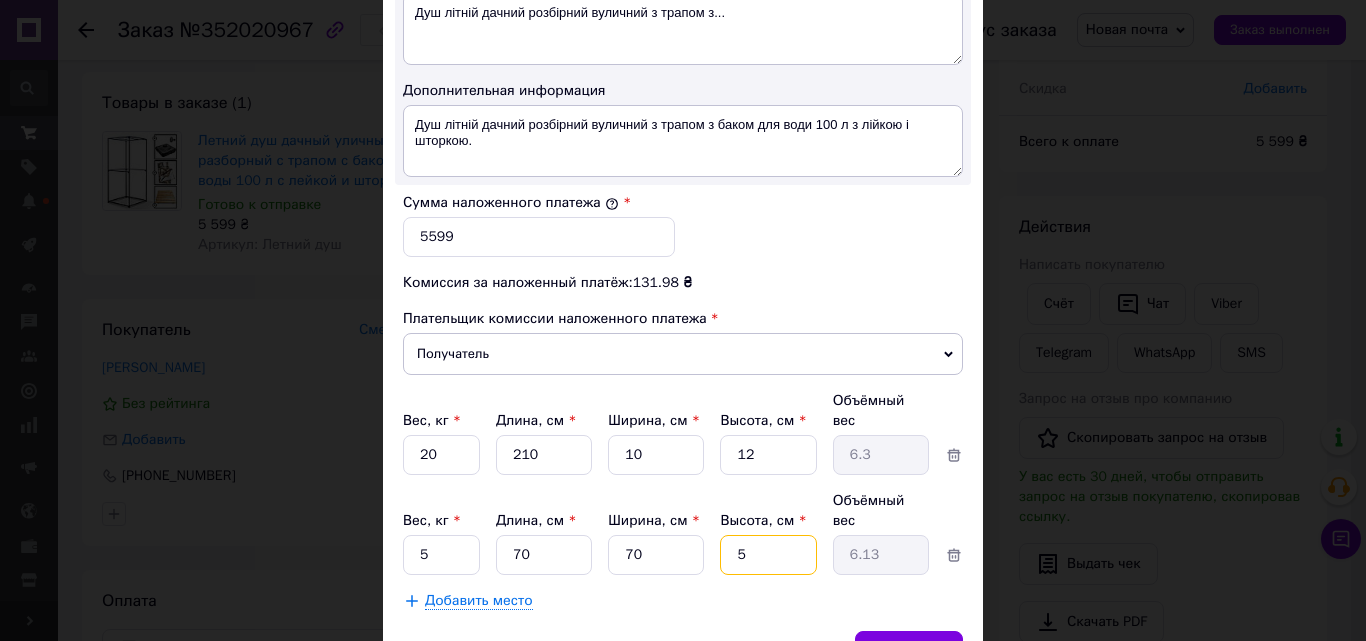 click on "5" at bounding box center (768, 455) 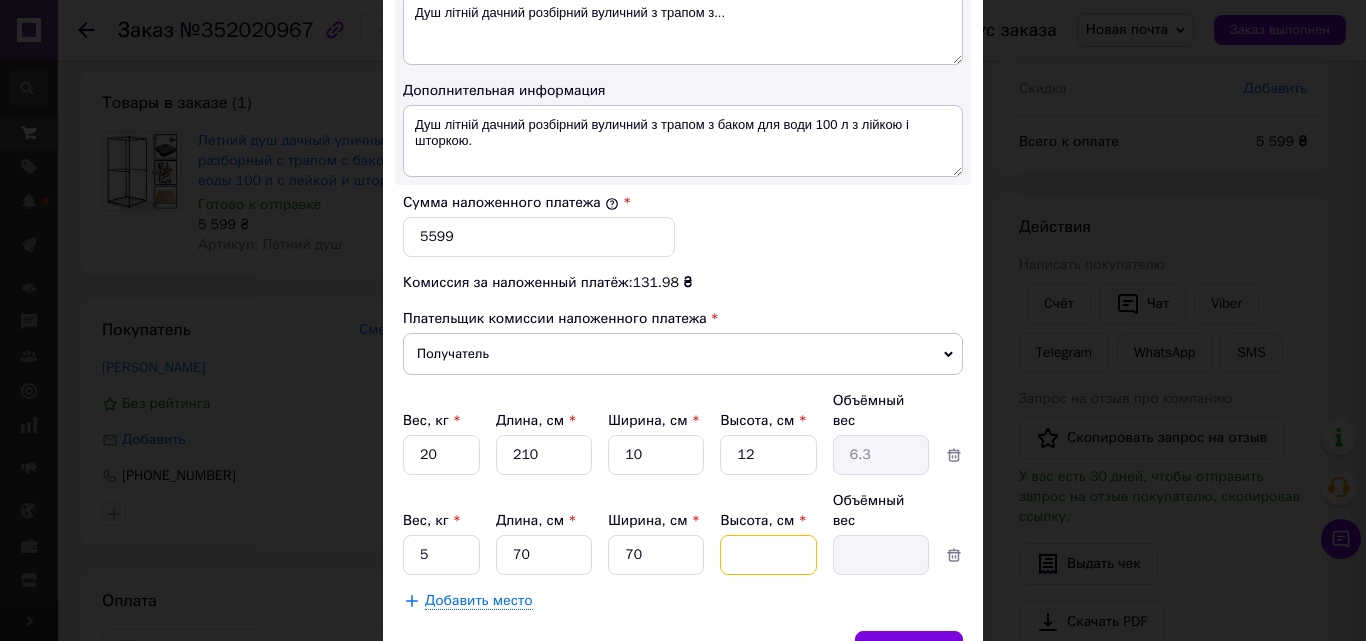 type on "3" 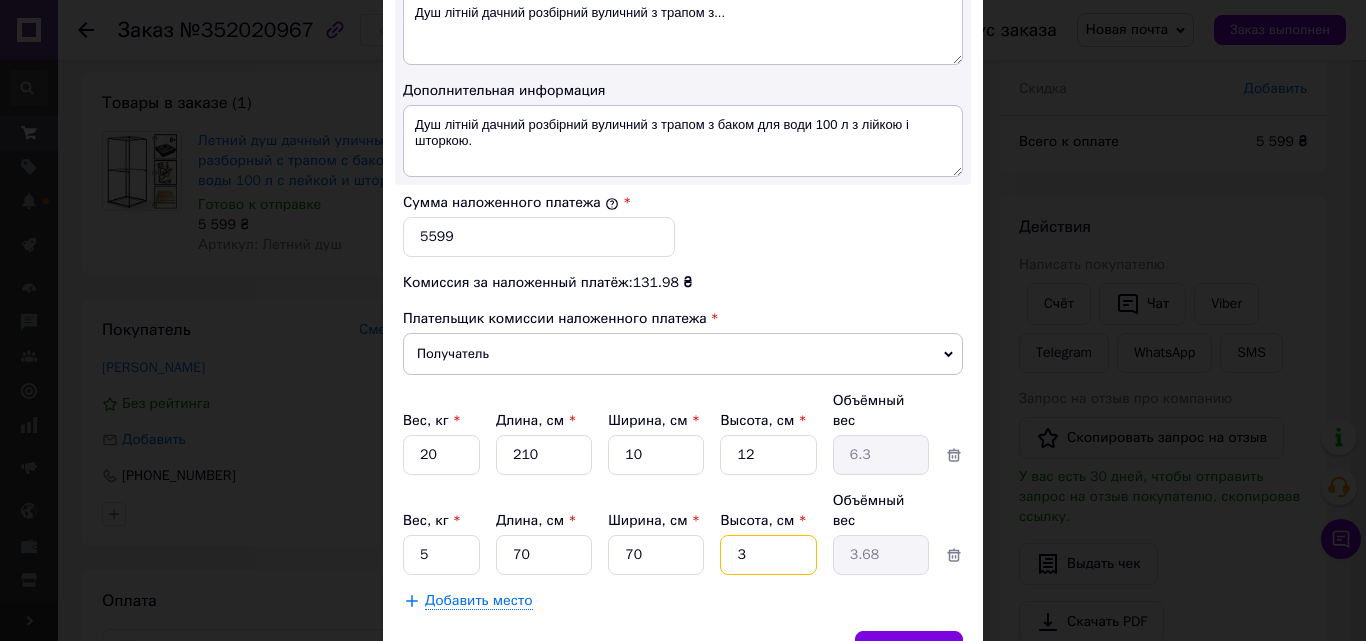 type on "35" 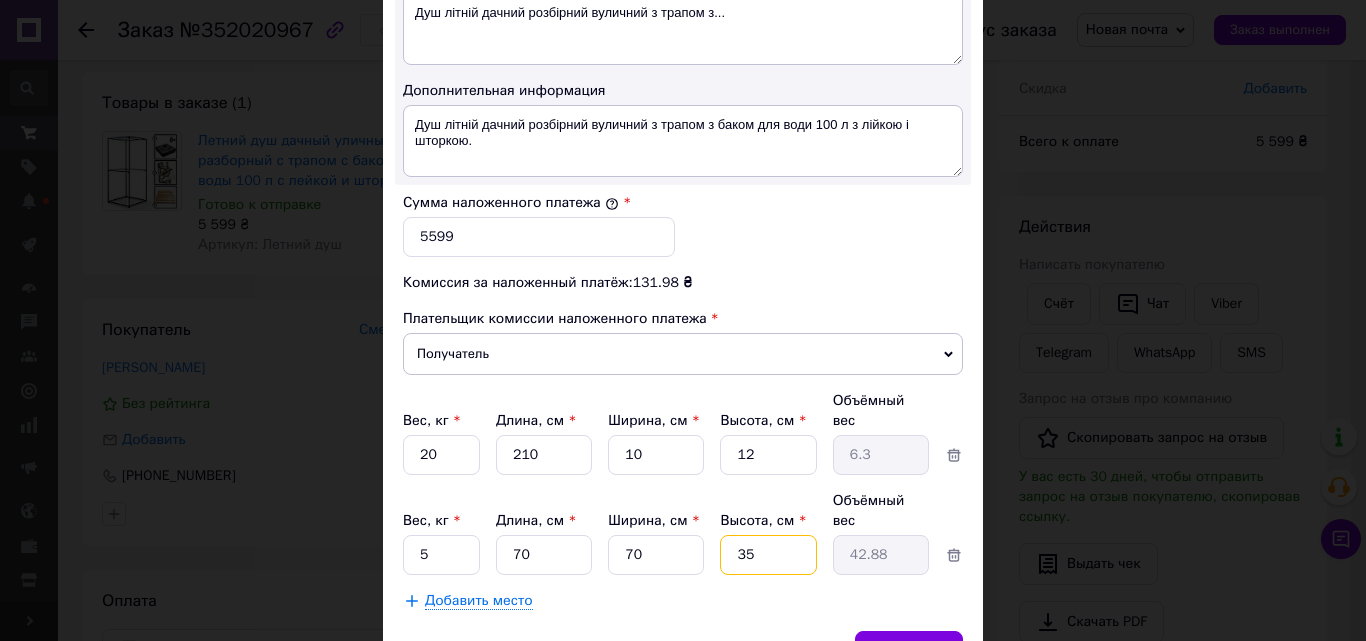 type on "35" 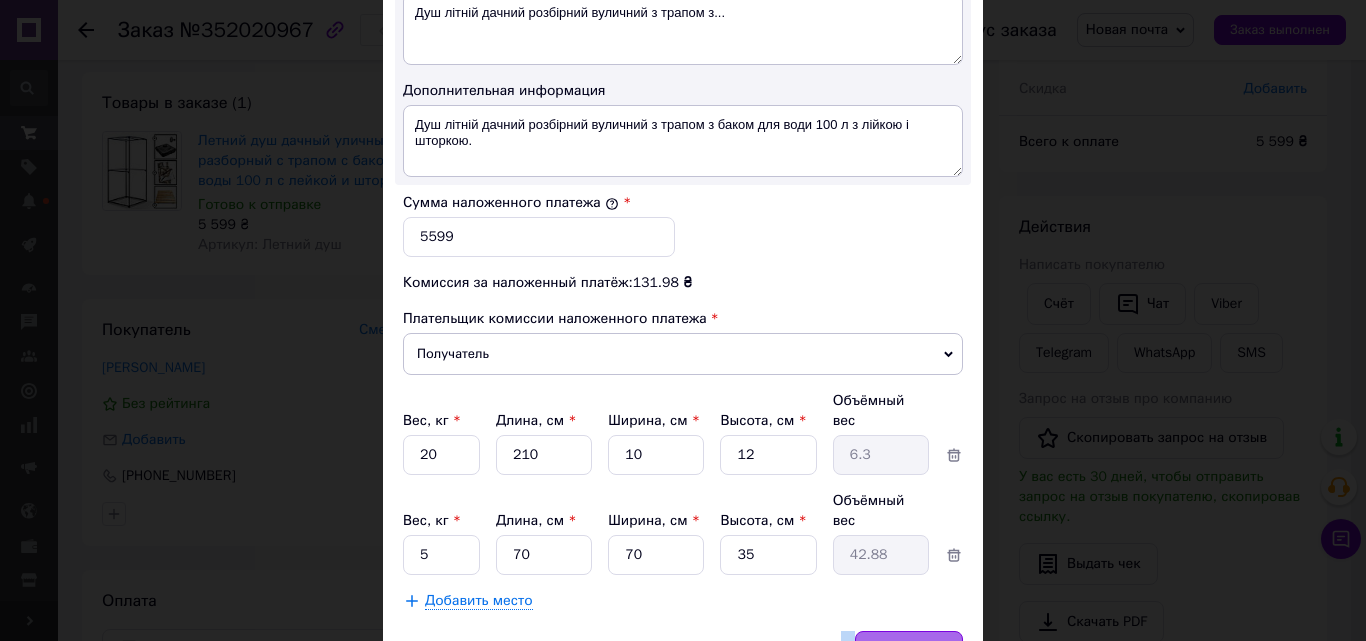 drag, startPoint x: 886, startPoint y: 579, endPoint x: 887, endPoint y: 602, distance: 23.021729 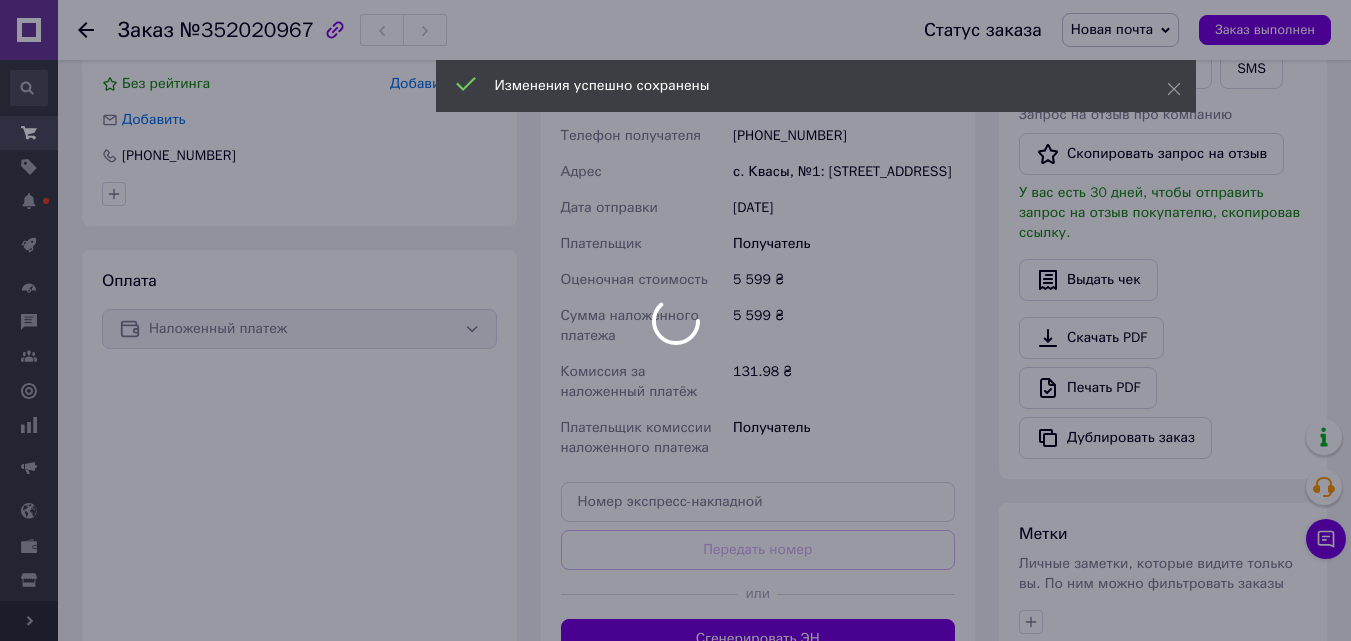scroll, scrollTop: 500, scrollLeft: 0, axis: vertical 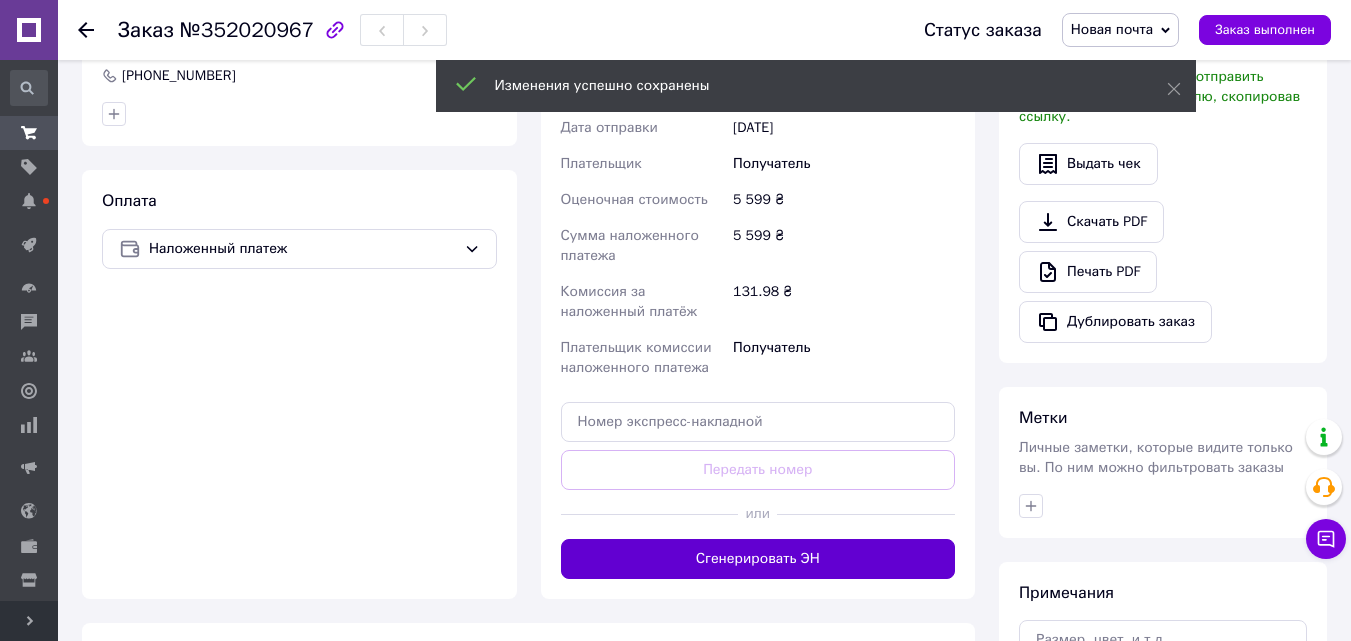 click on "Сгенерировать ЭН" at bounding box center (758, 559) 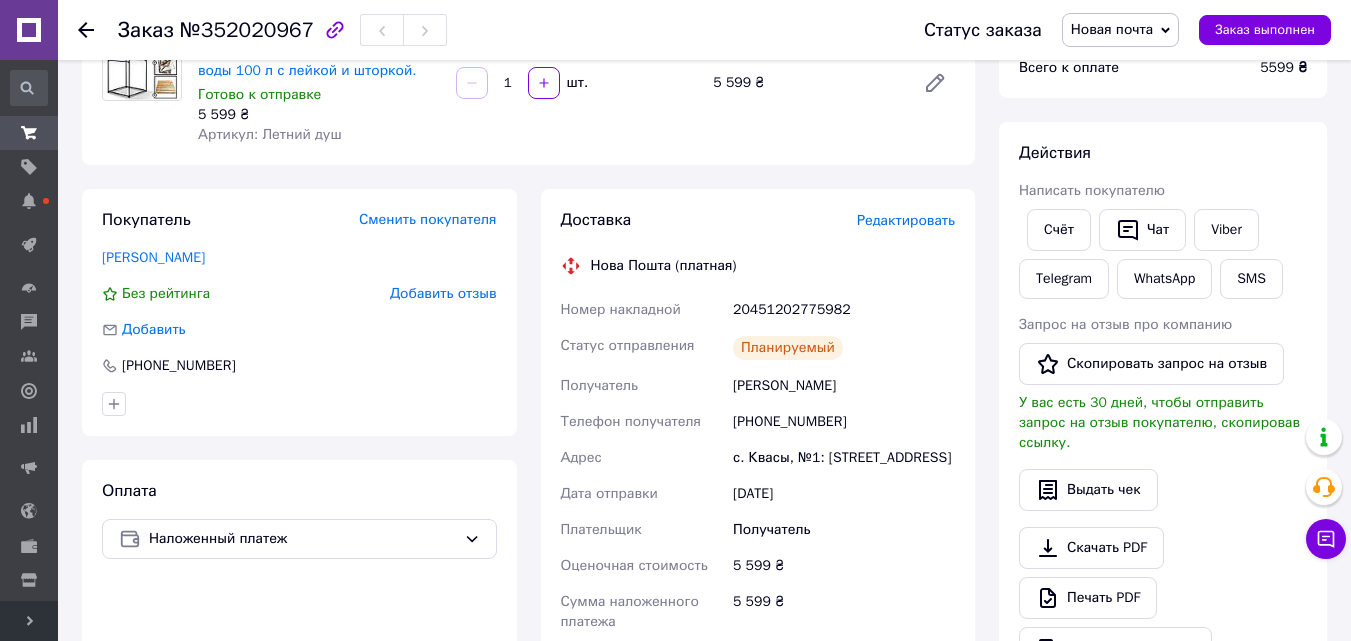 scroll, scrollTop: 200, scrollLeft: 0, axis: vertical 